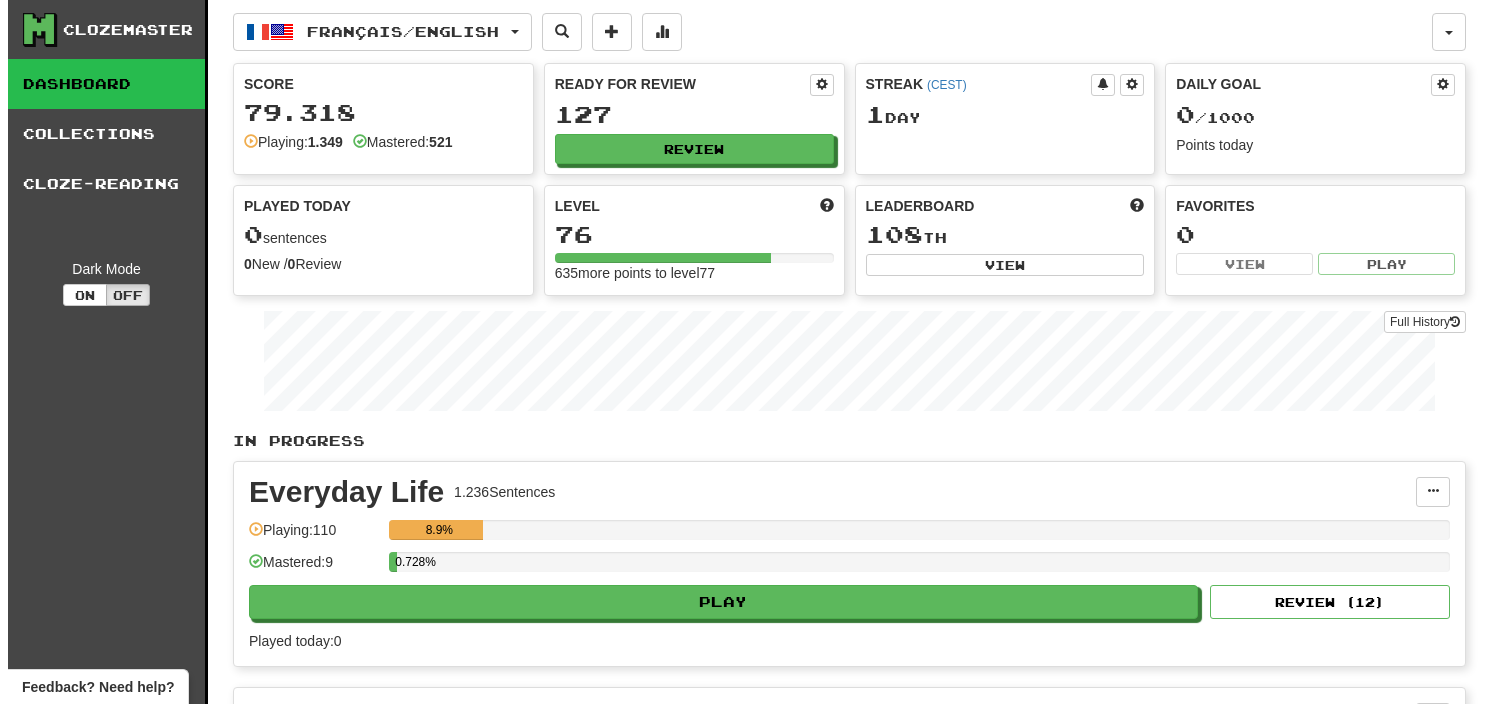 scroll, scrollTop: 0, scrollLeft: 0, axis: both 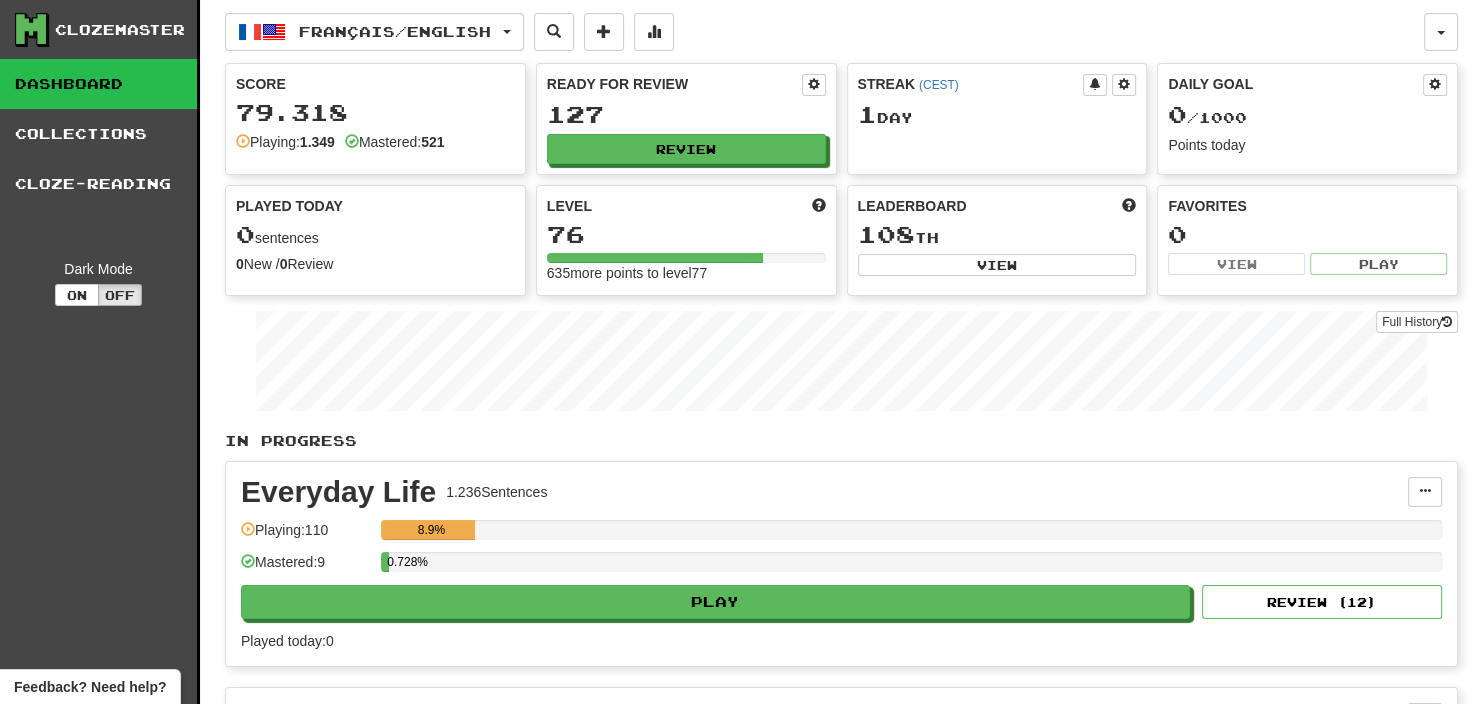 click on "Everyday Life 1.236  Sentences Manage Sentences Unpin from Dashboard  Playing:  110 8.9%  Mastered:  9 0.728% Play Review ( 12 ) Played today:  0" at bounding box center [841, 564] 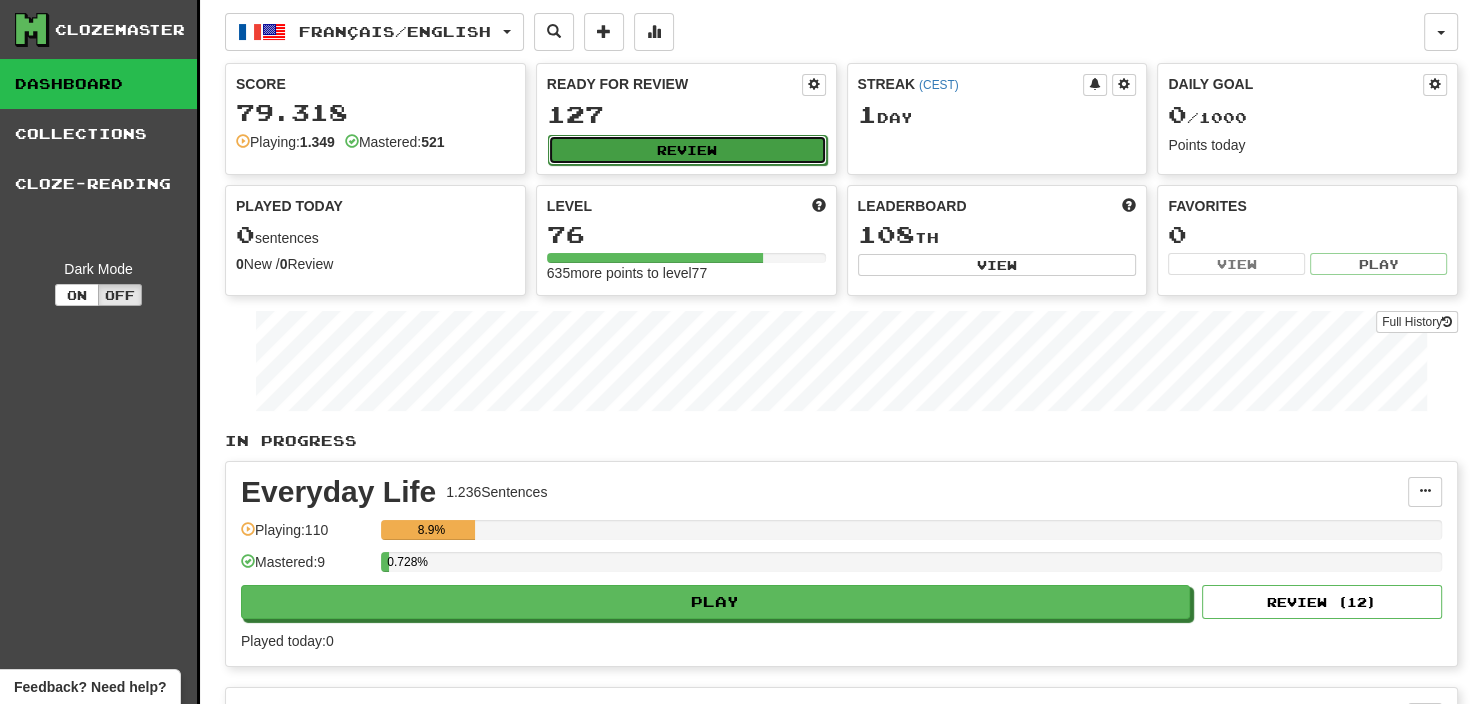 click on "Review" at bounding box center [687, 150] 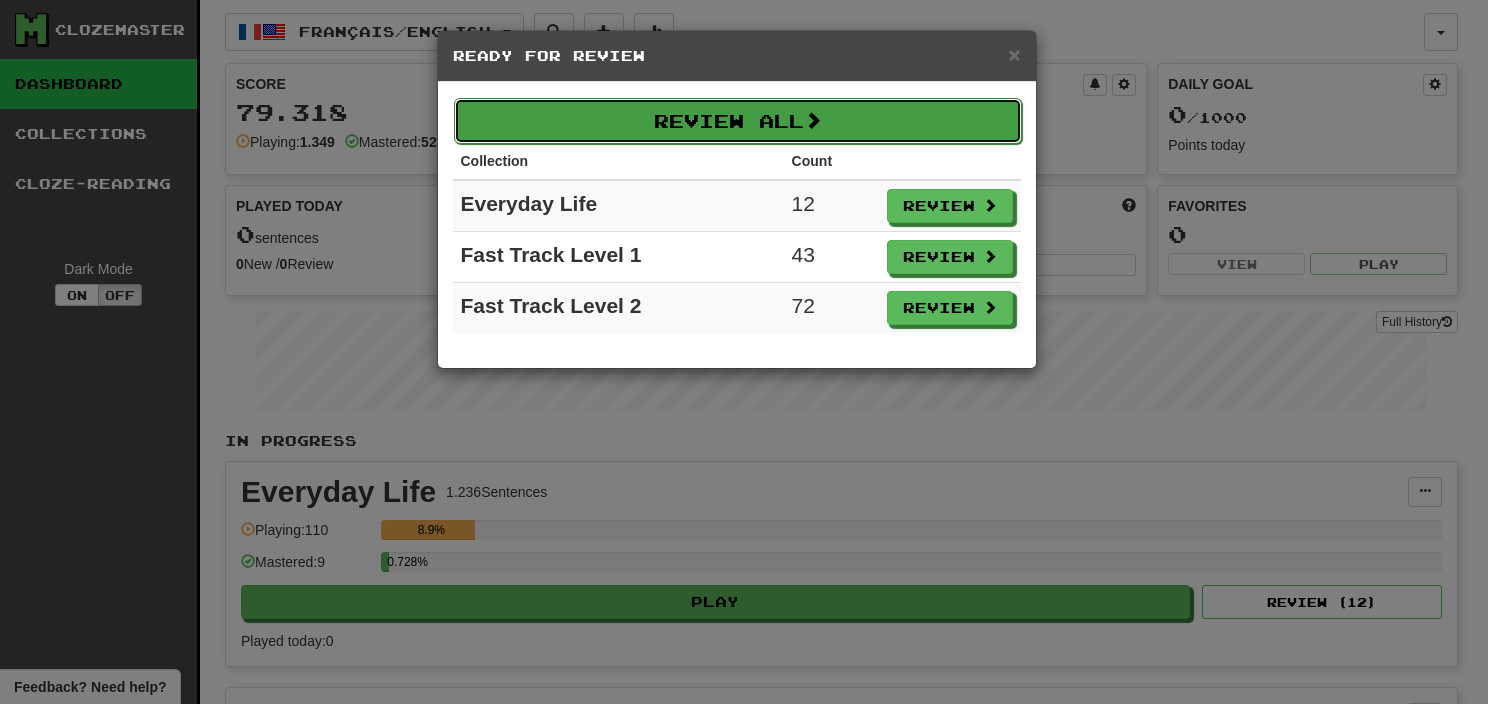 click on "Review All" at bounding box center [738, 121] 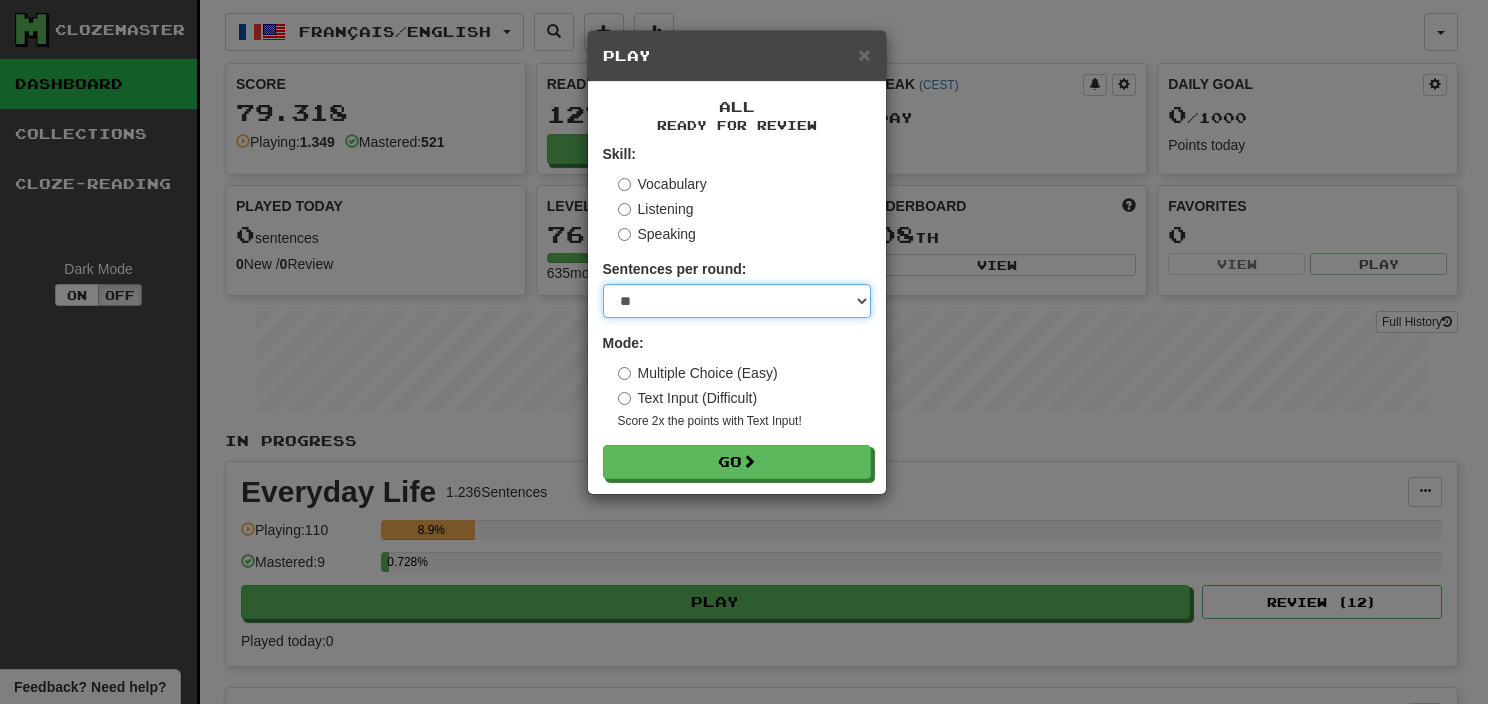 click on "* ** ** ** ** ** *** ********" at bounding box center [737, 301] 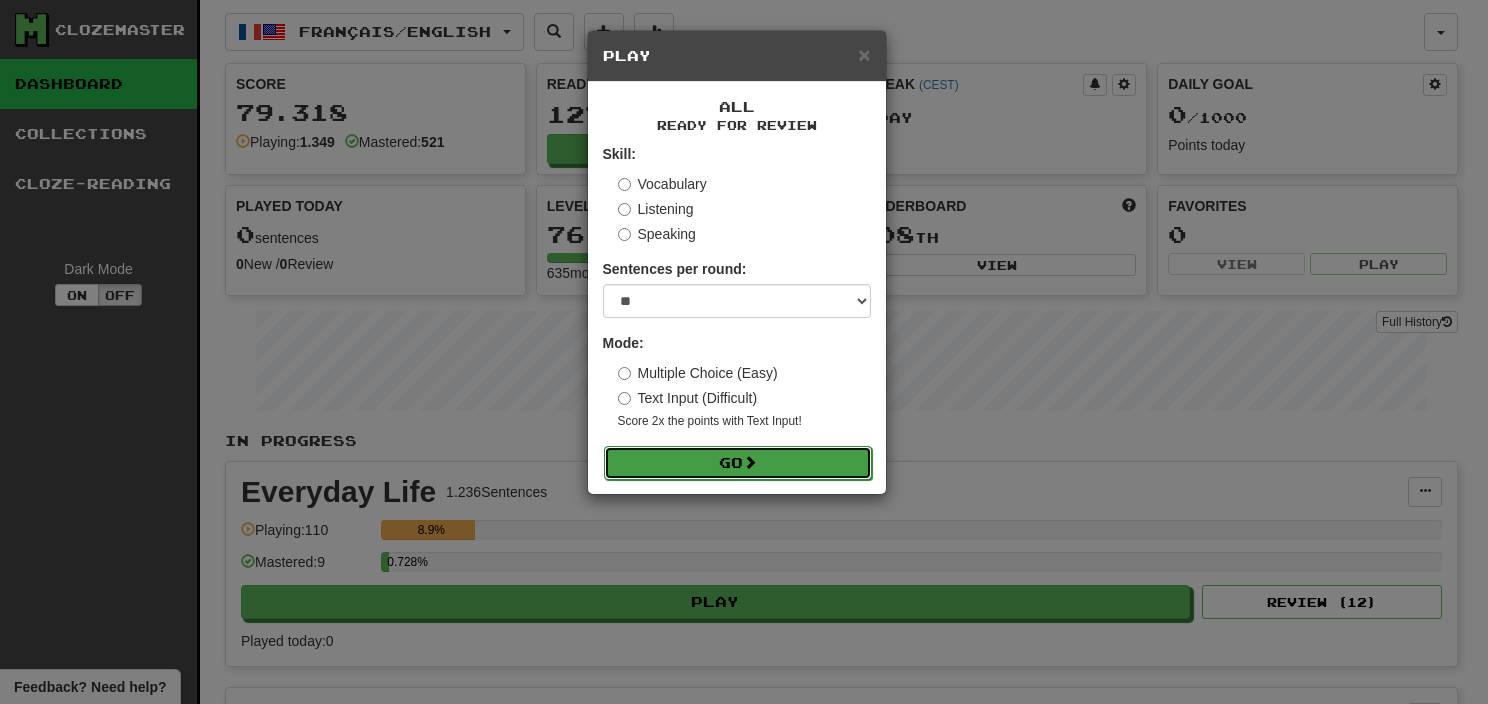 click on "Go" at bounding box center [738, 463] 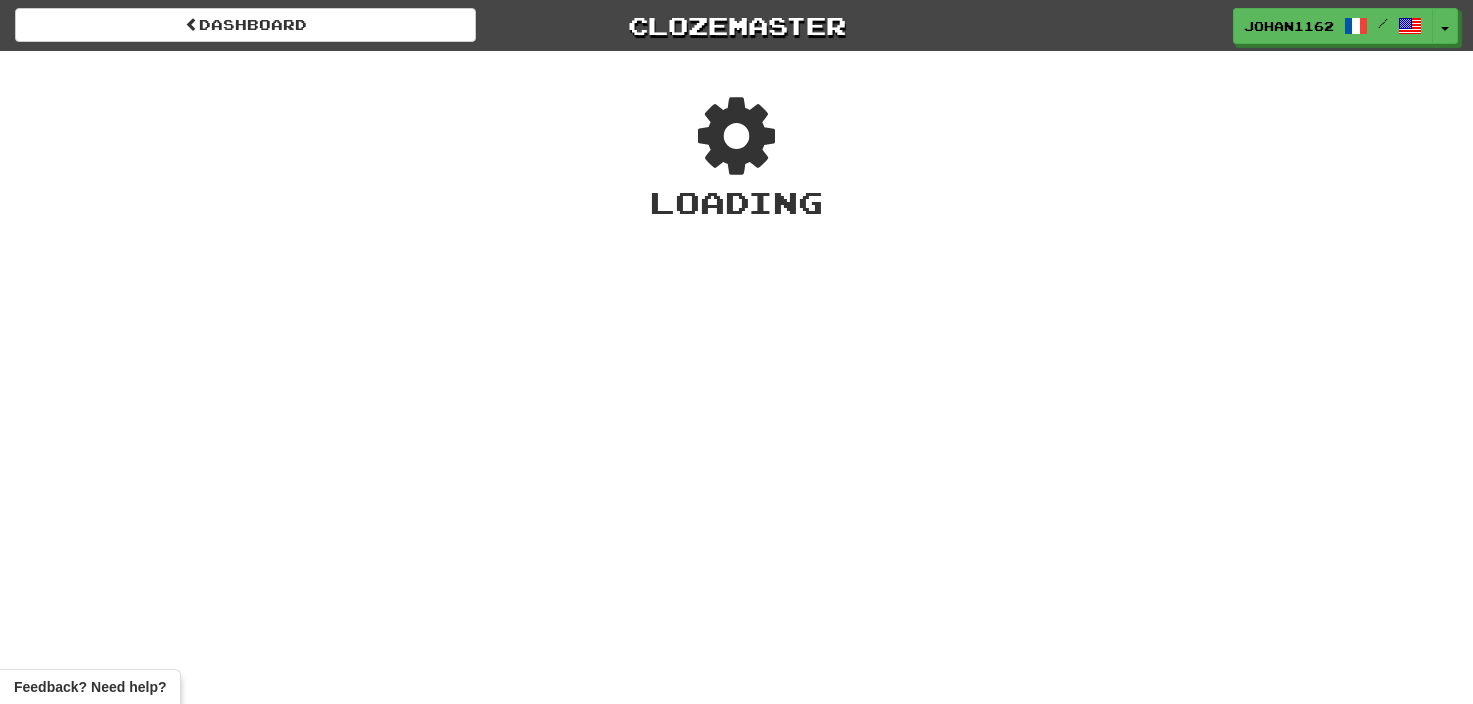 scroll, scrollTop: 0, scrollLeft: 0, axis: both 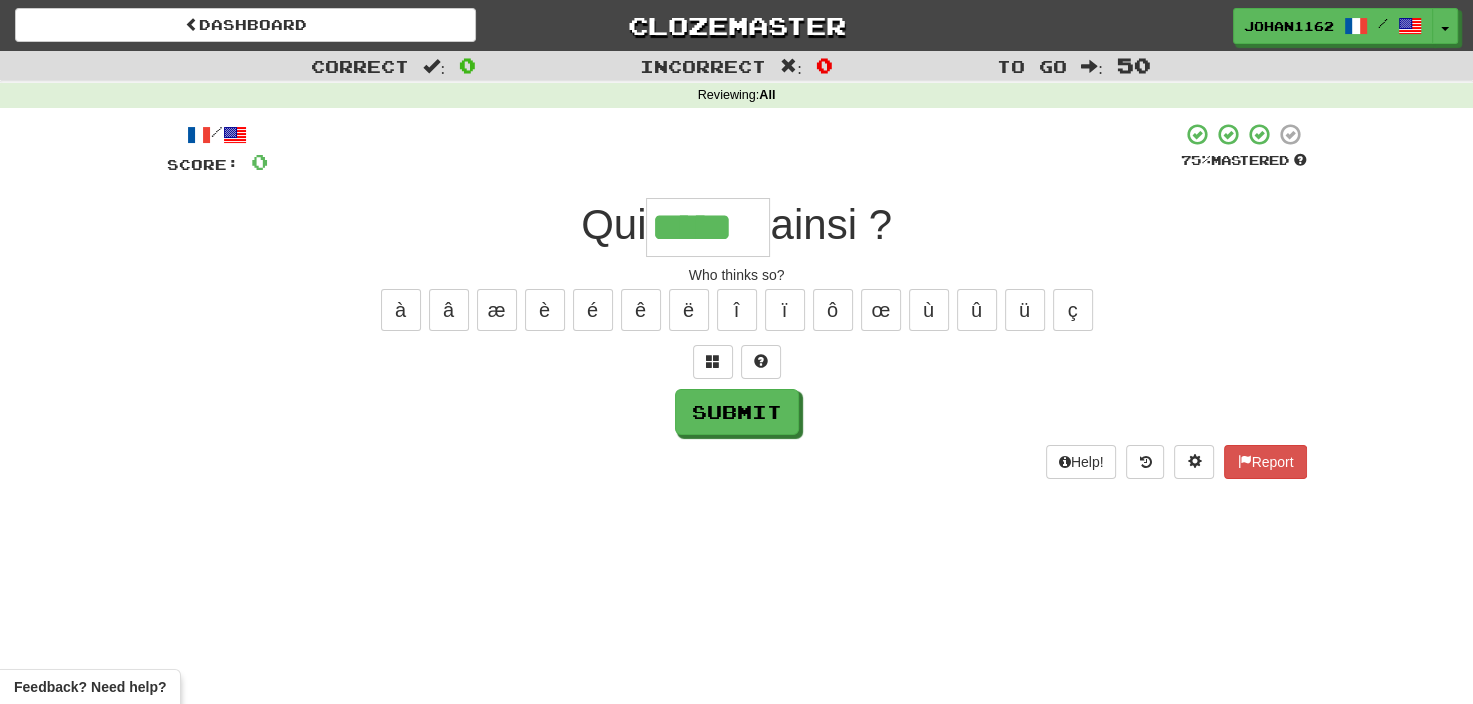 type on "*****" 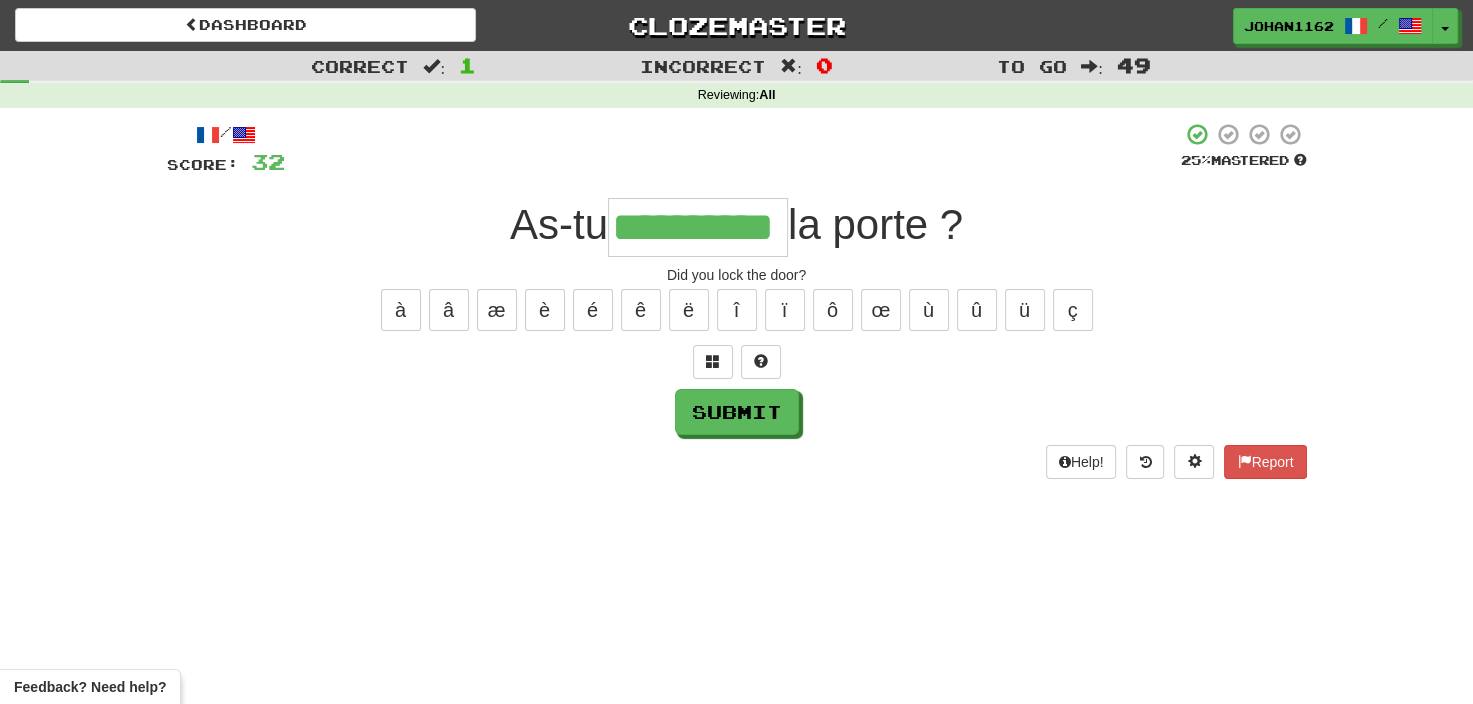 type on "**********" 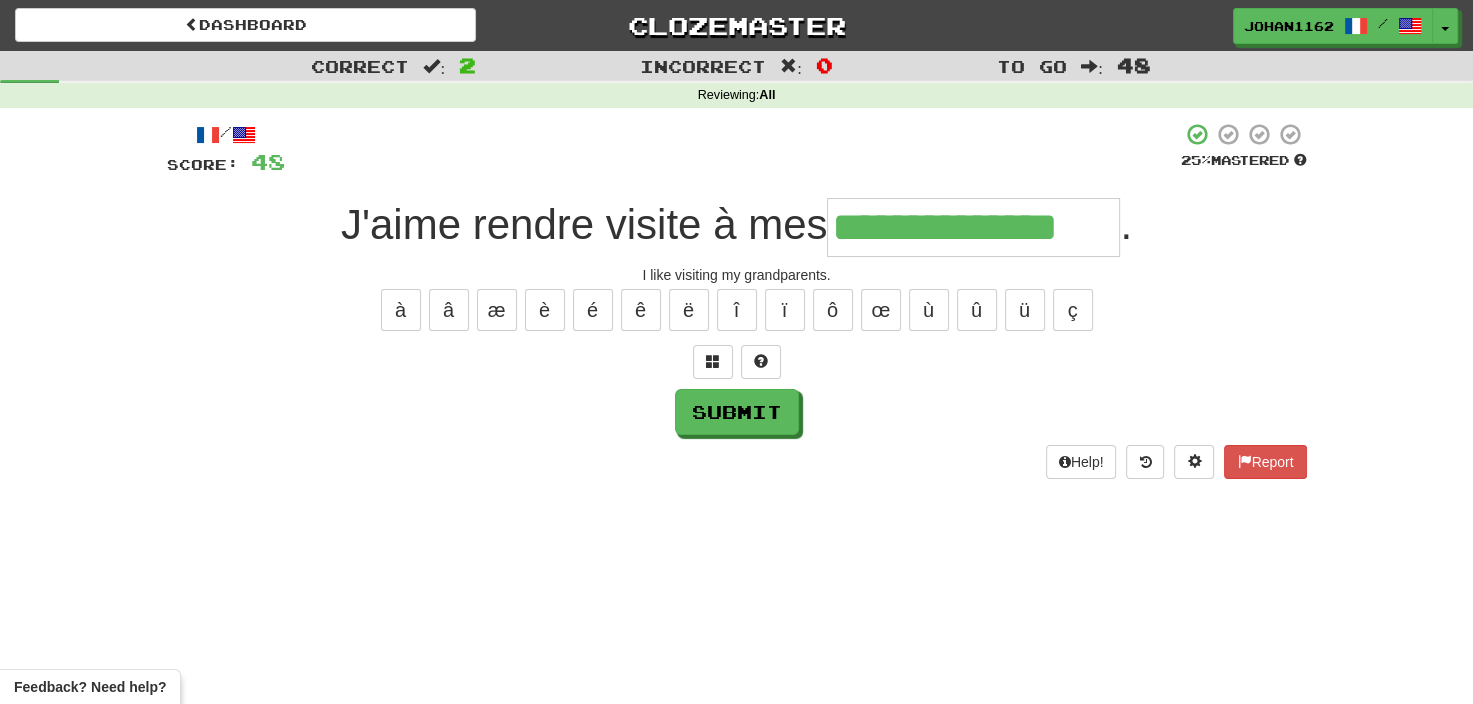 type on "**********" 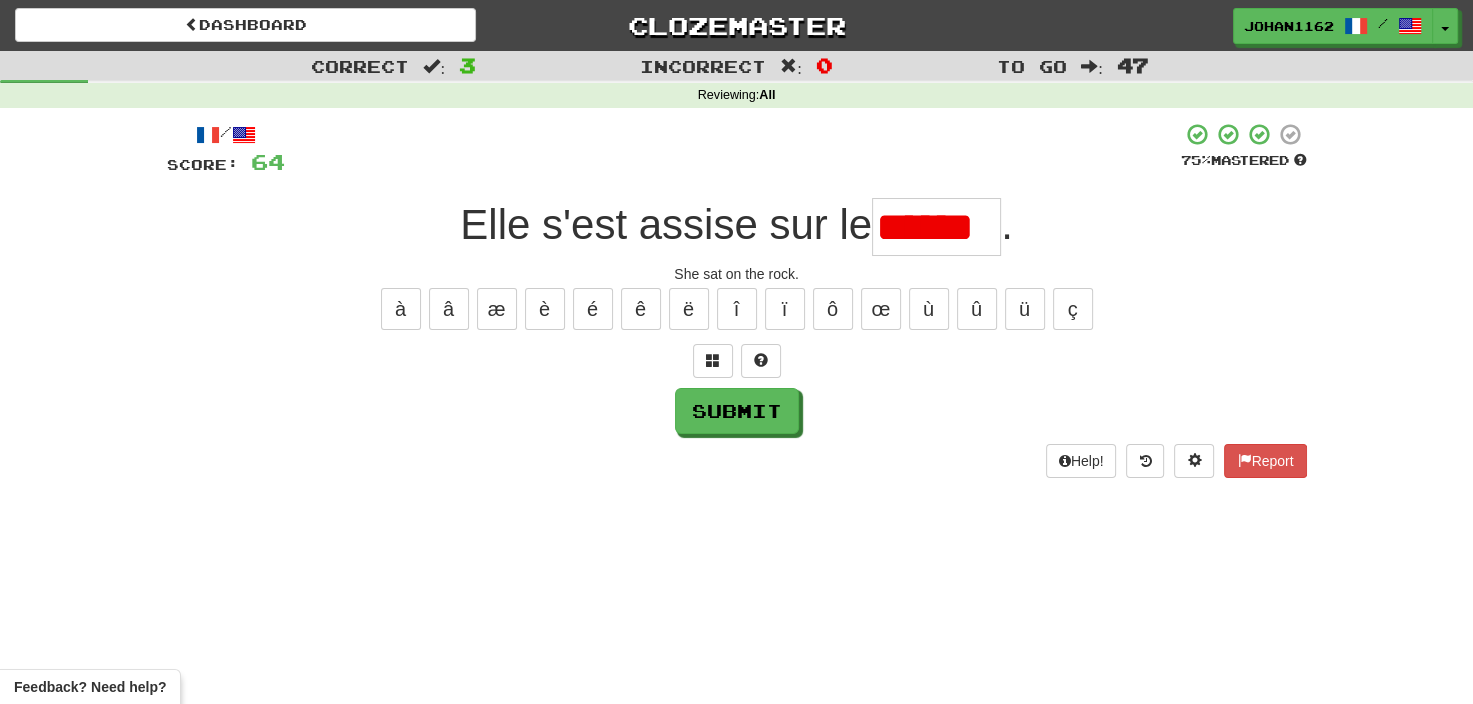 scroll, scrollTop: 0, scrollLeft: 0, axis: both 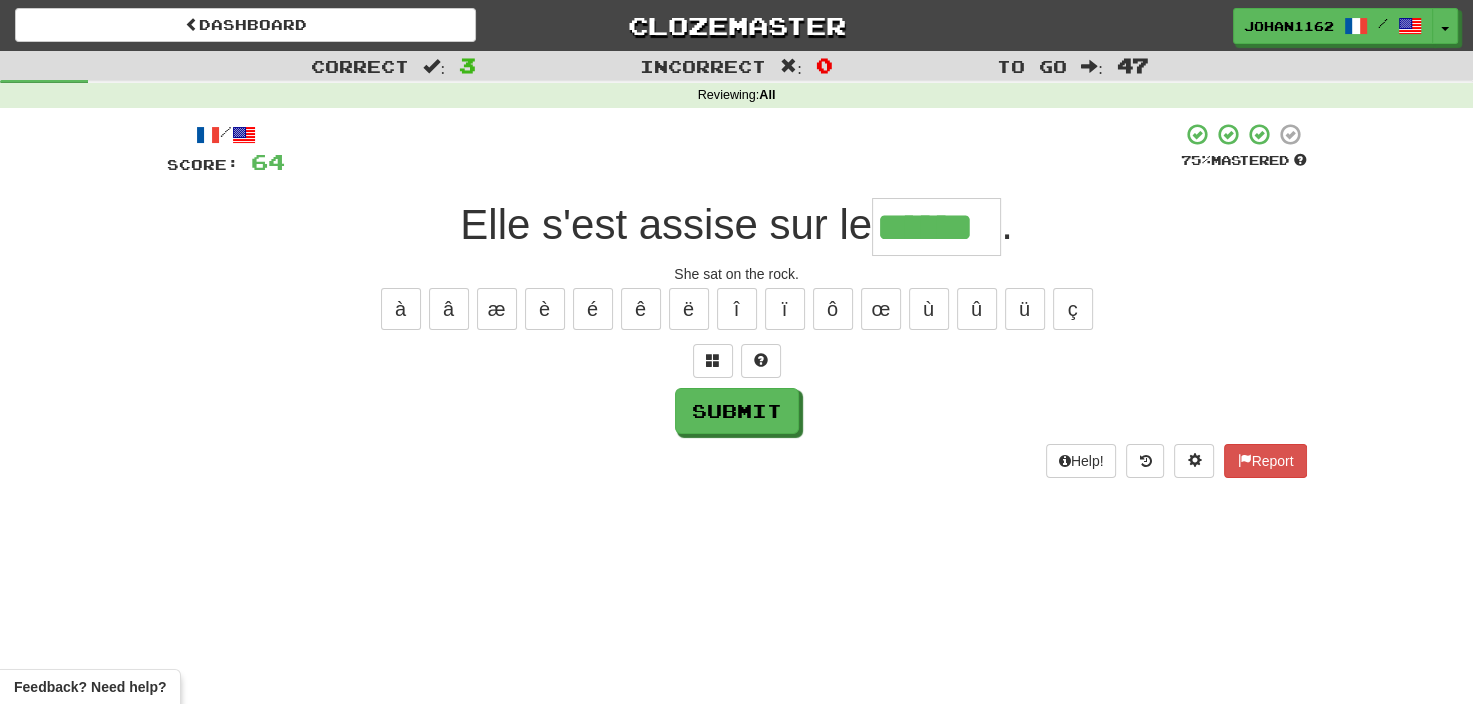 type on "******" 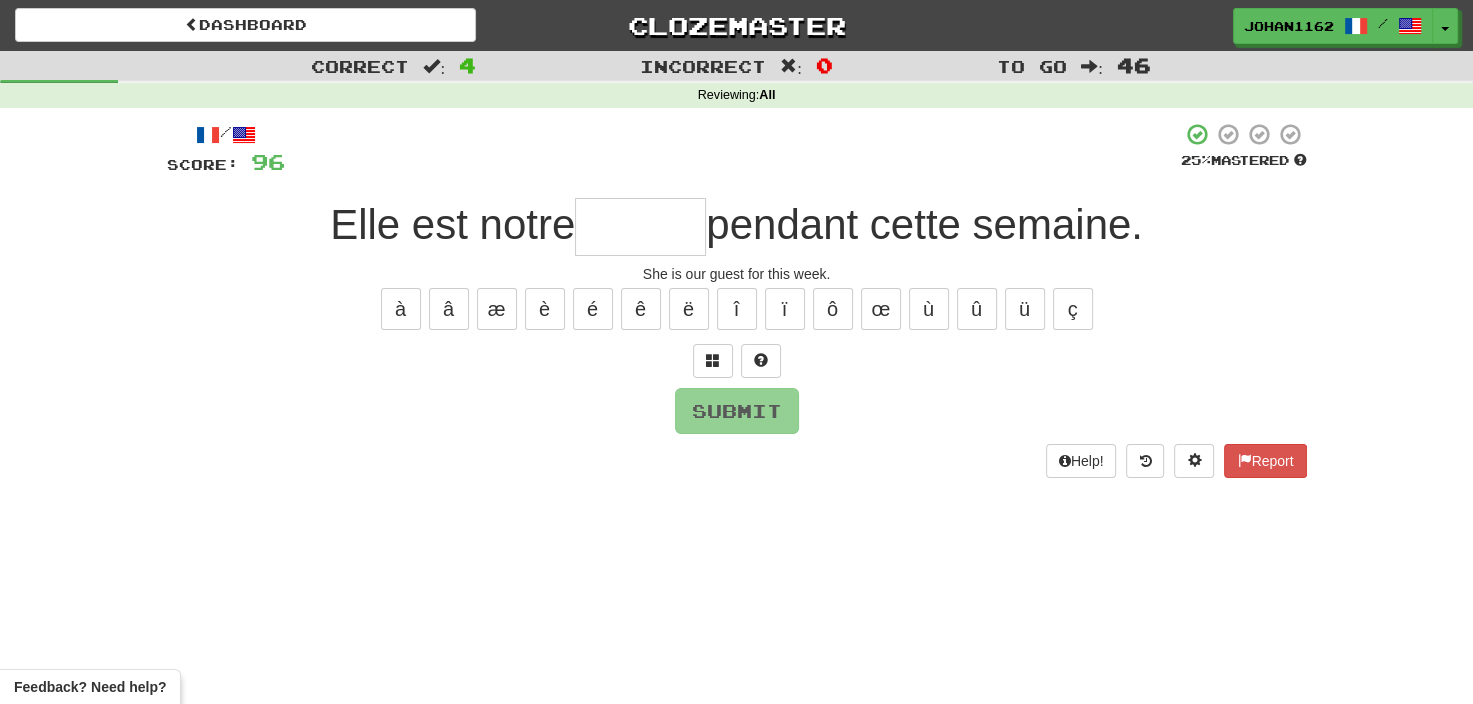 type on "*" 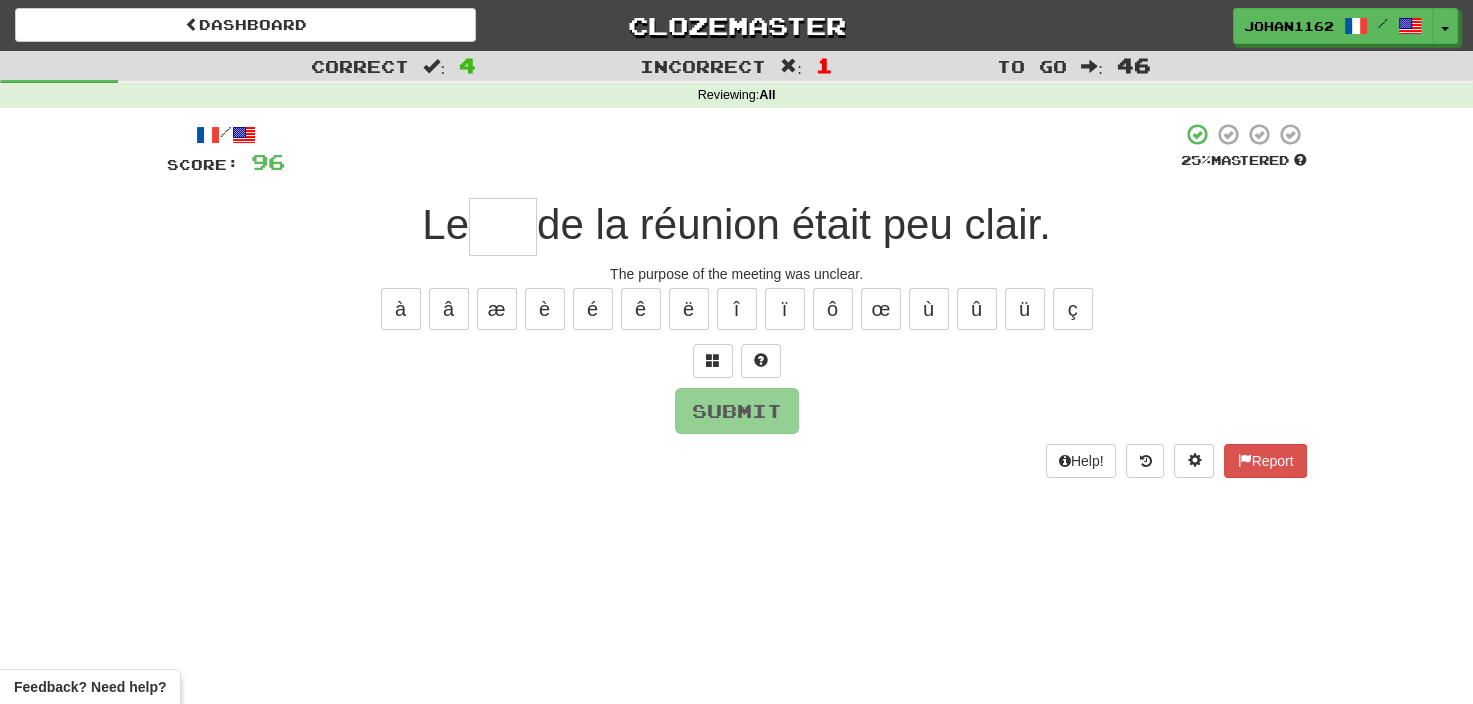 click at bounding box center [503, 227] 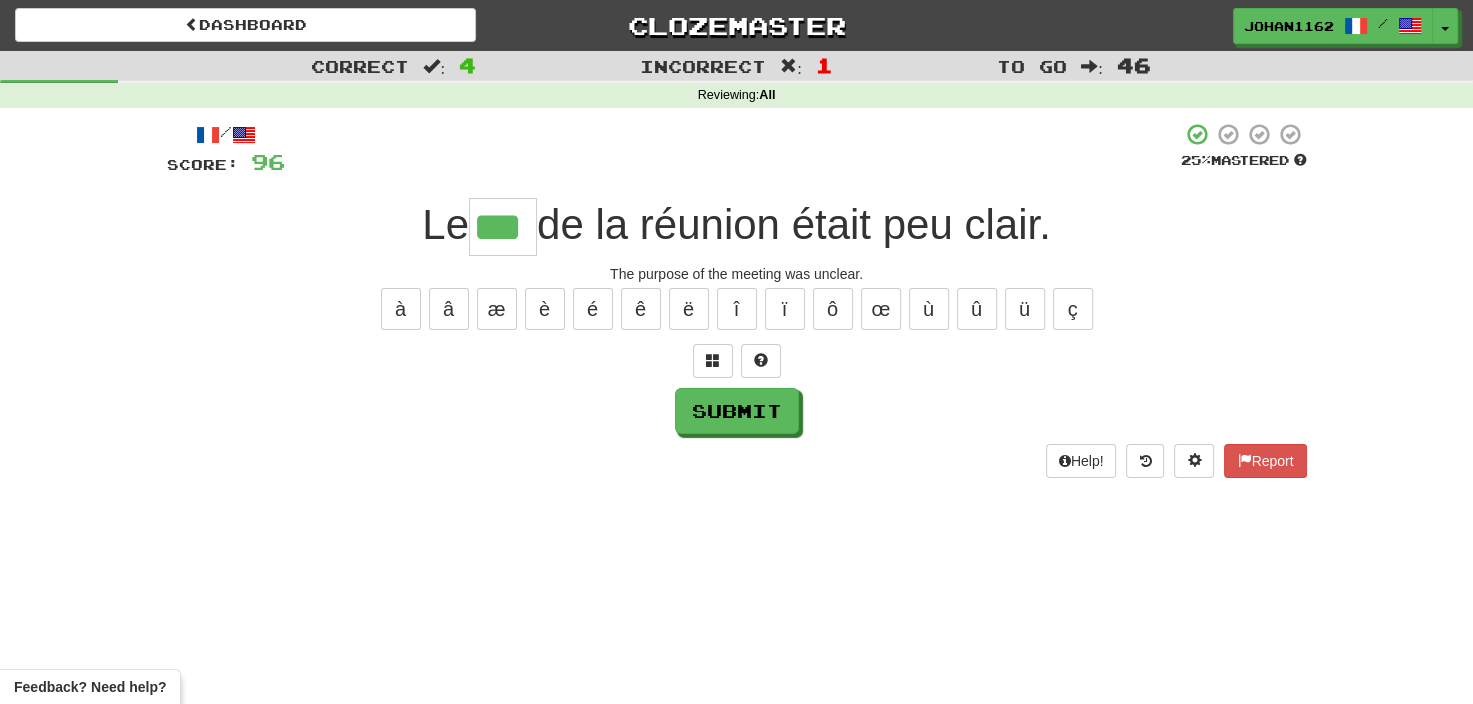 type on "***" 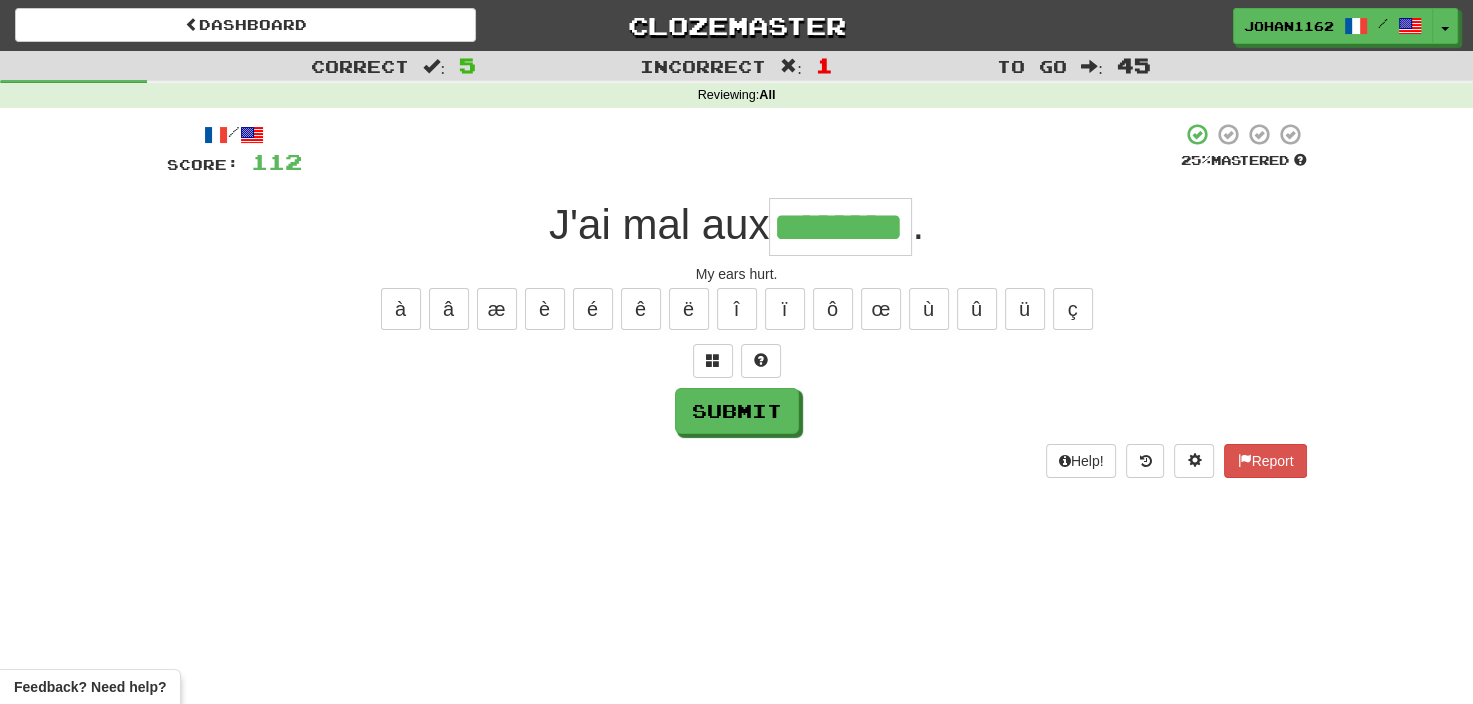 type on "********" 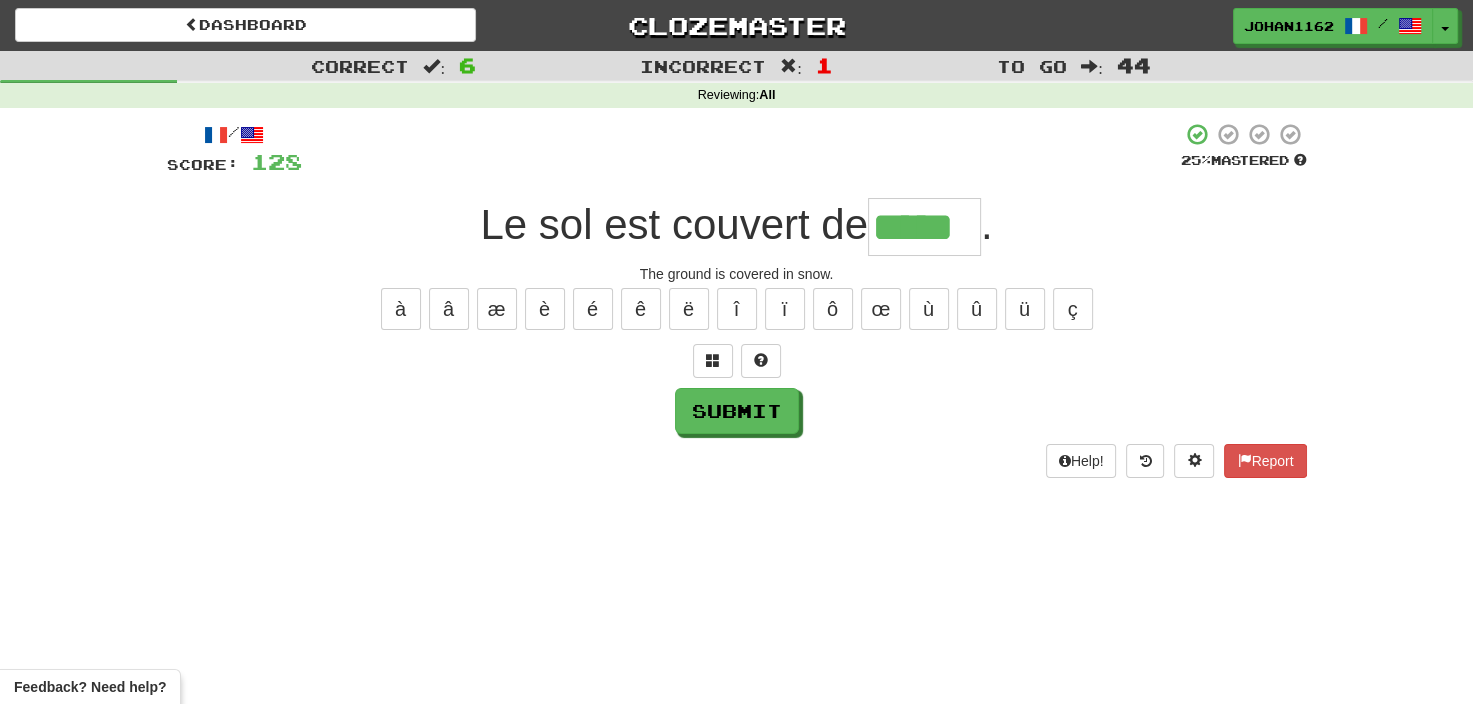 type on "*****" 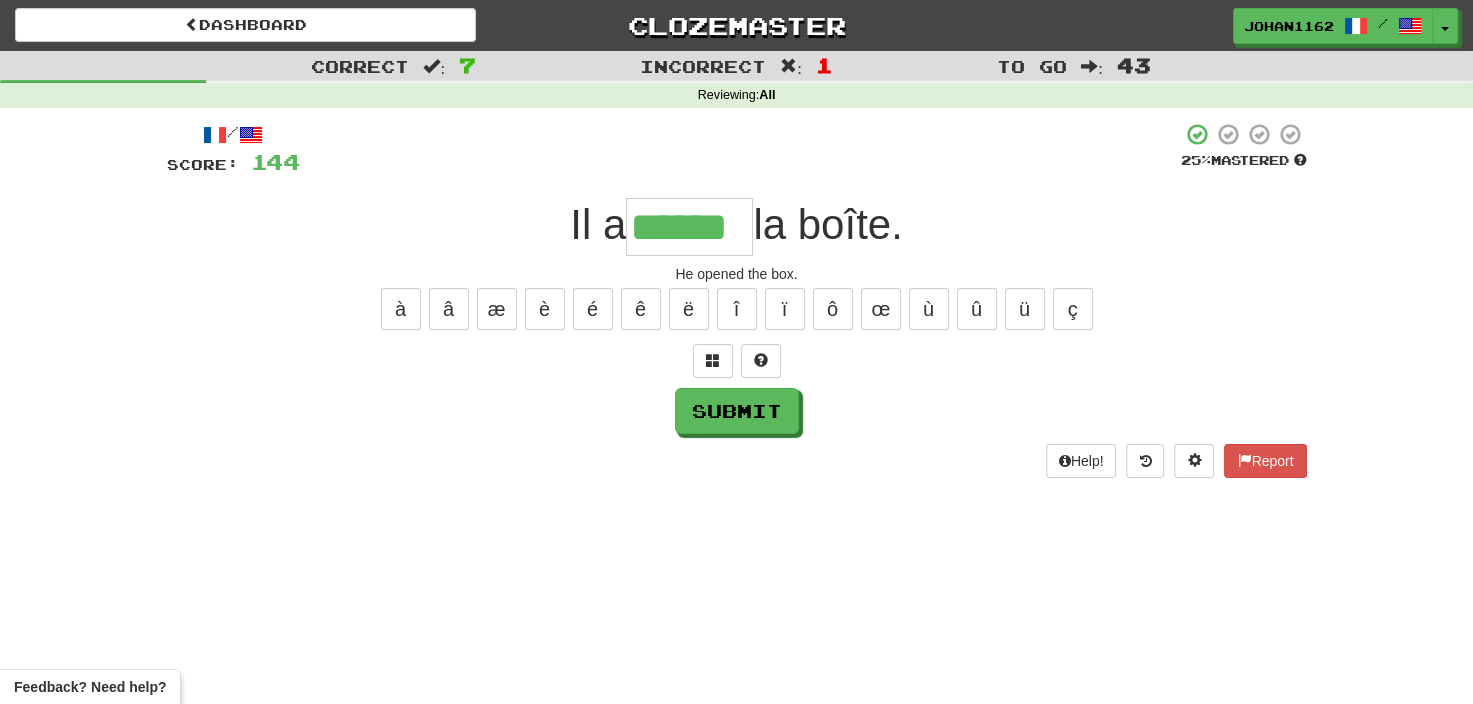 type on "******" 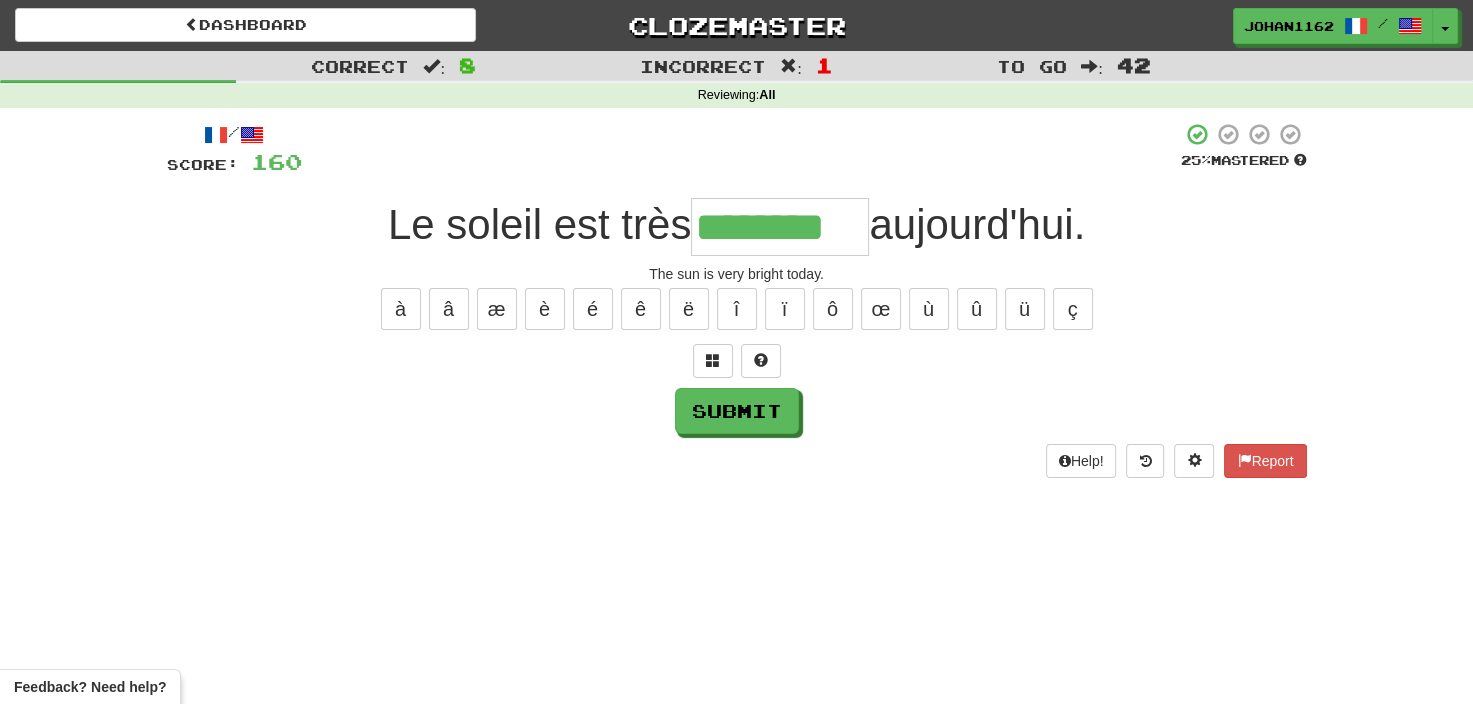 type on "********" 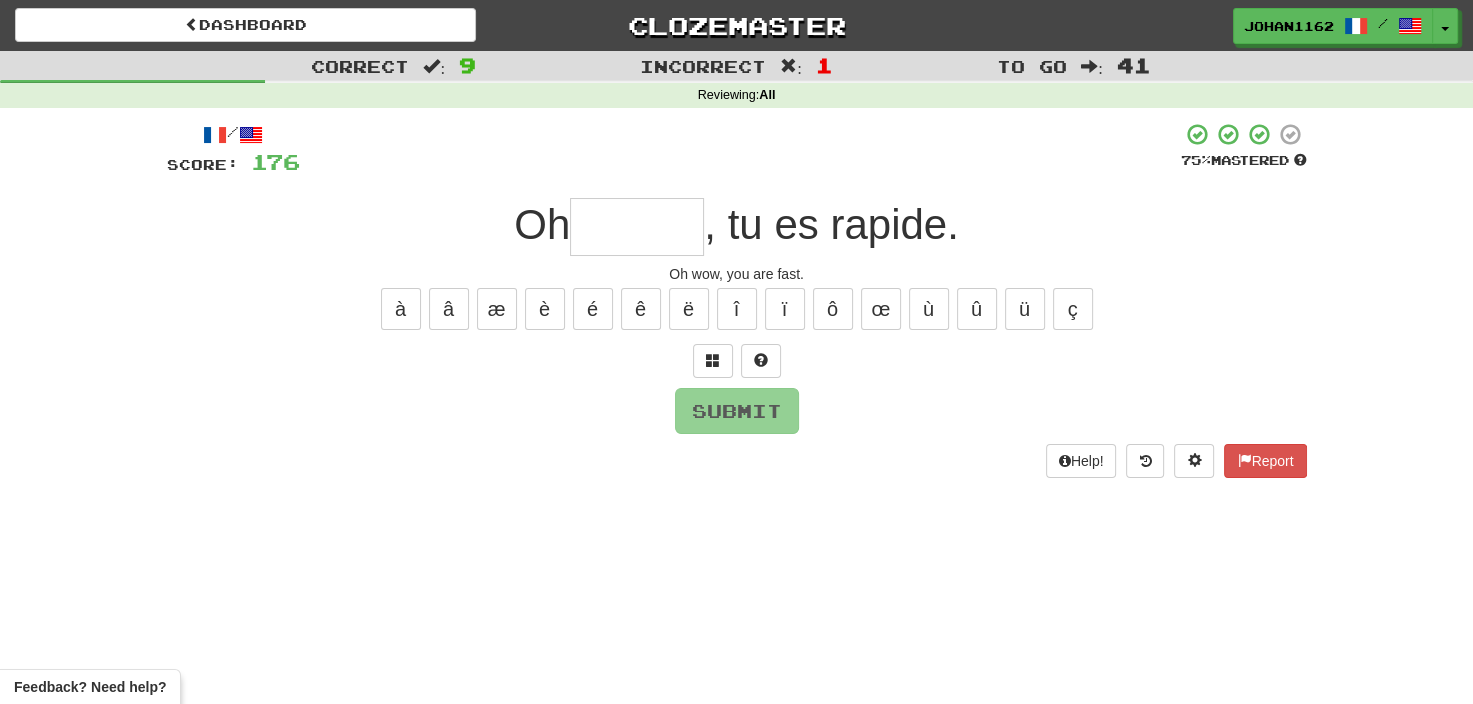 type on "*" 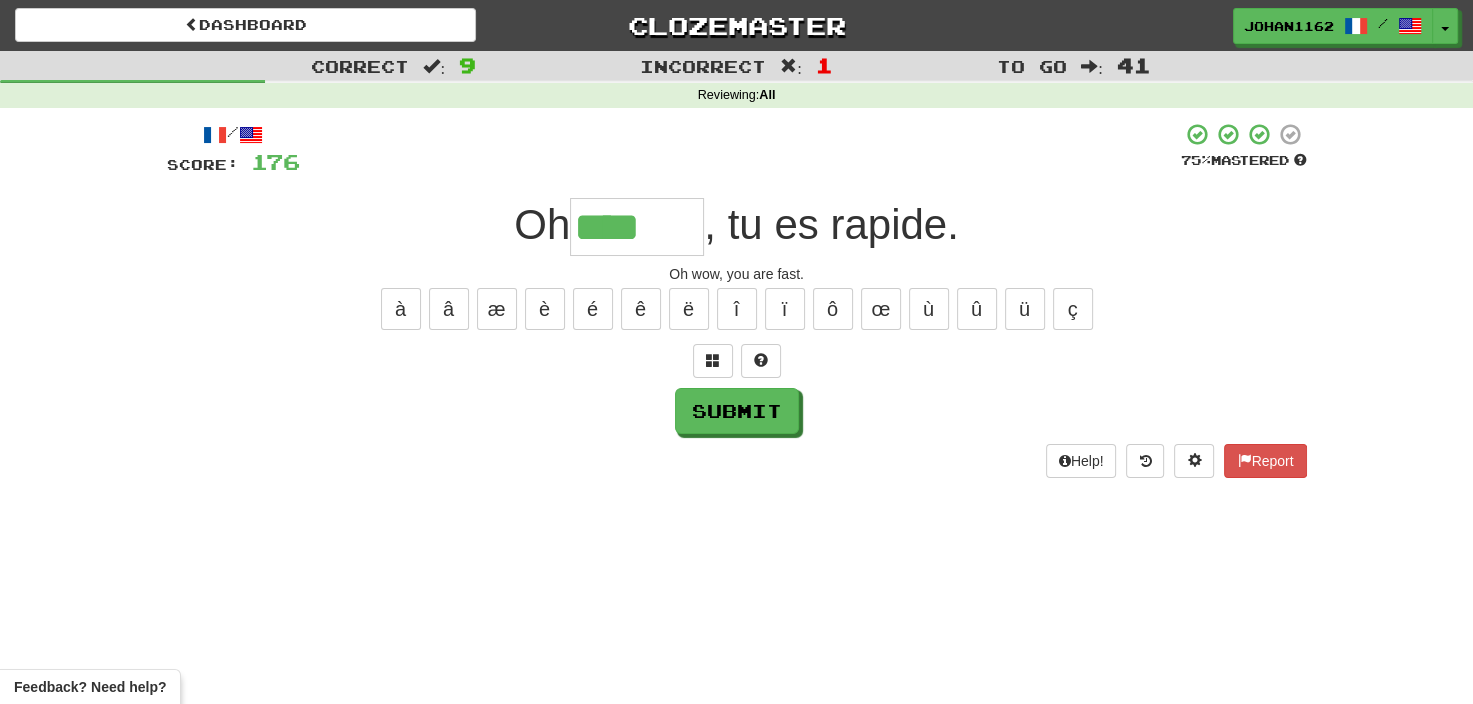 scroll, scrollTop: 0, scrollLeft: 0, axis: both 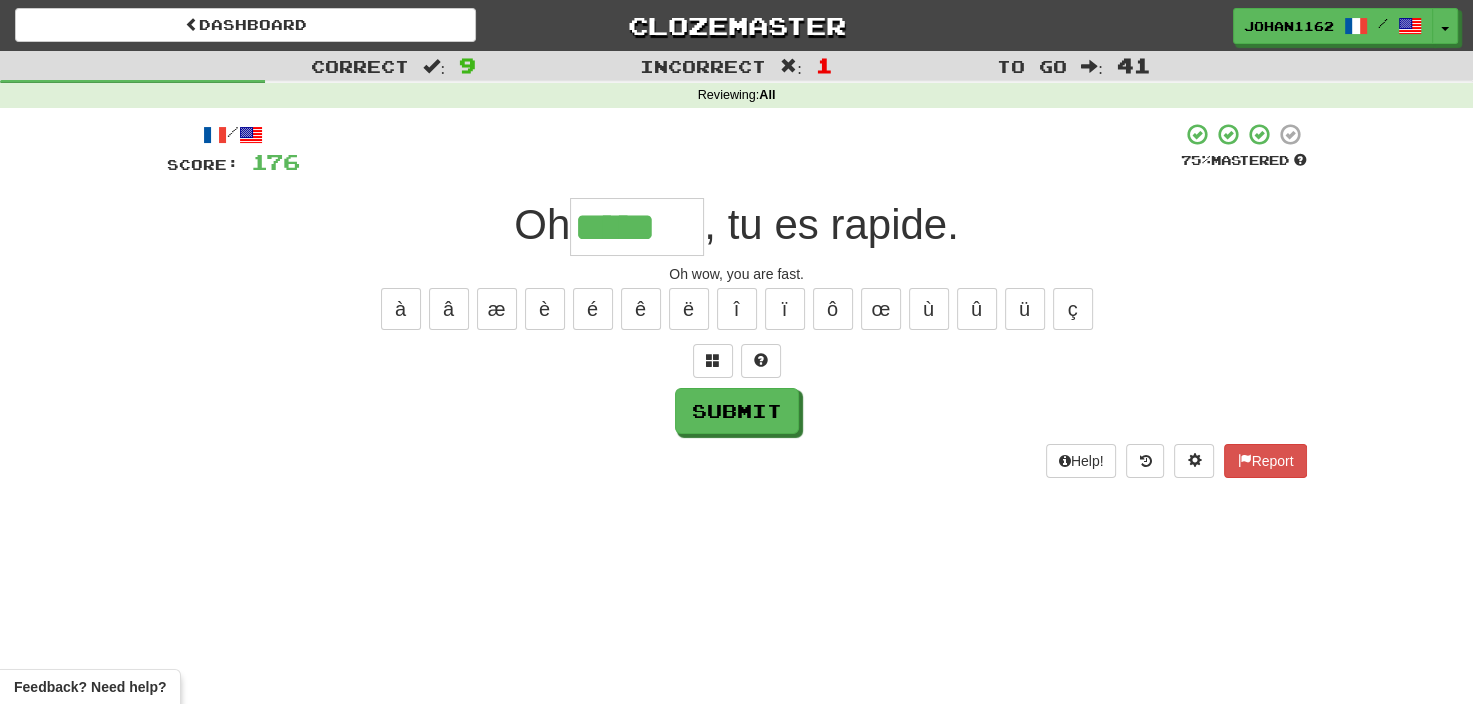 type on "*****" 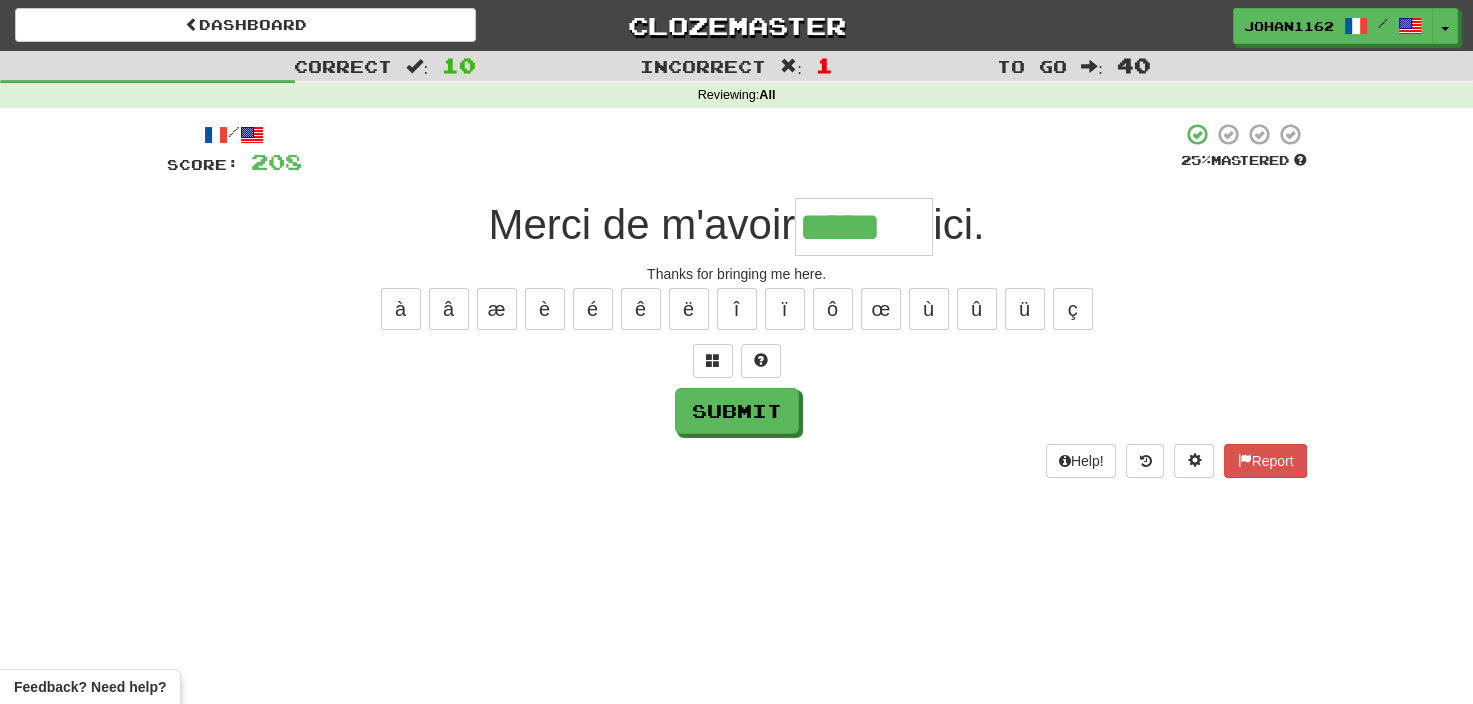 type on "*****" 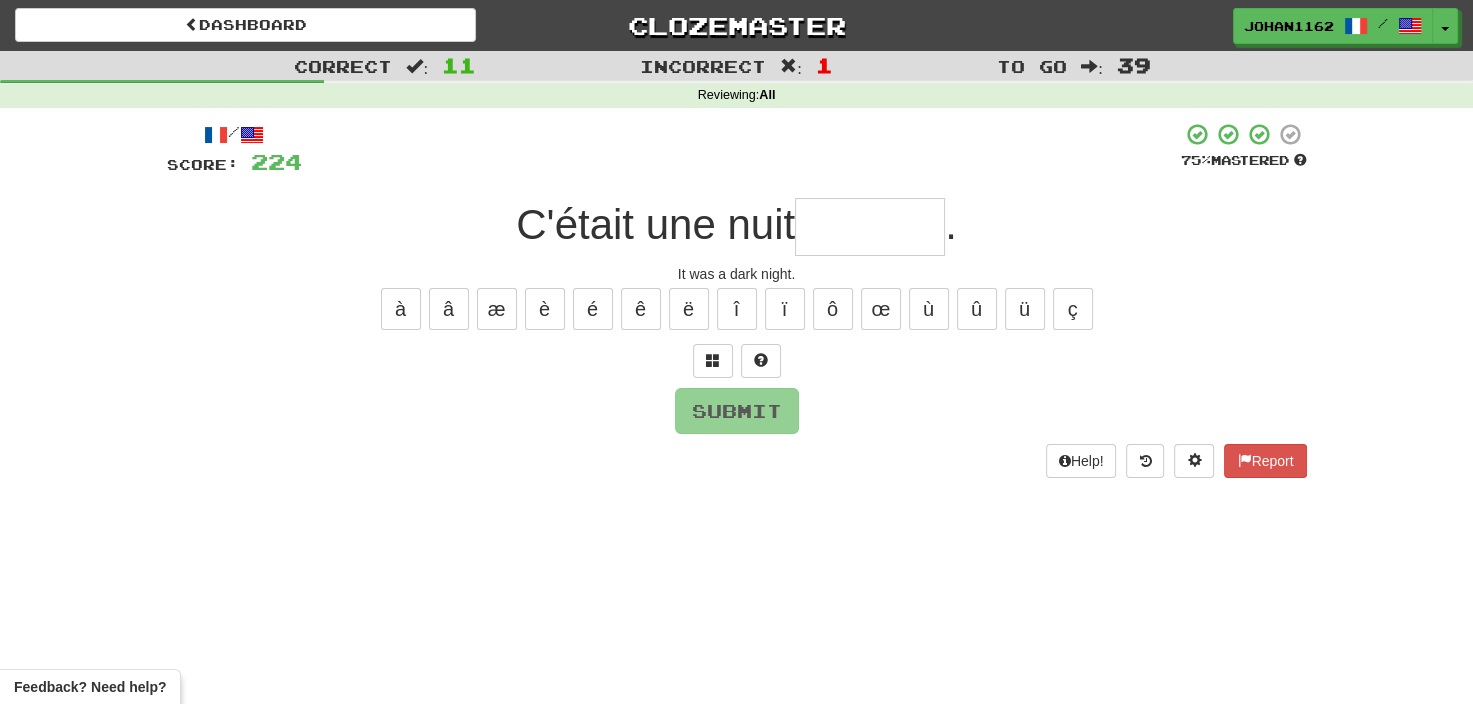 type on "*" 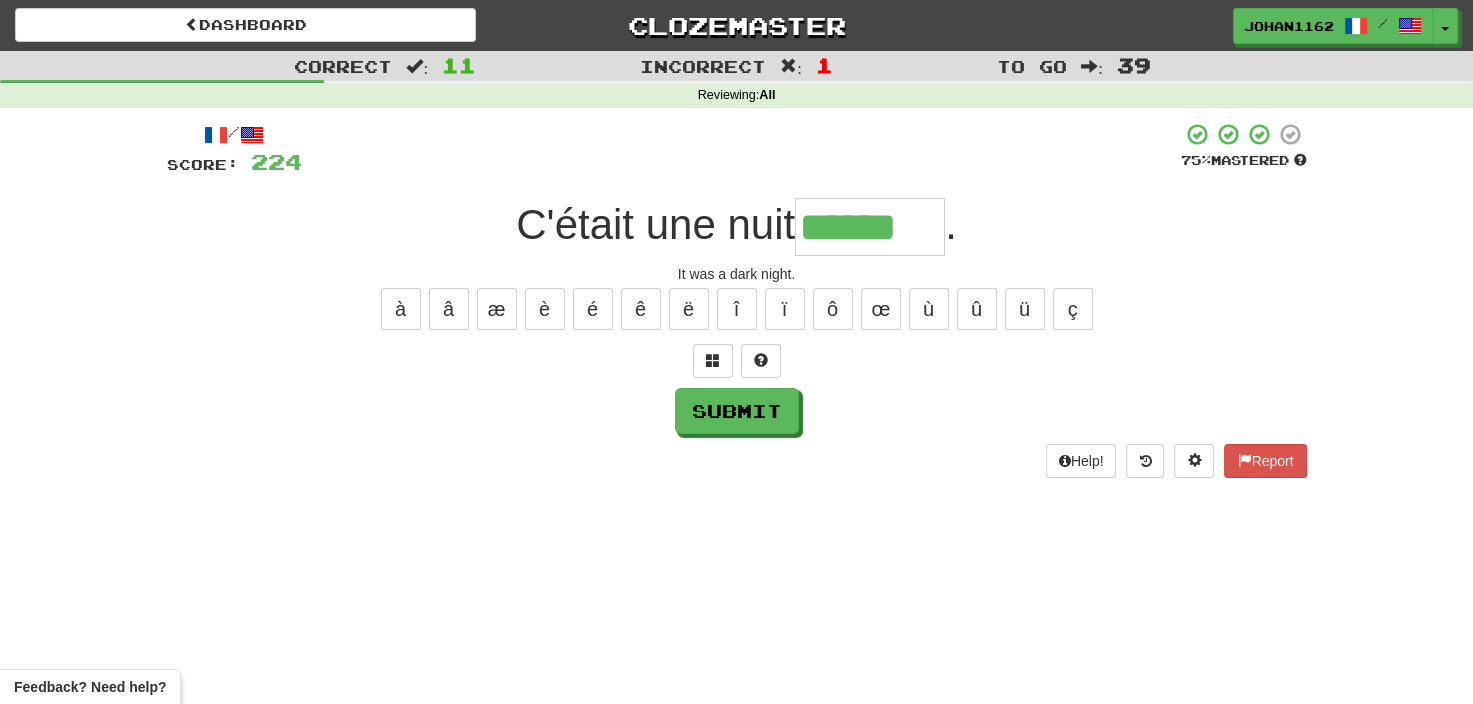 type on "******" 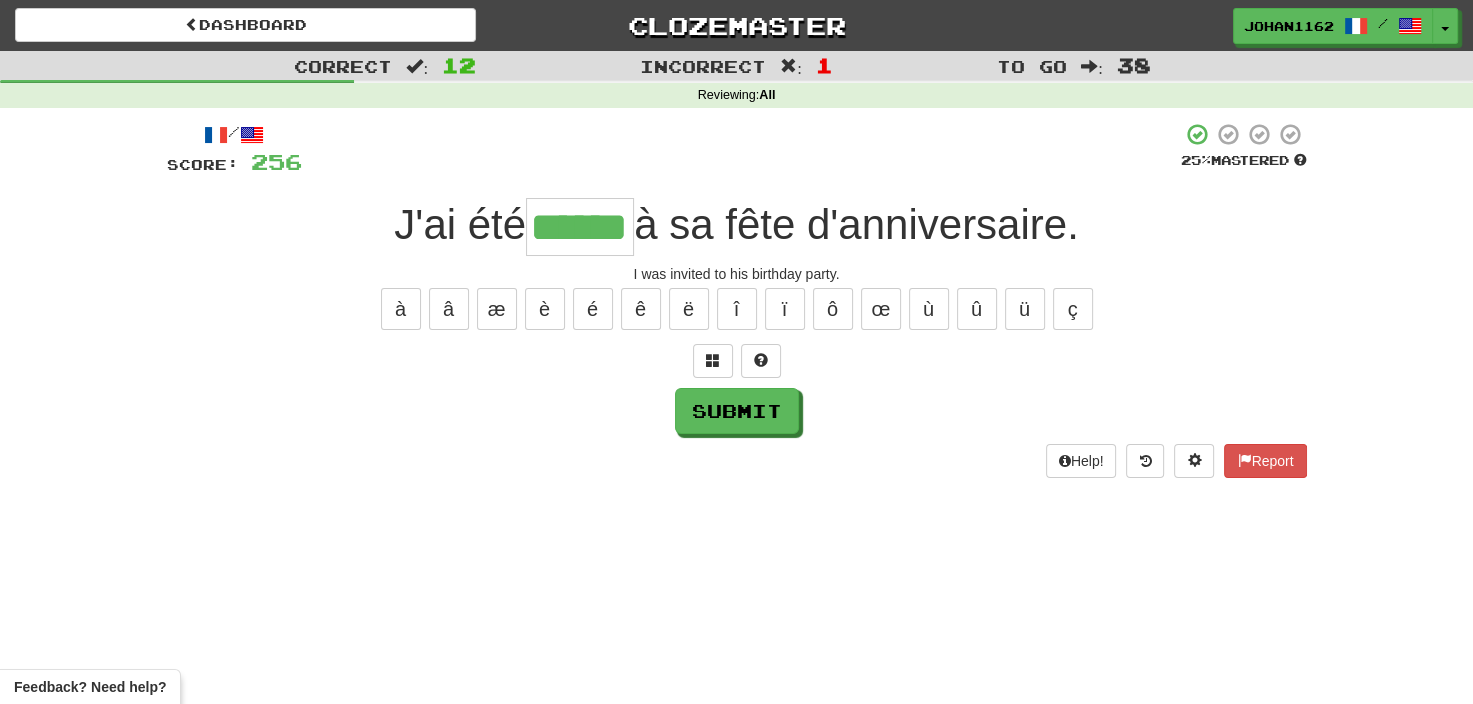 type on "******" 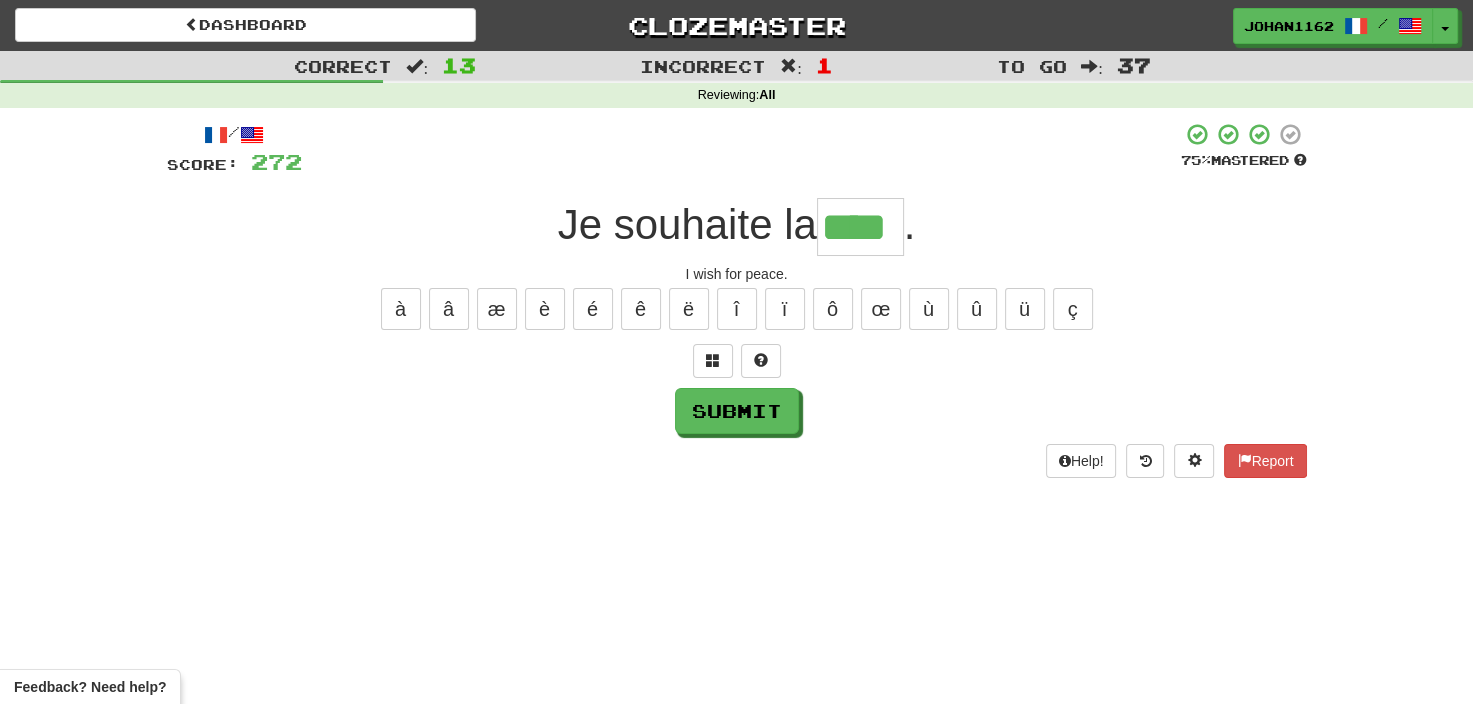 type on "****" 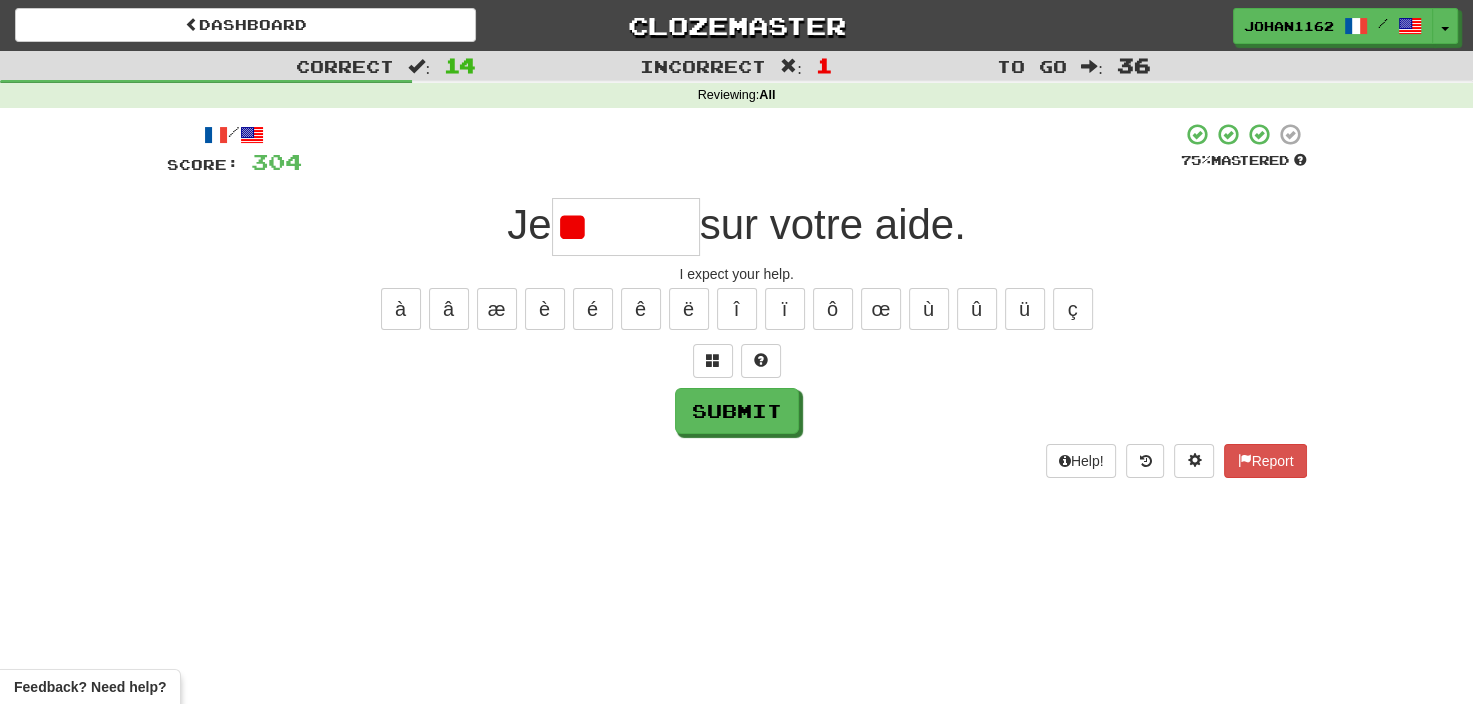 type on "*" 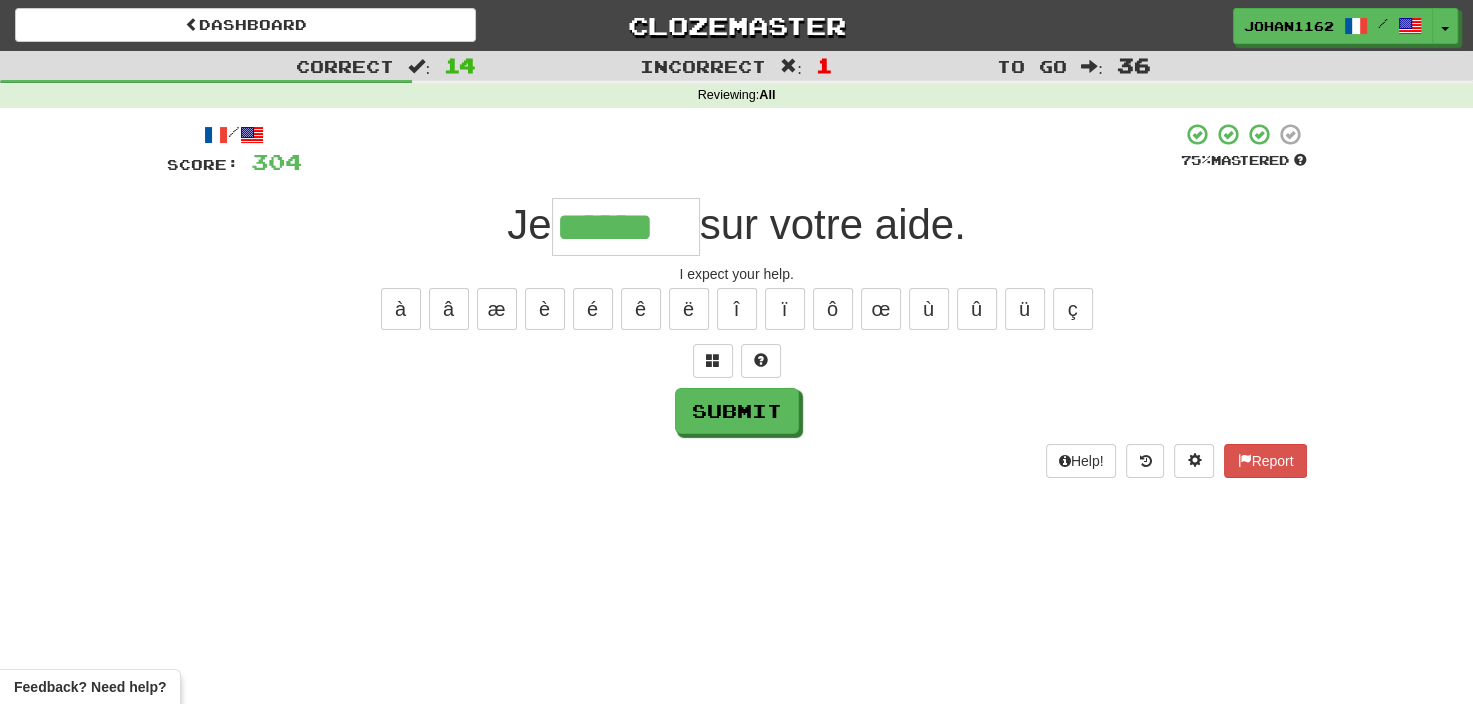 type on "******" 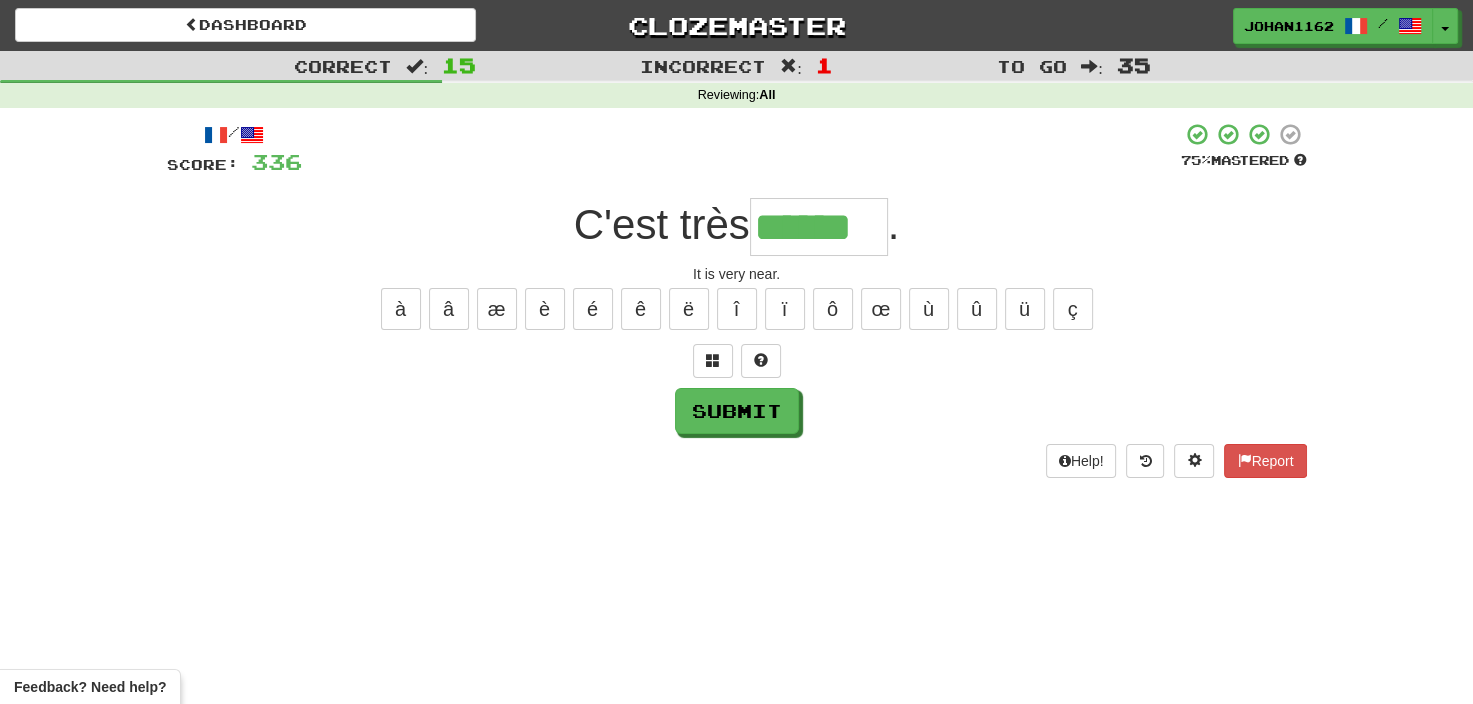 type on "******" 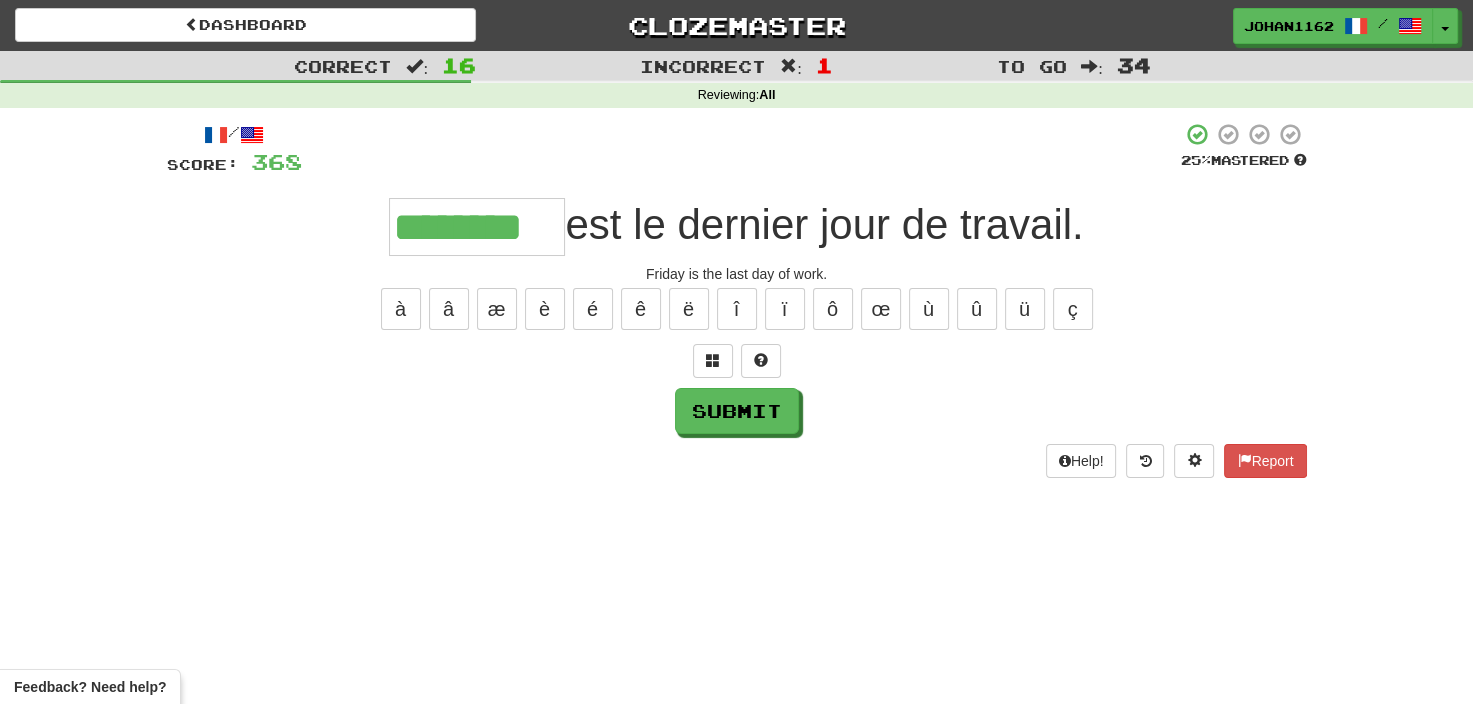type on "********" 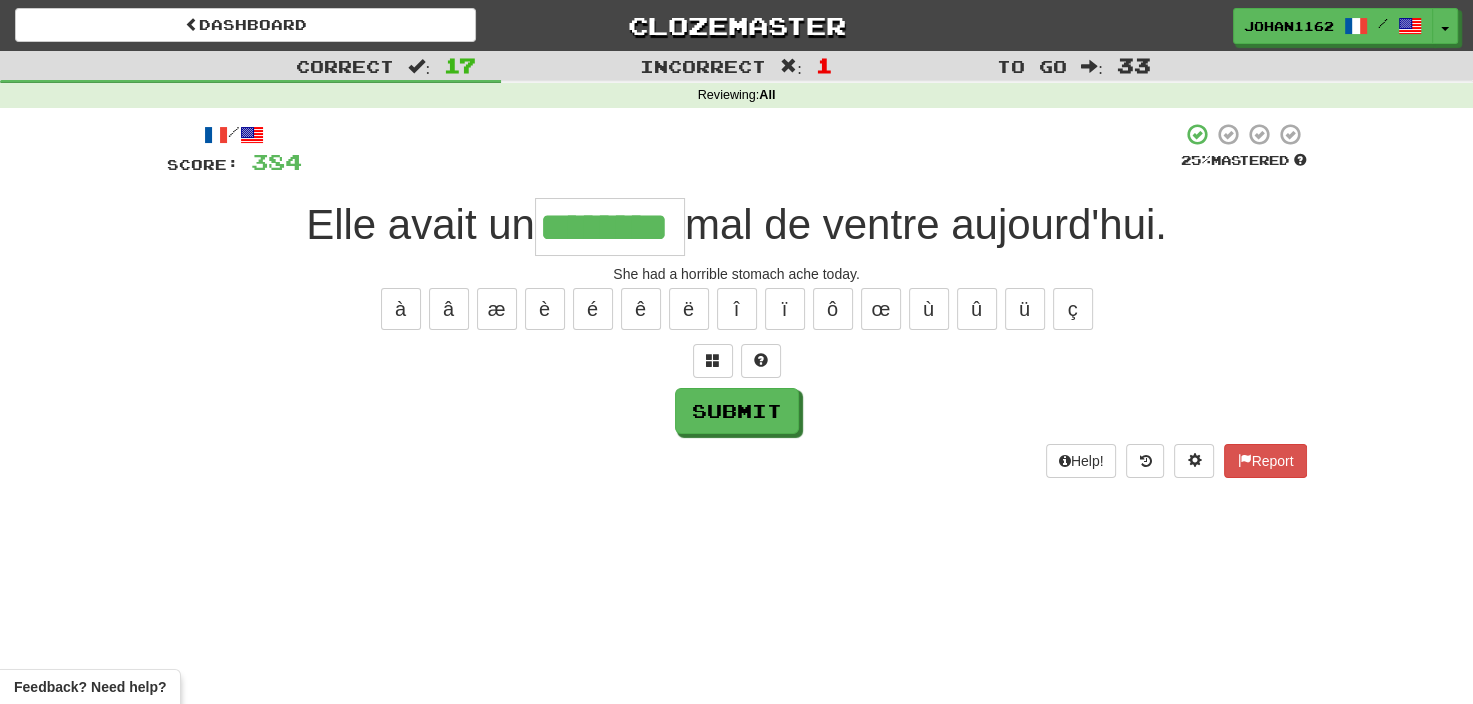 type on "********" 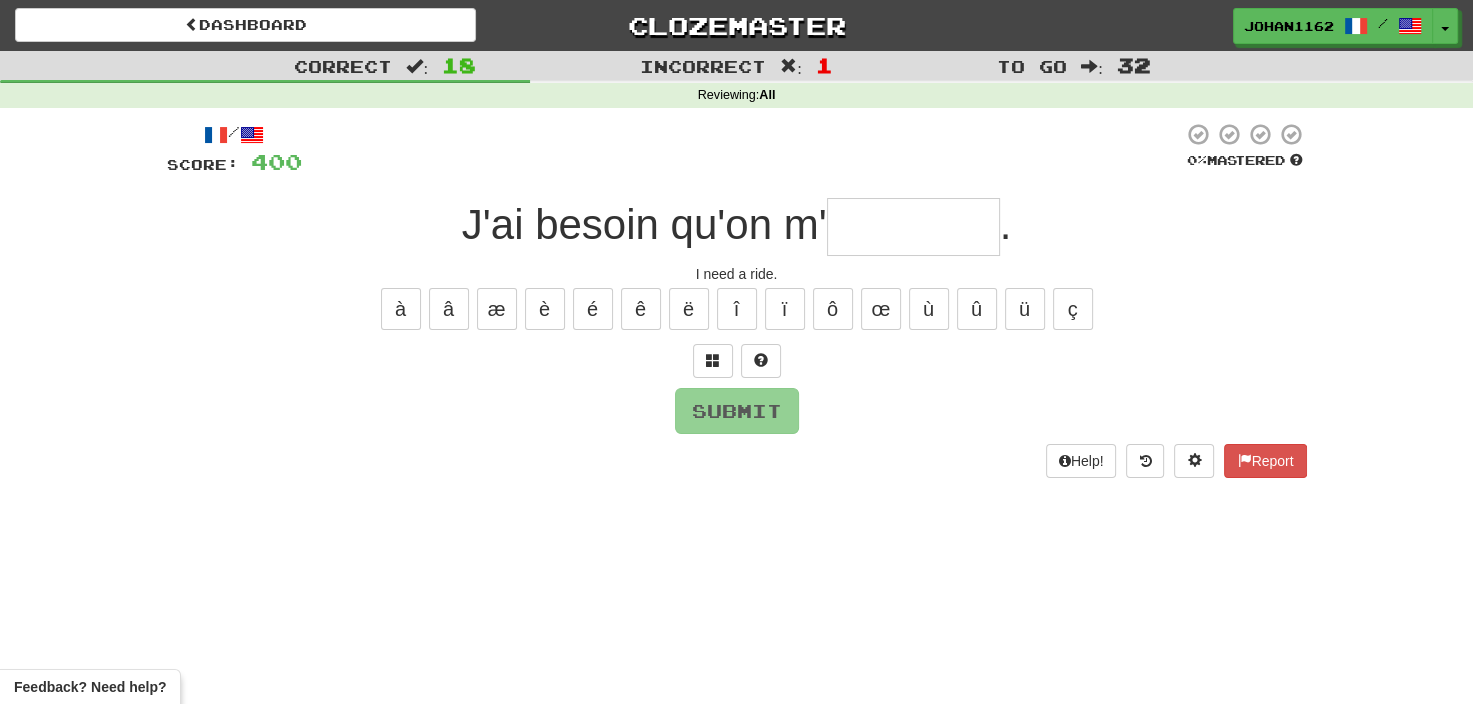 type on "*" 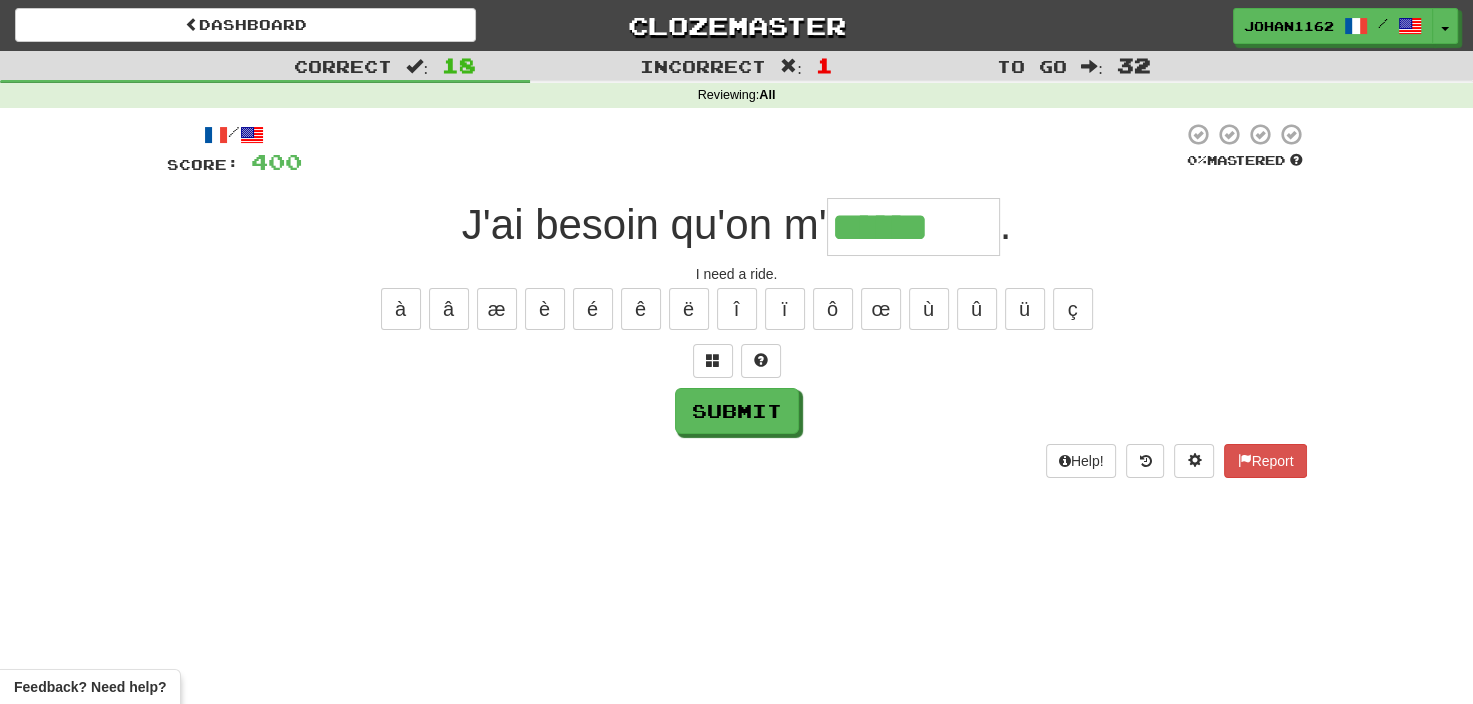 type on "******" 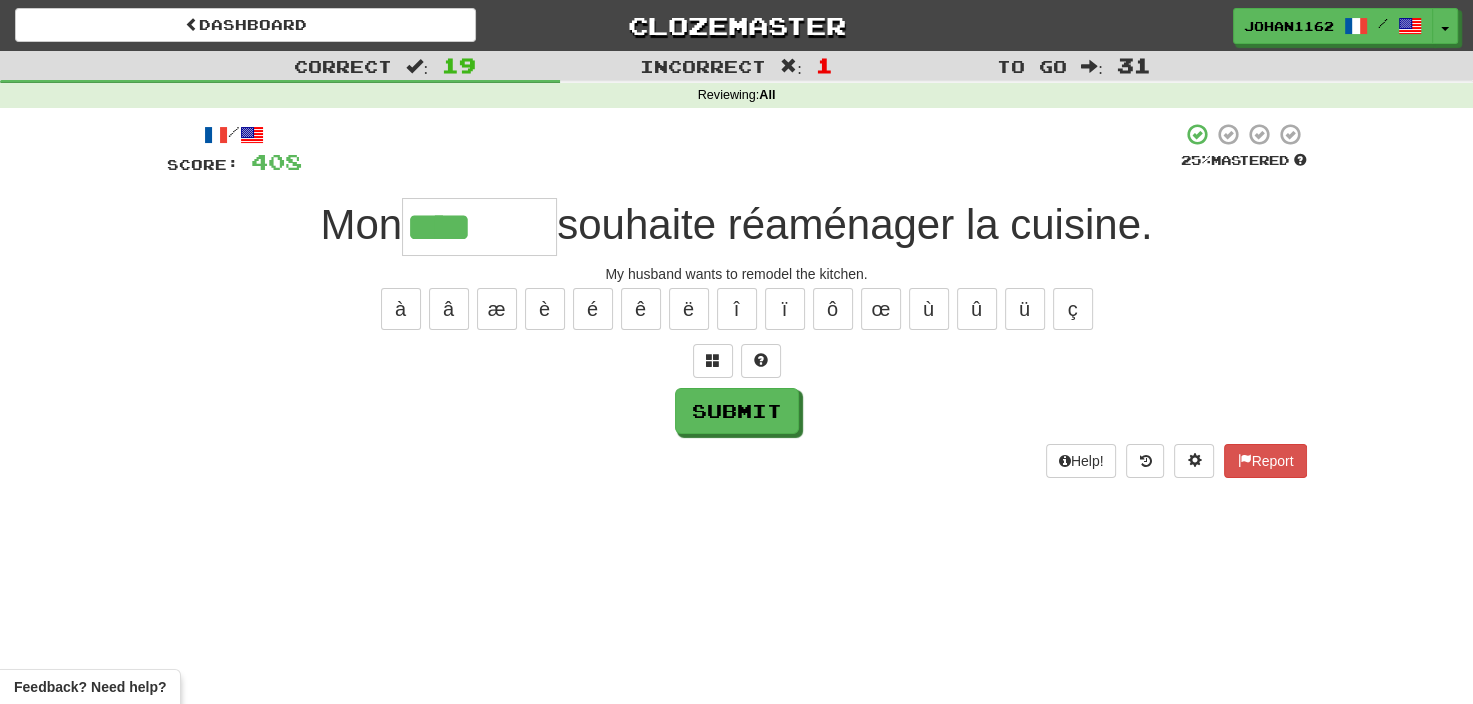 type on "********" 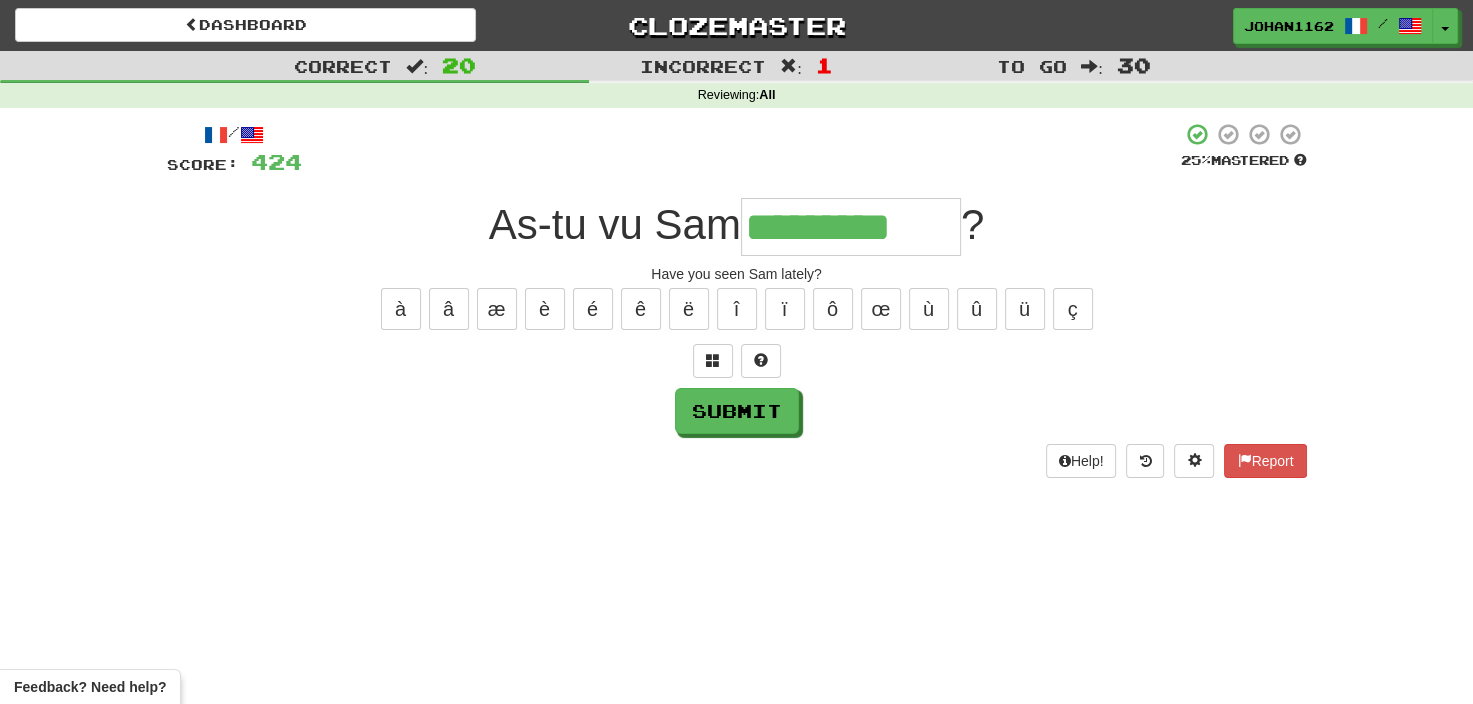type on "*********" 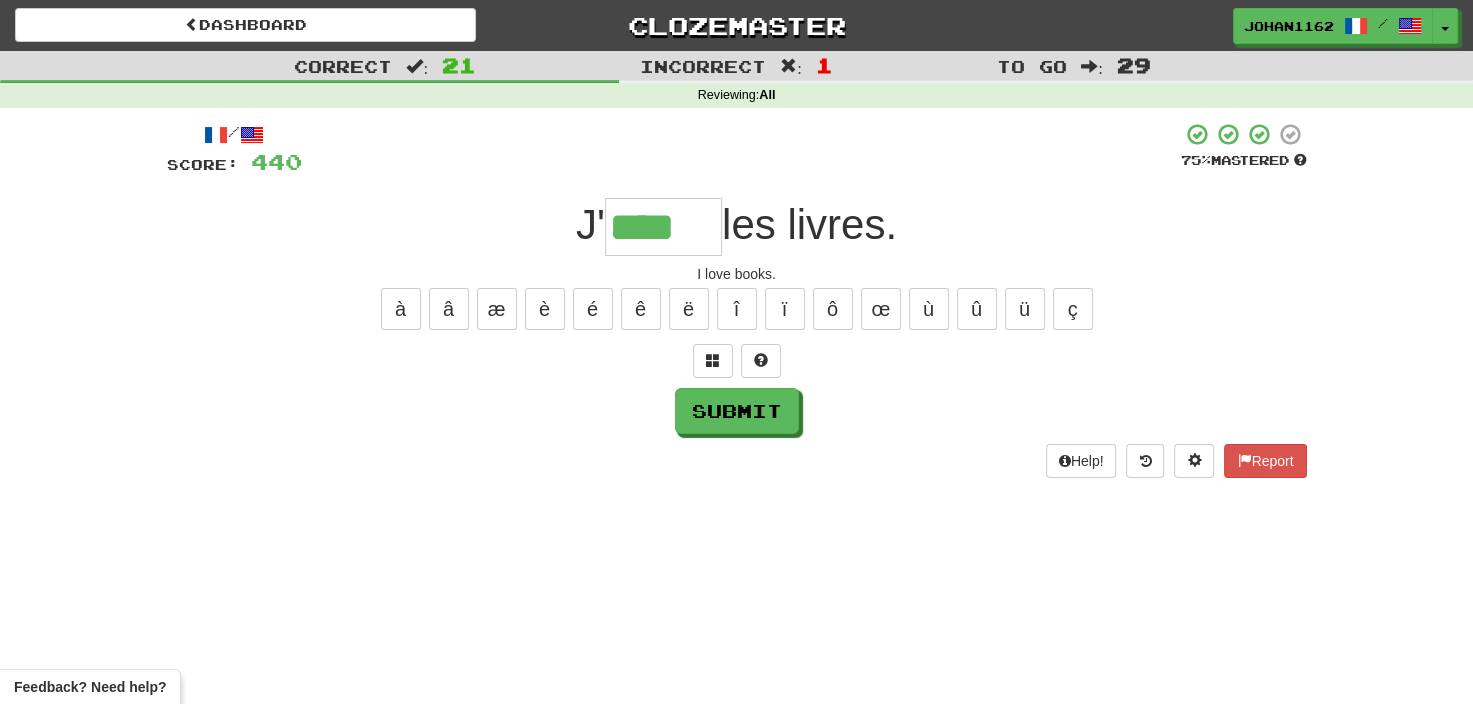 type on "*****" 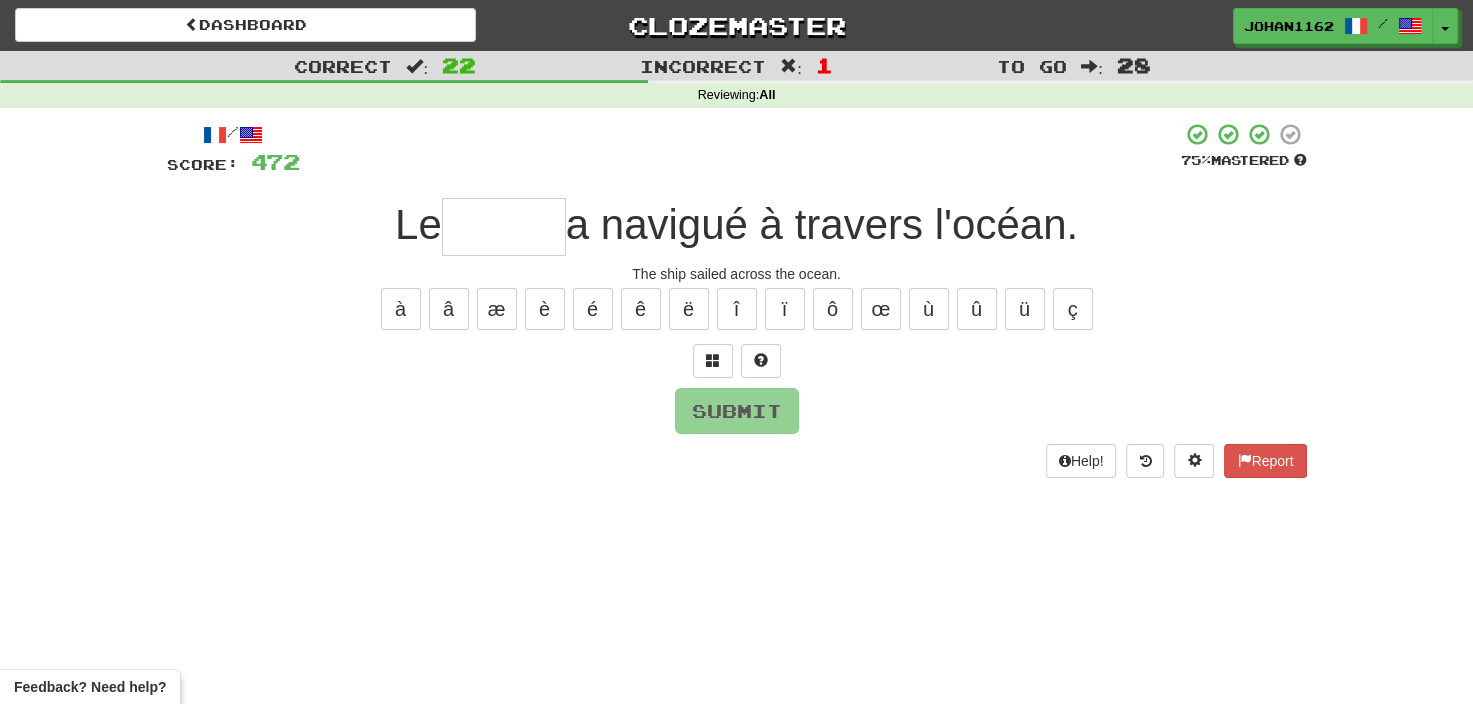 type on "*" 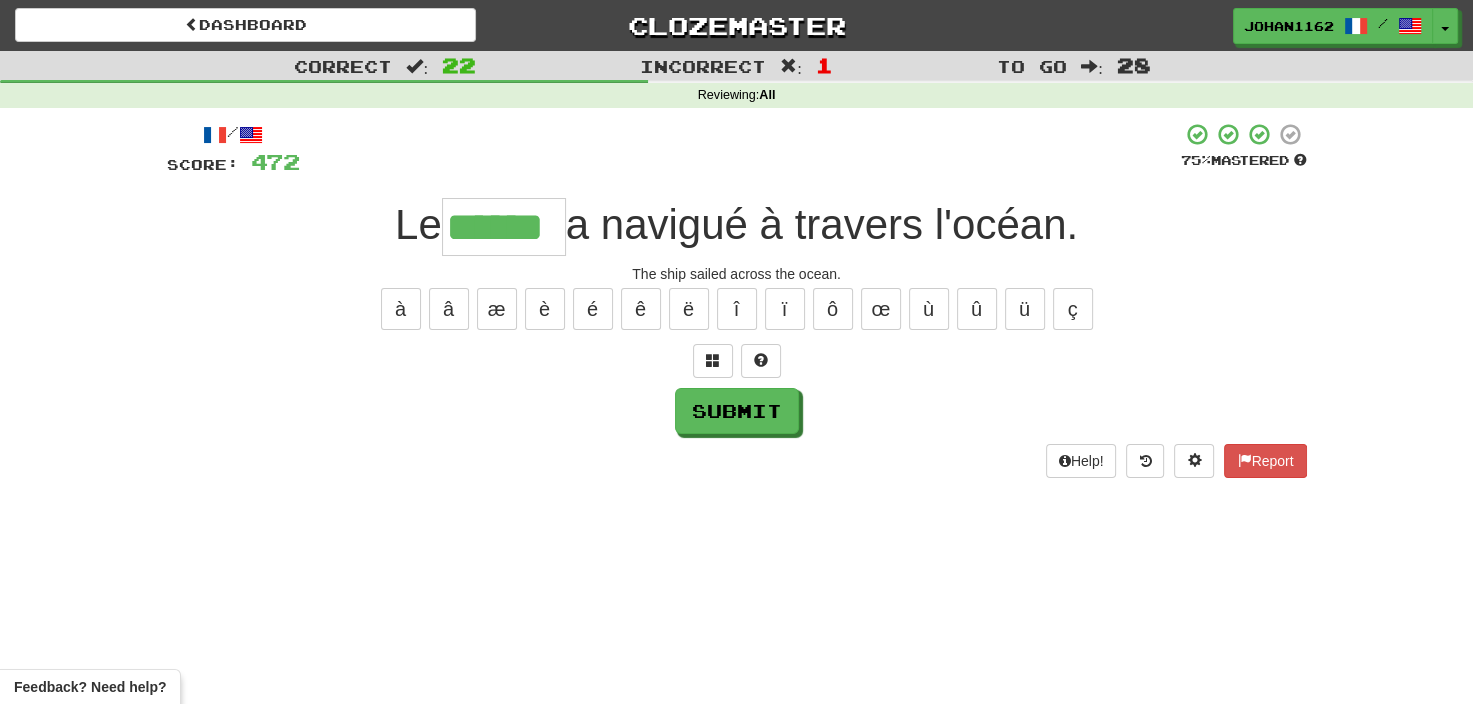 type on "******" 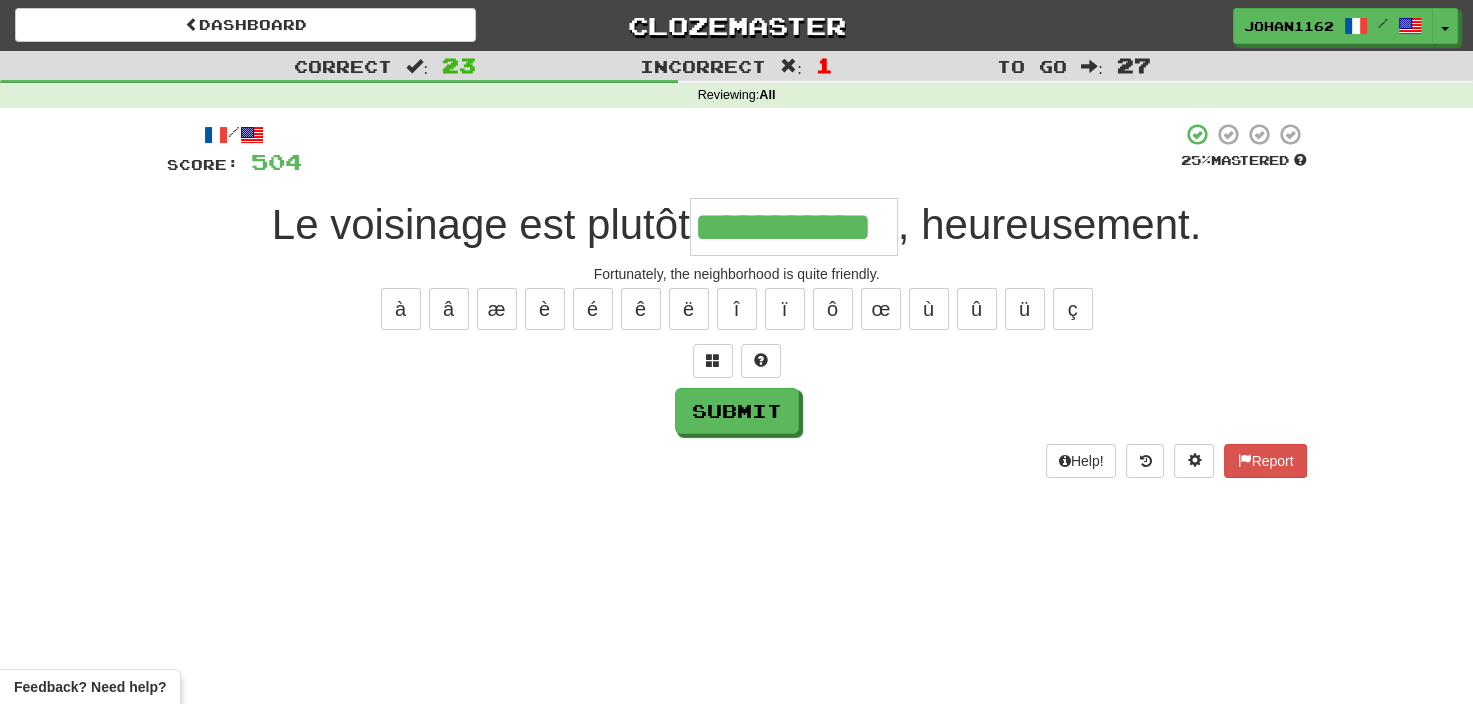 type on "**********" 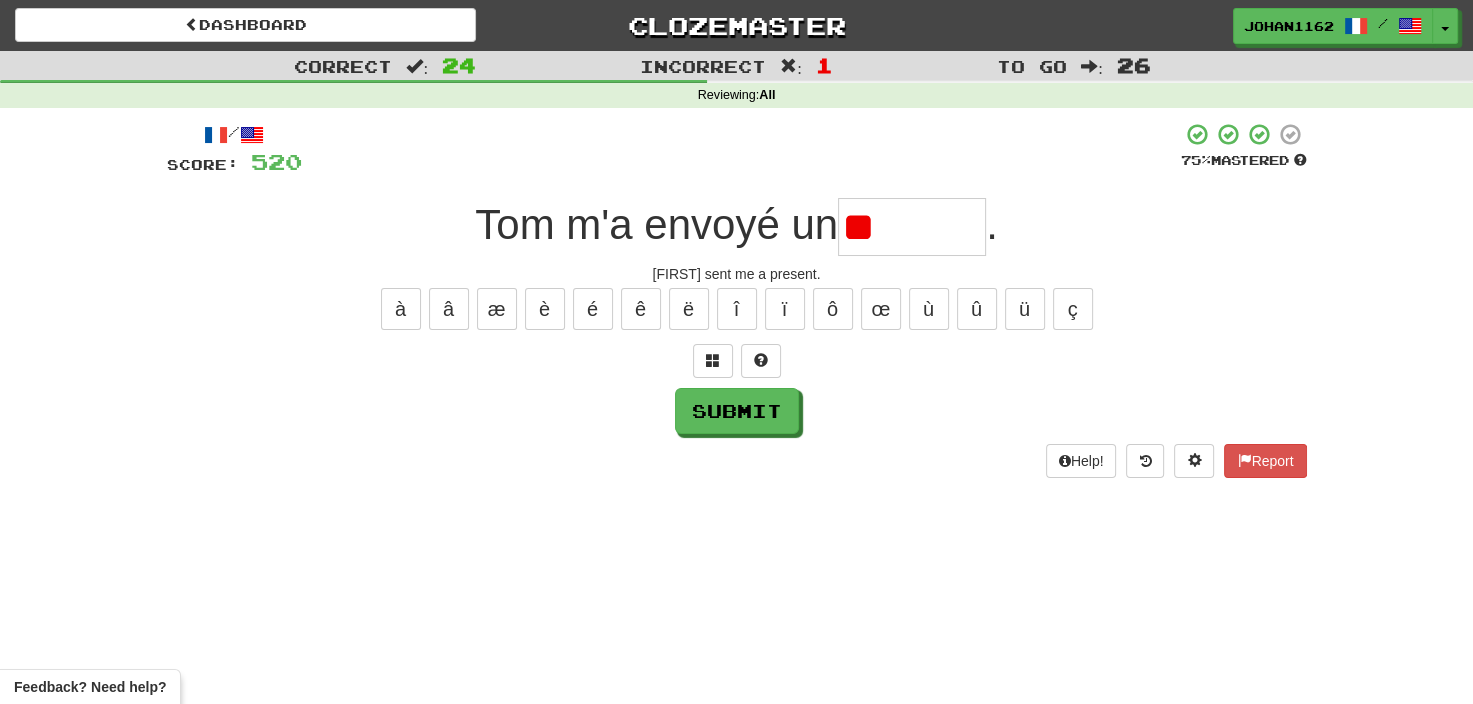 type on "*" 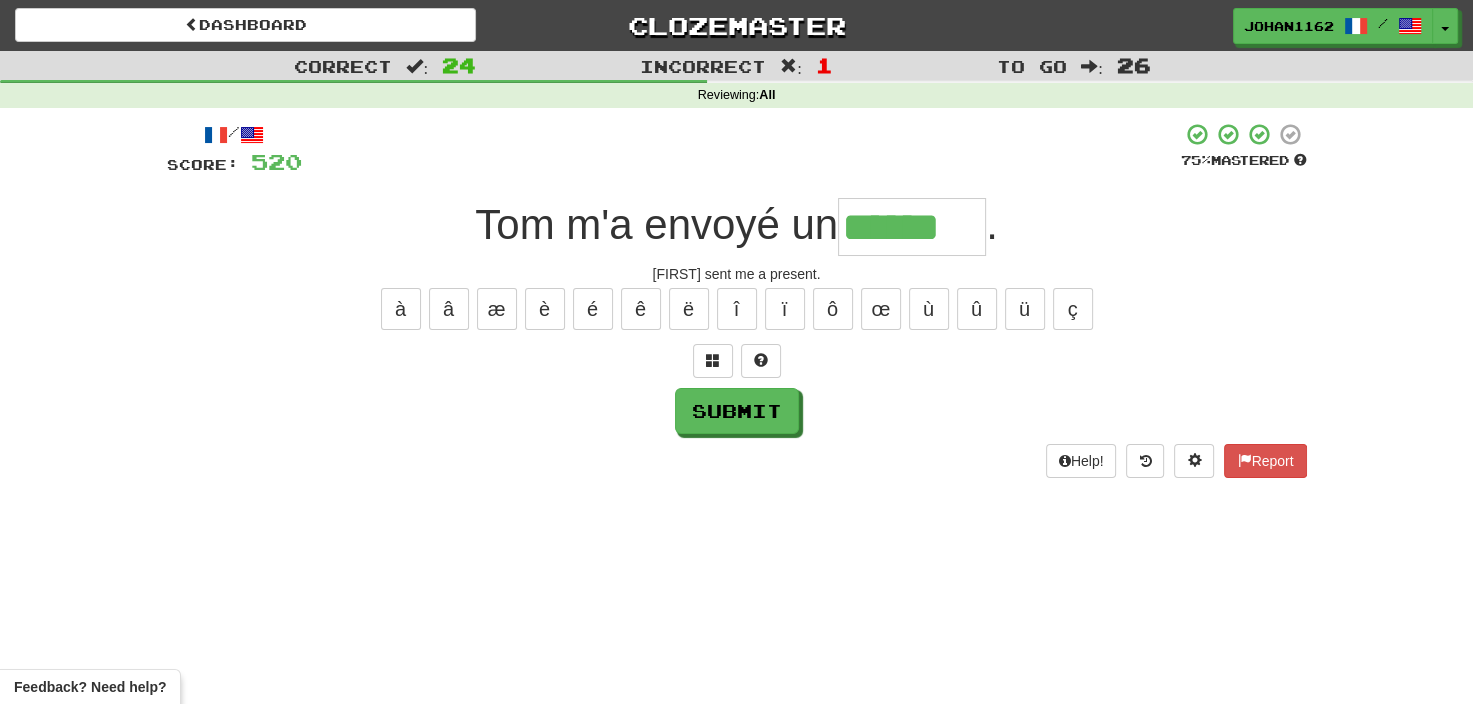 type on "******" 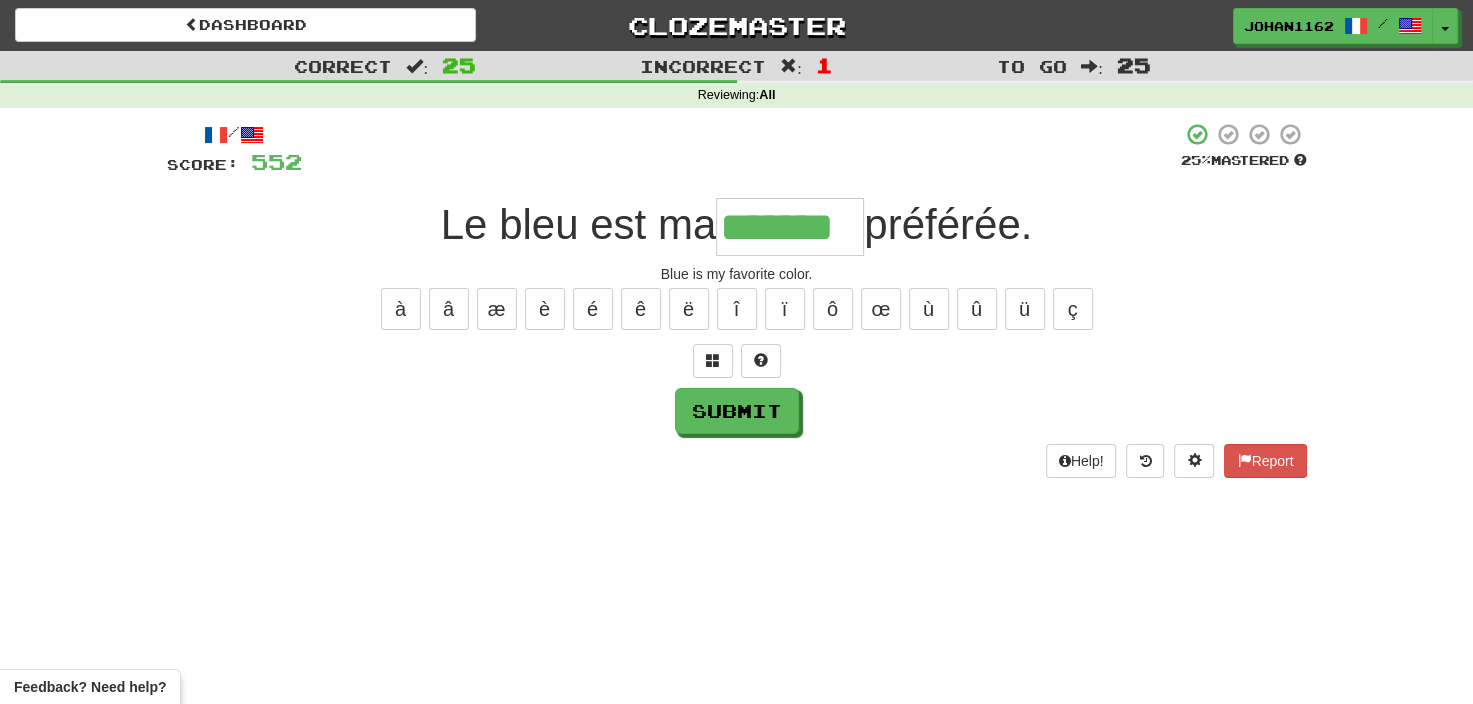 type on "*******" 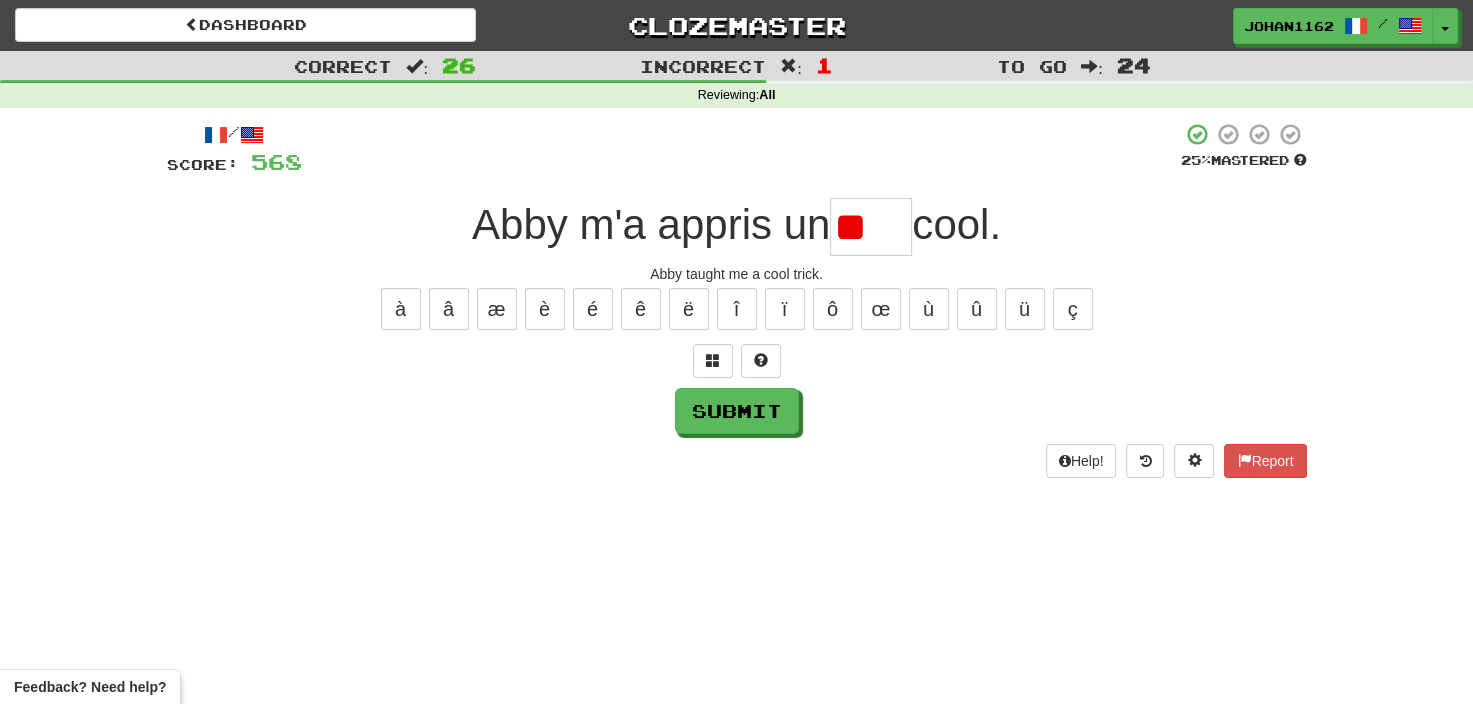 type on "*" 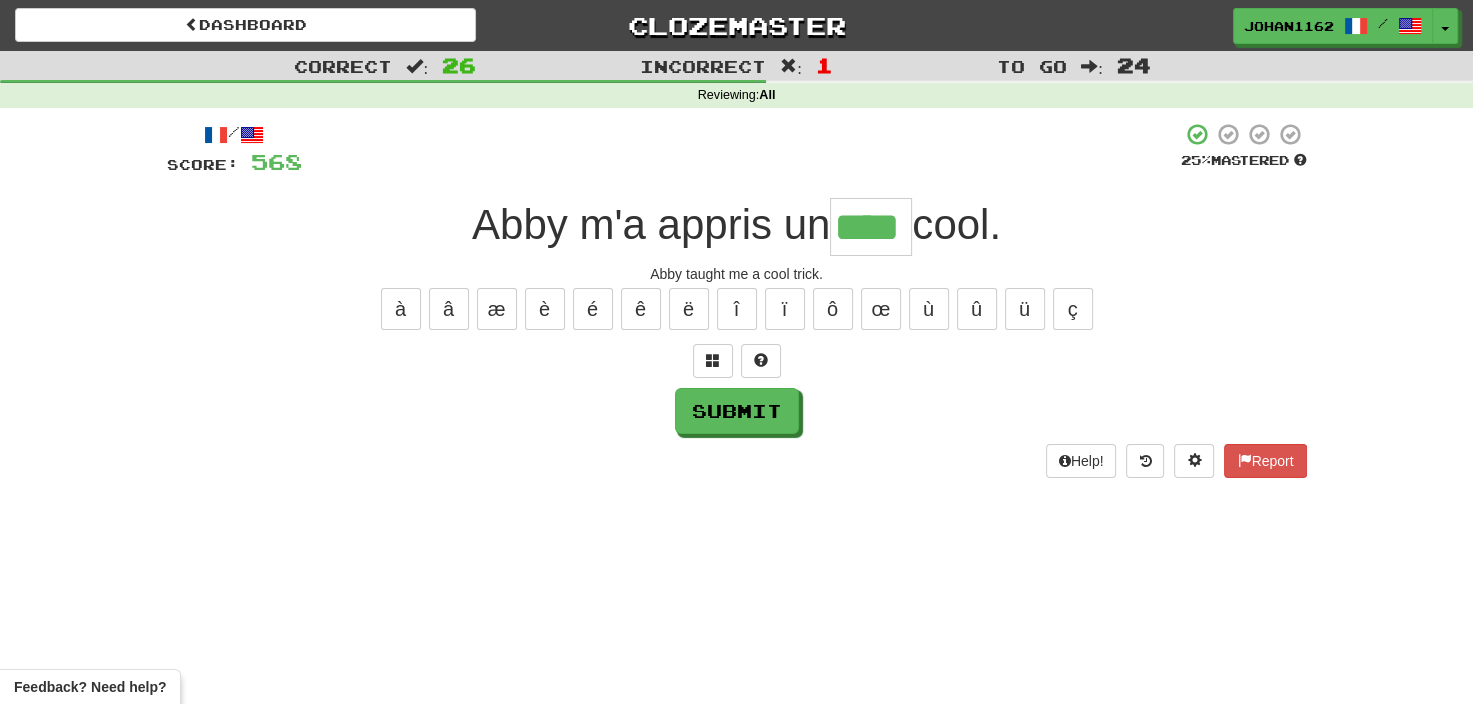 type on "****" 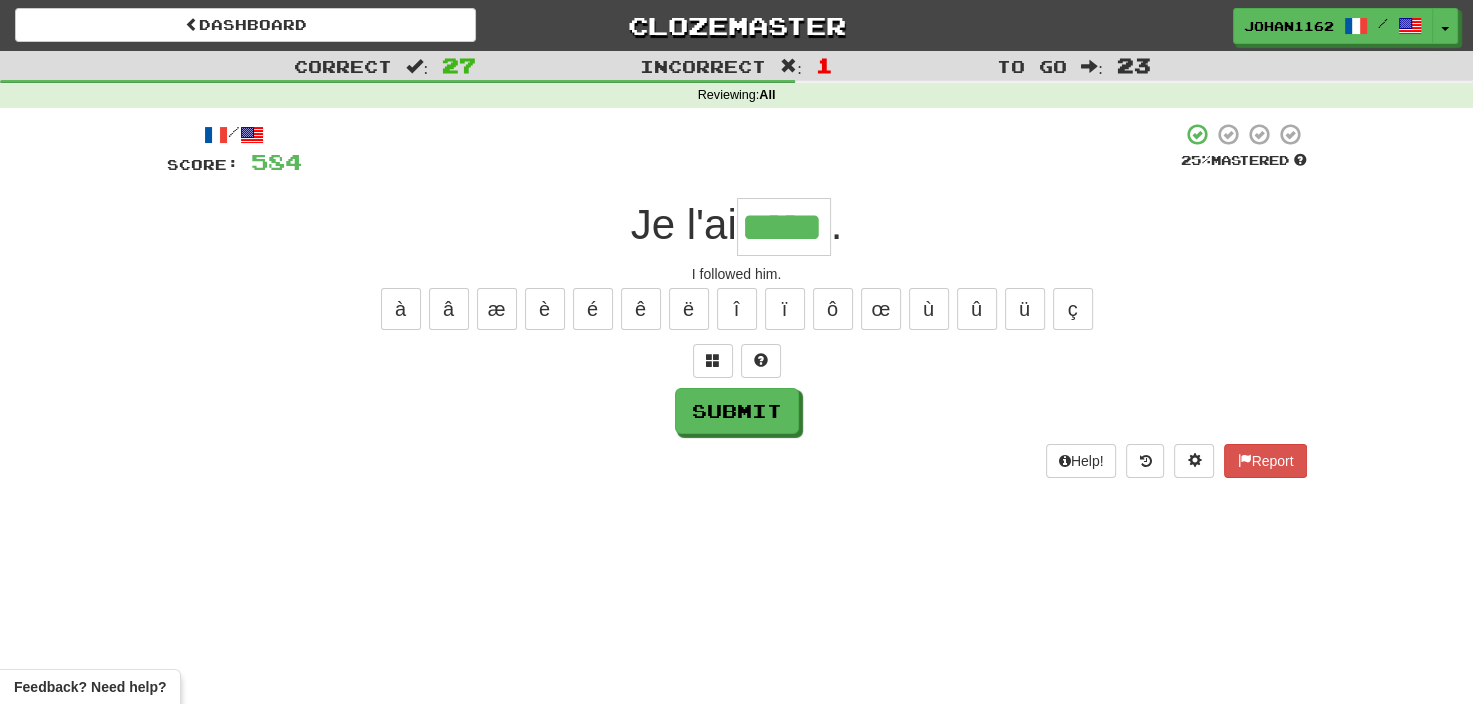type on "*****" 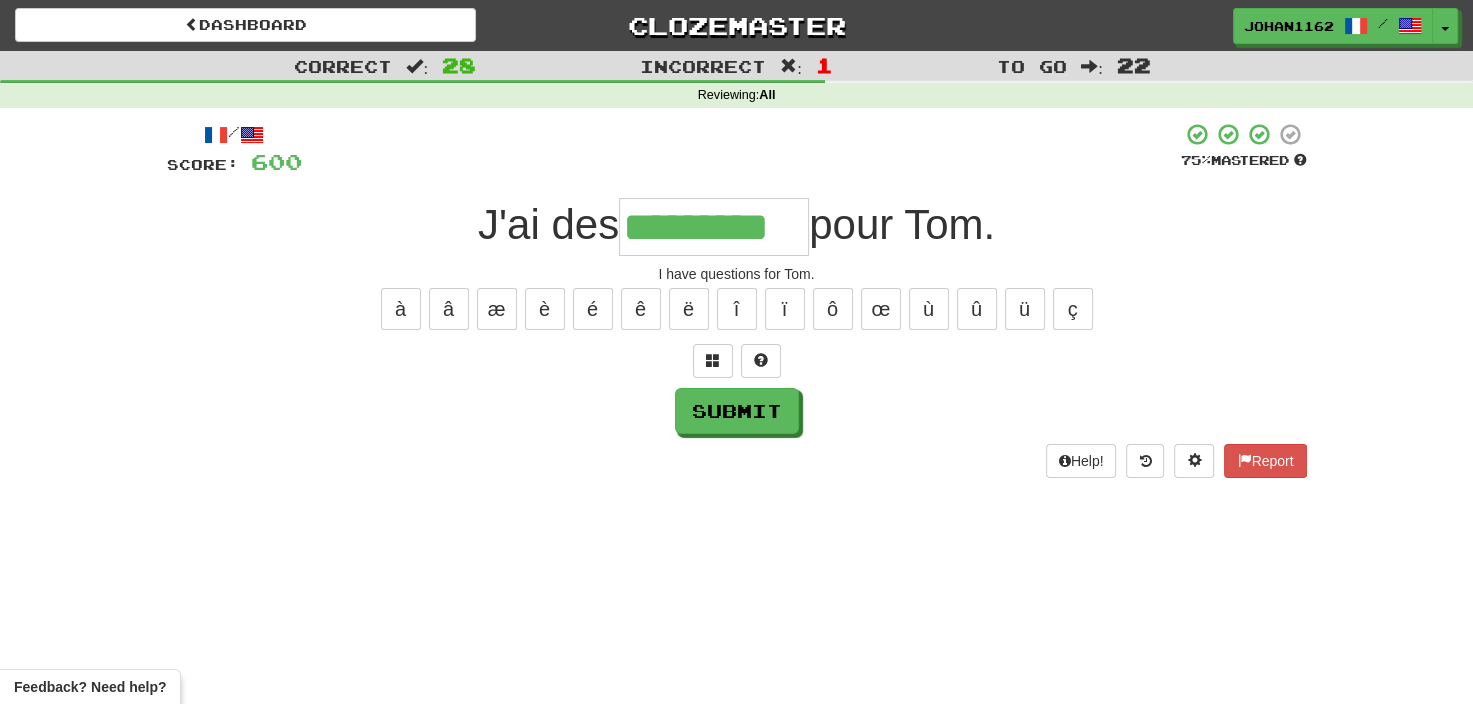 type on "*********" 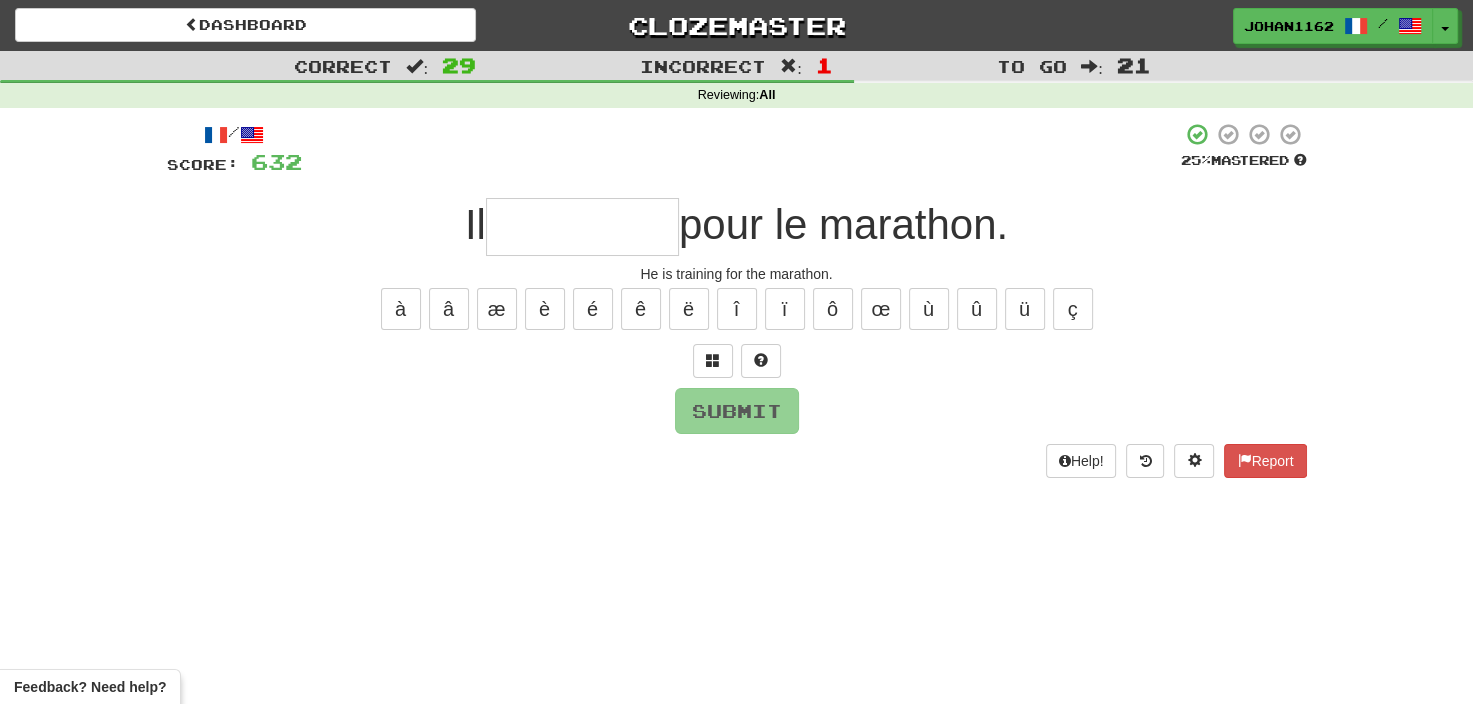 type on "*" 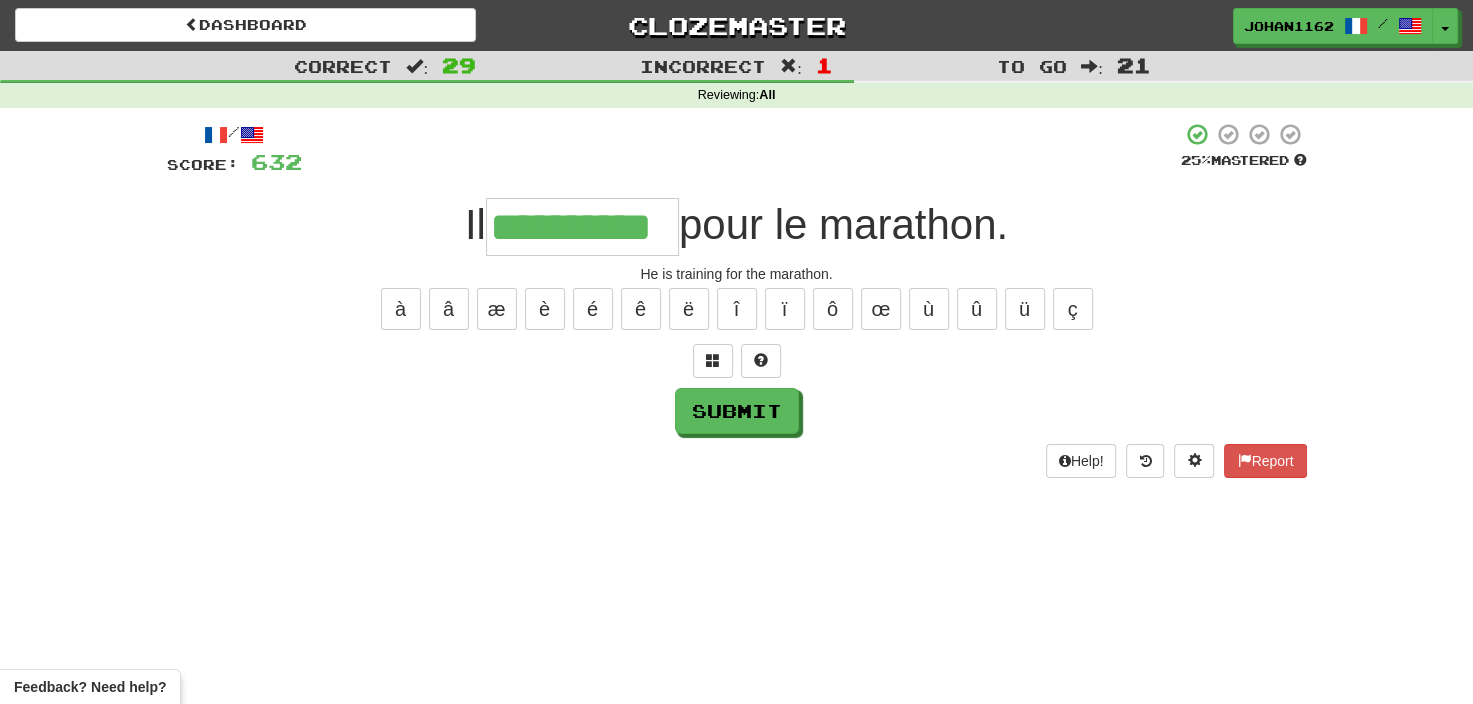 type on "**********" 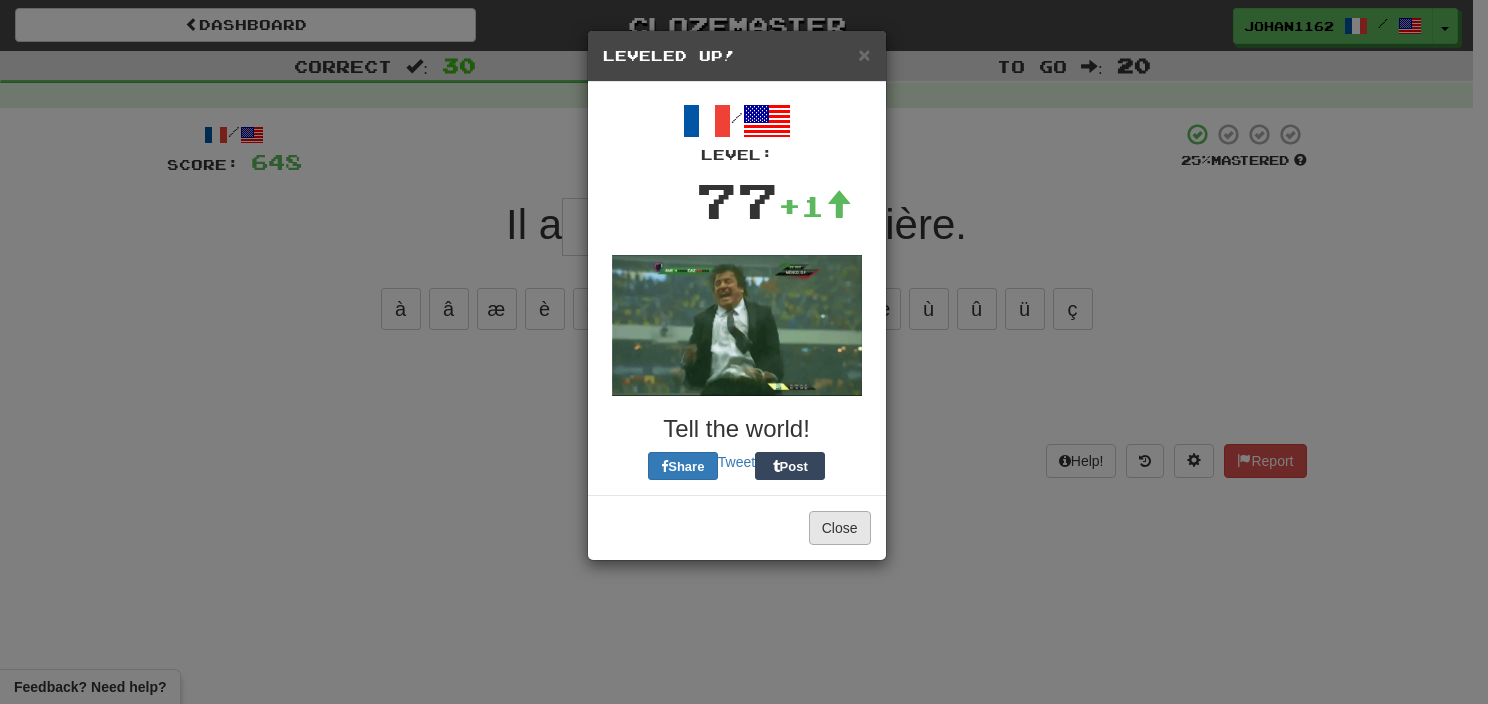 click on "Close" at bounding box center [737, 527] 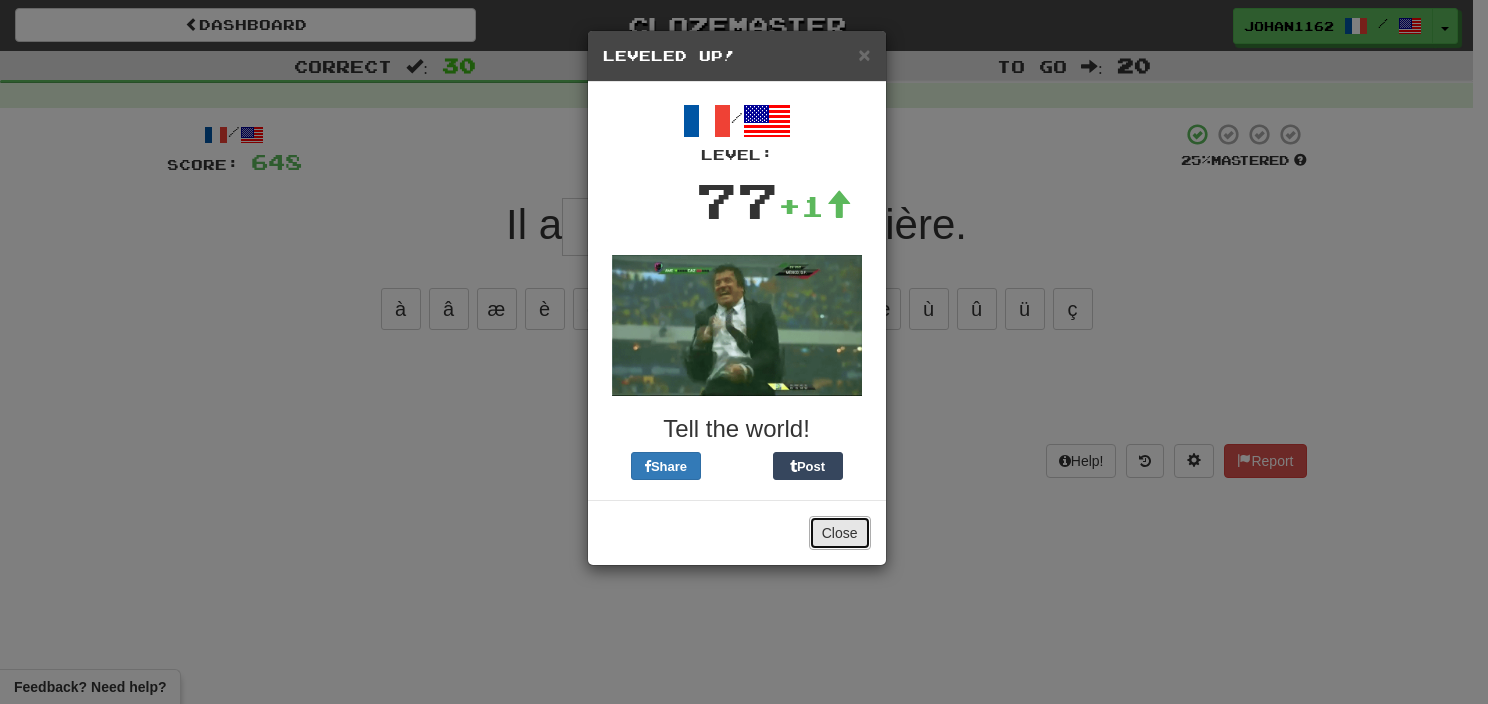 click on "Close" at bounding box center (840, 533) 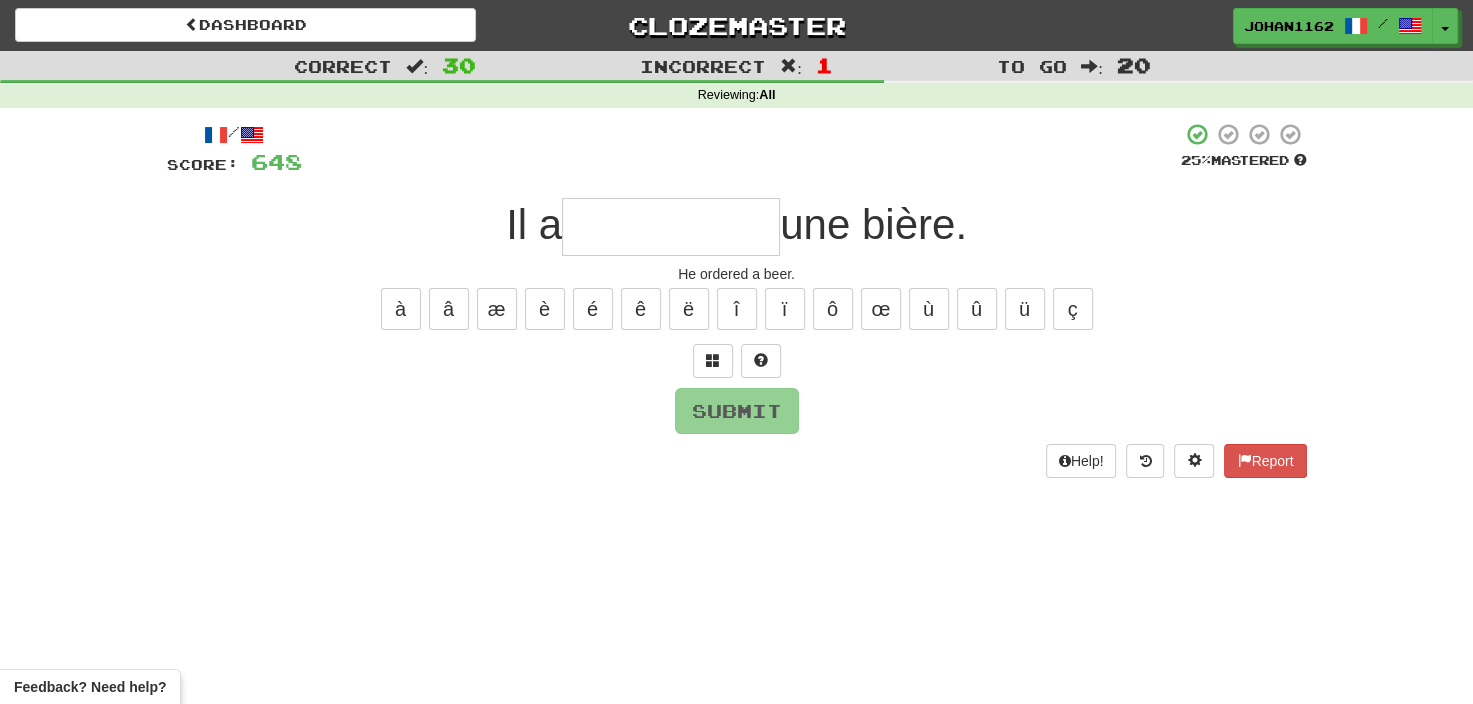 click at bounding box center (671, 227) 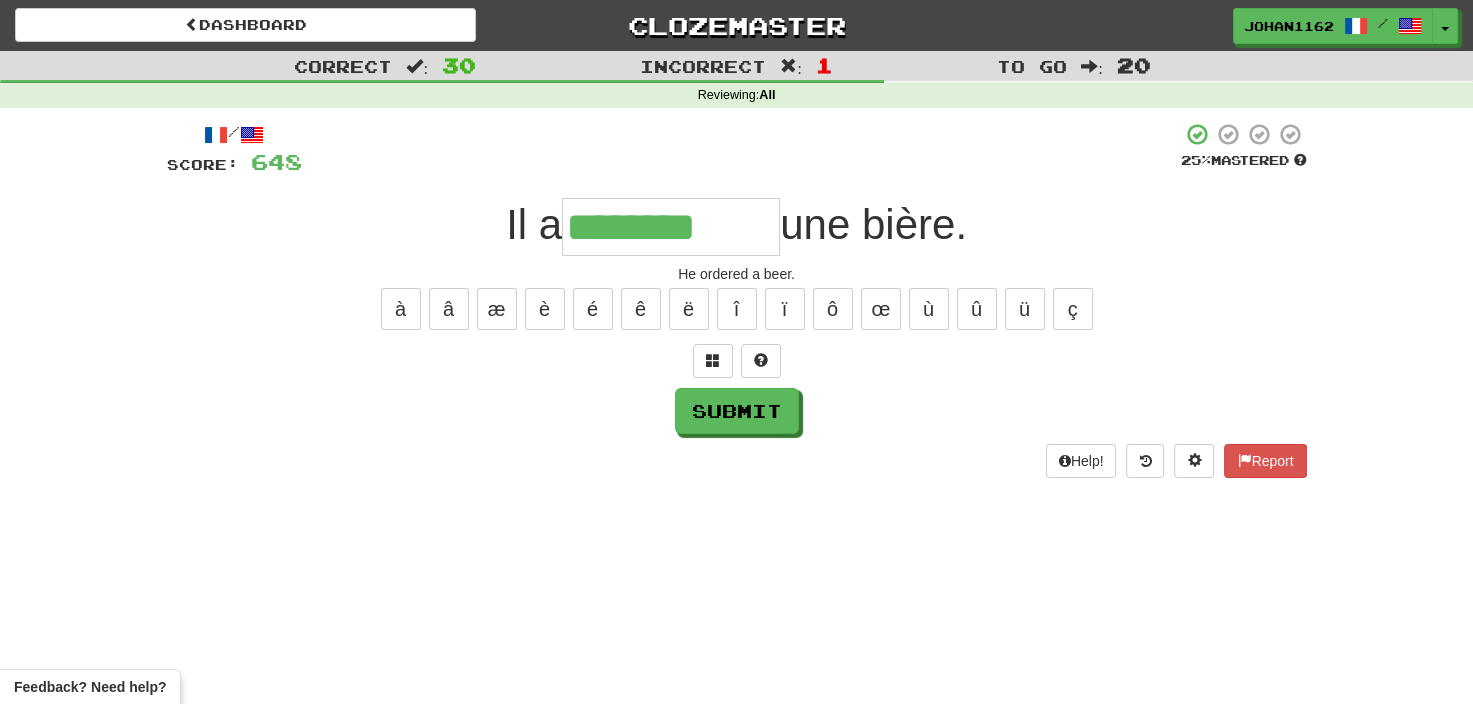 type on "********" 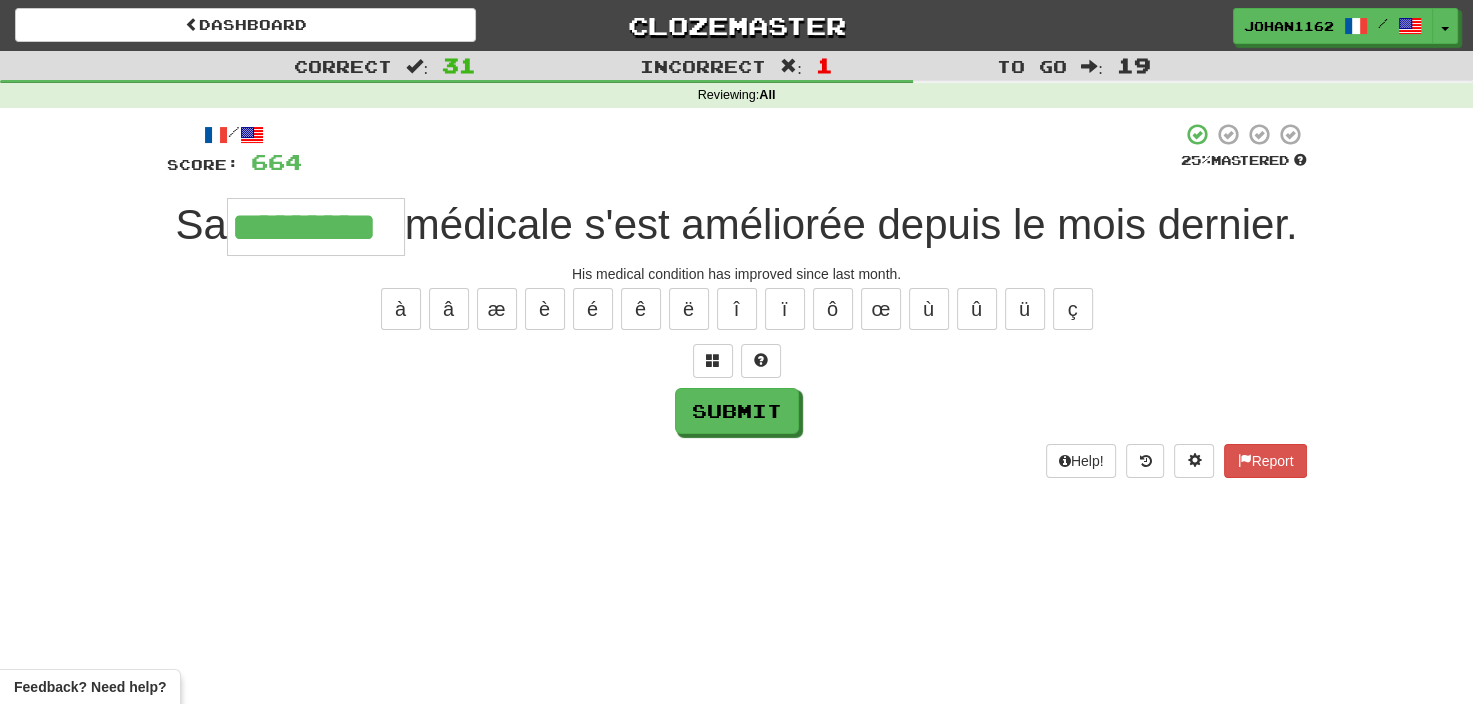 type on "*********" 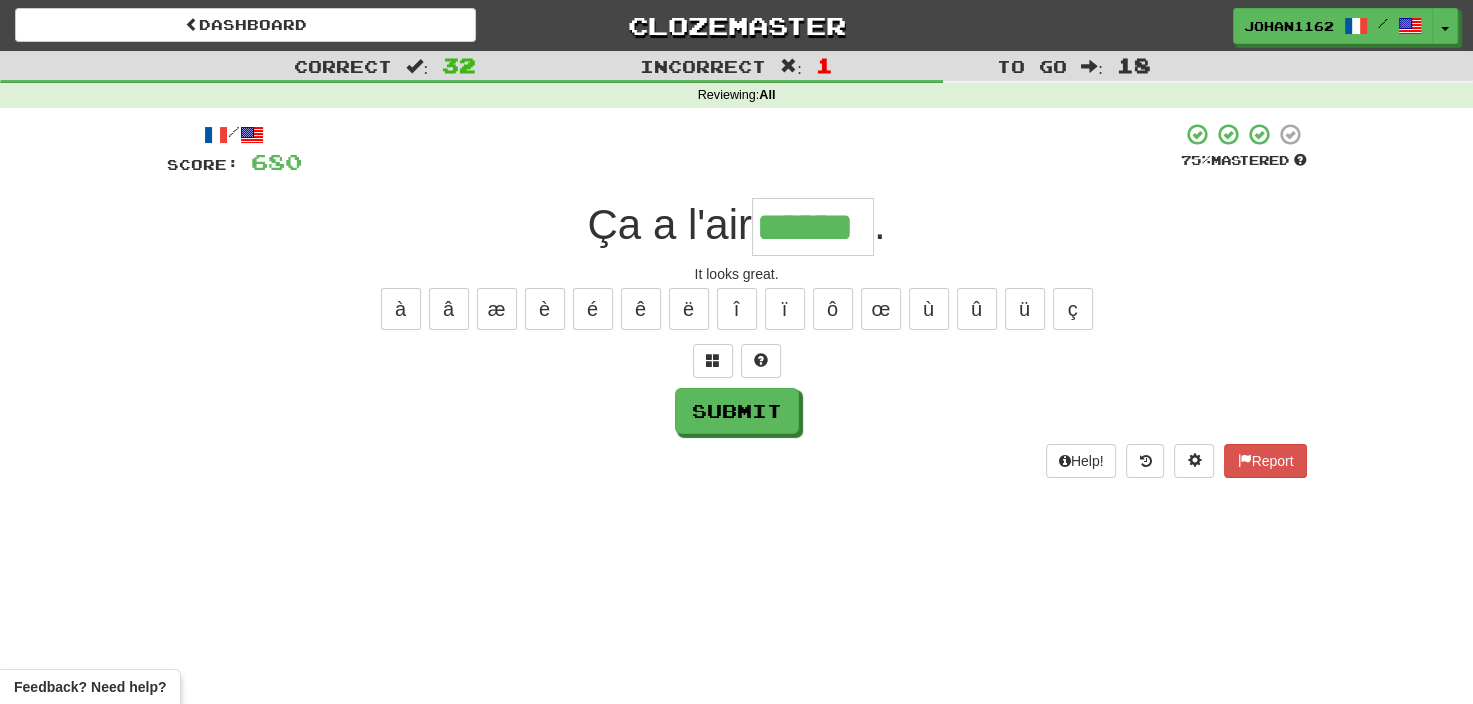 type on "******" 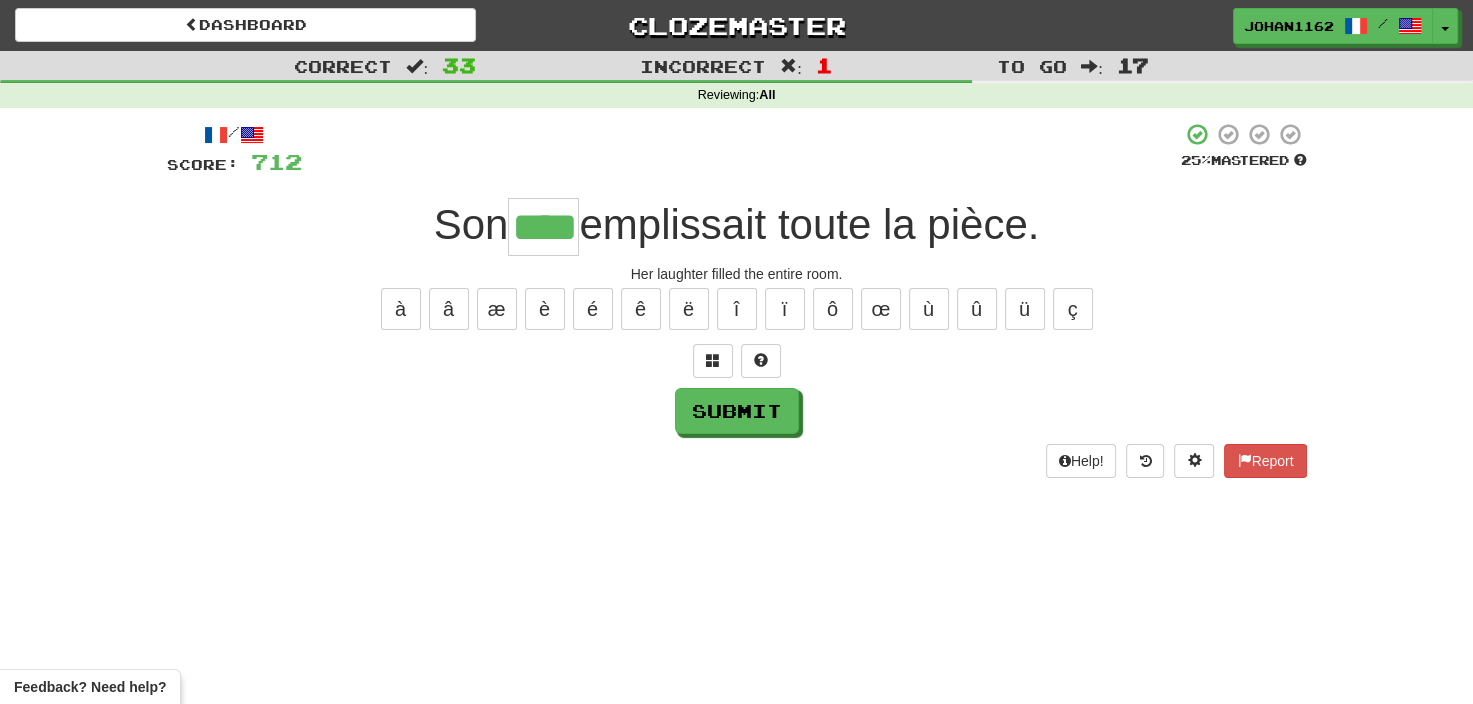 type on "****" 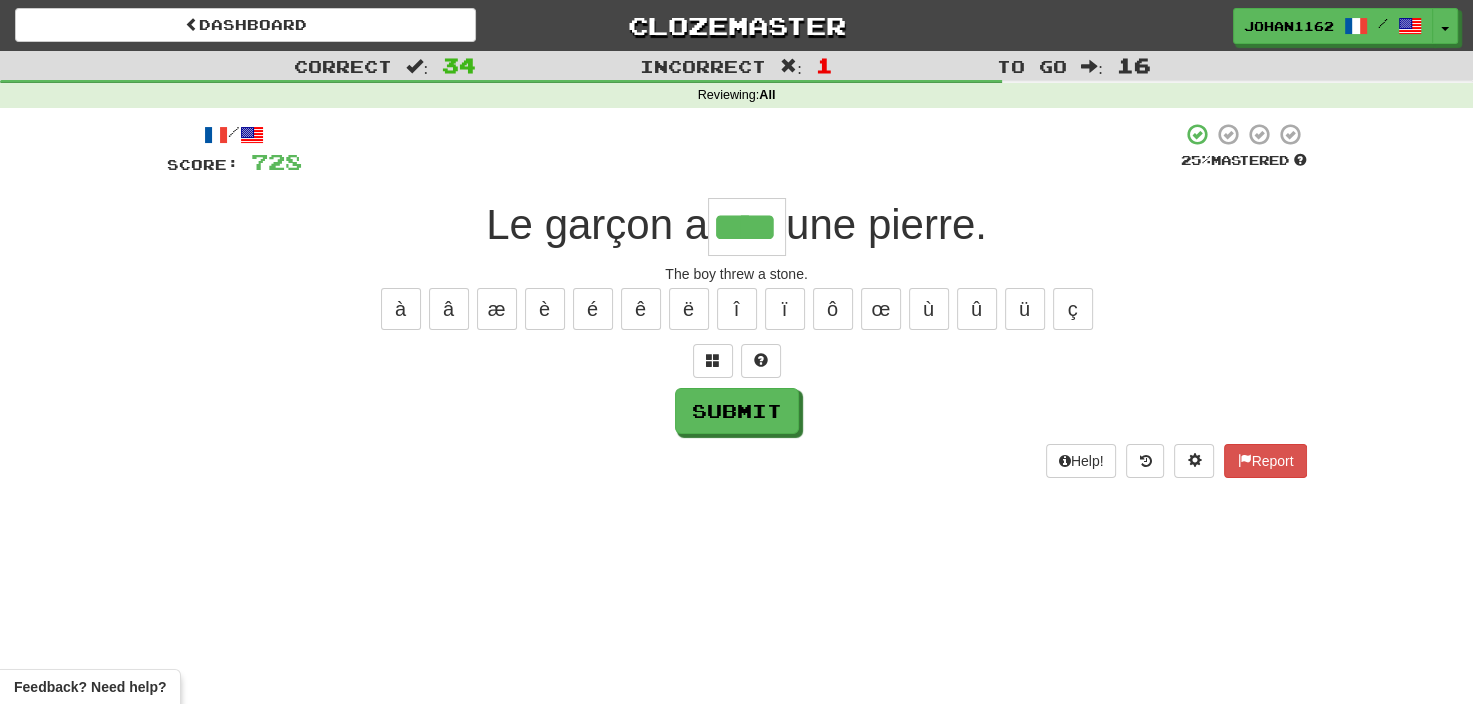type on "****" 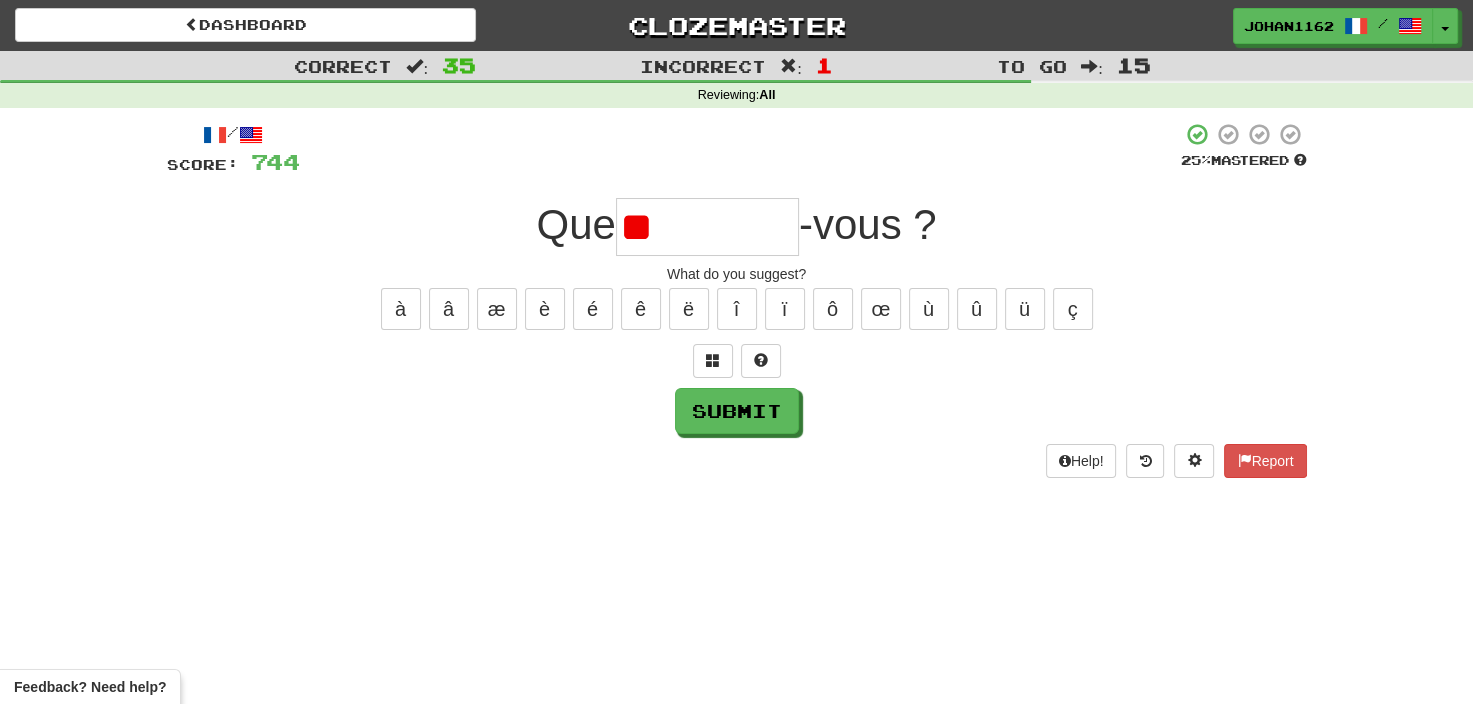type on "*" 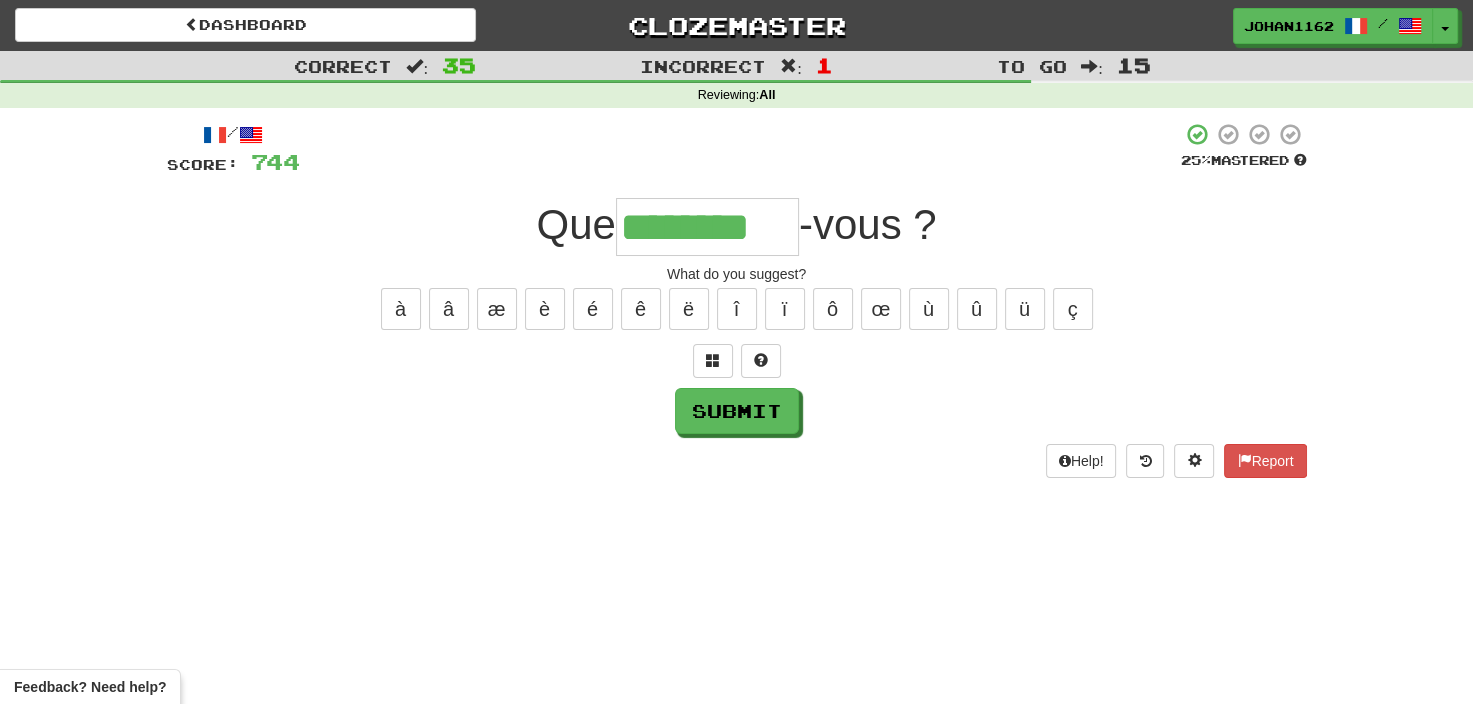 type on "********" 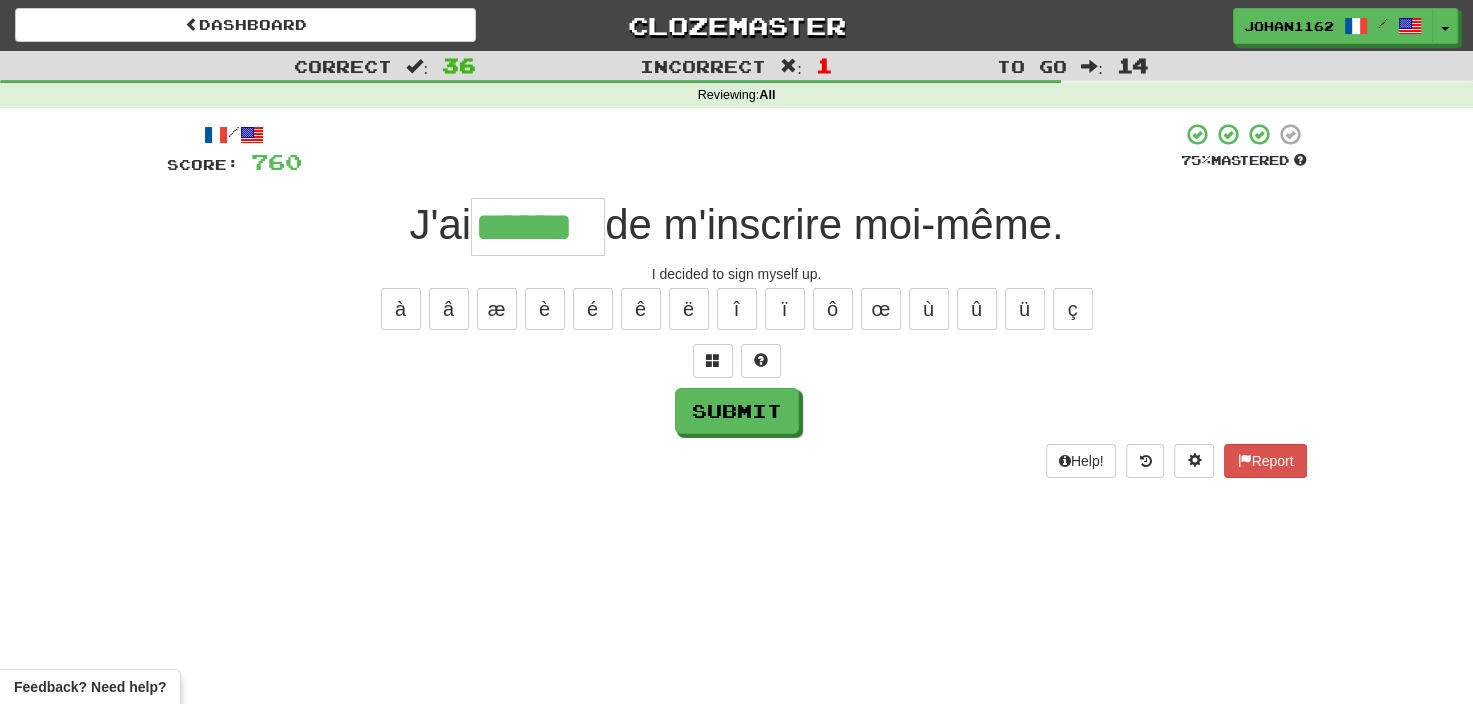 type on "******" 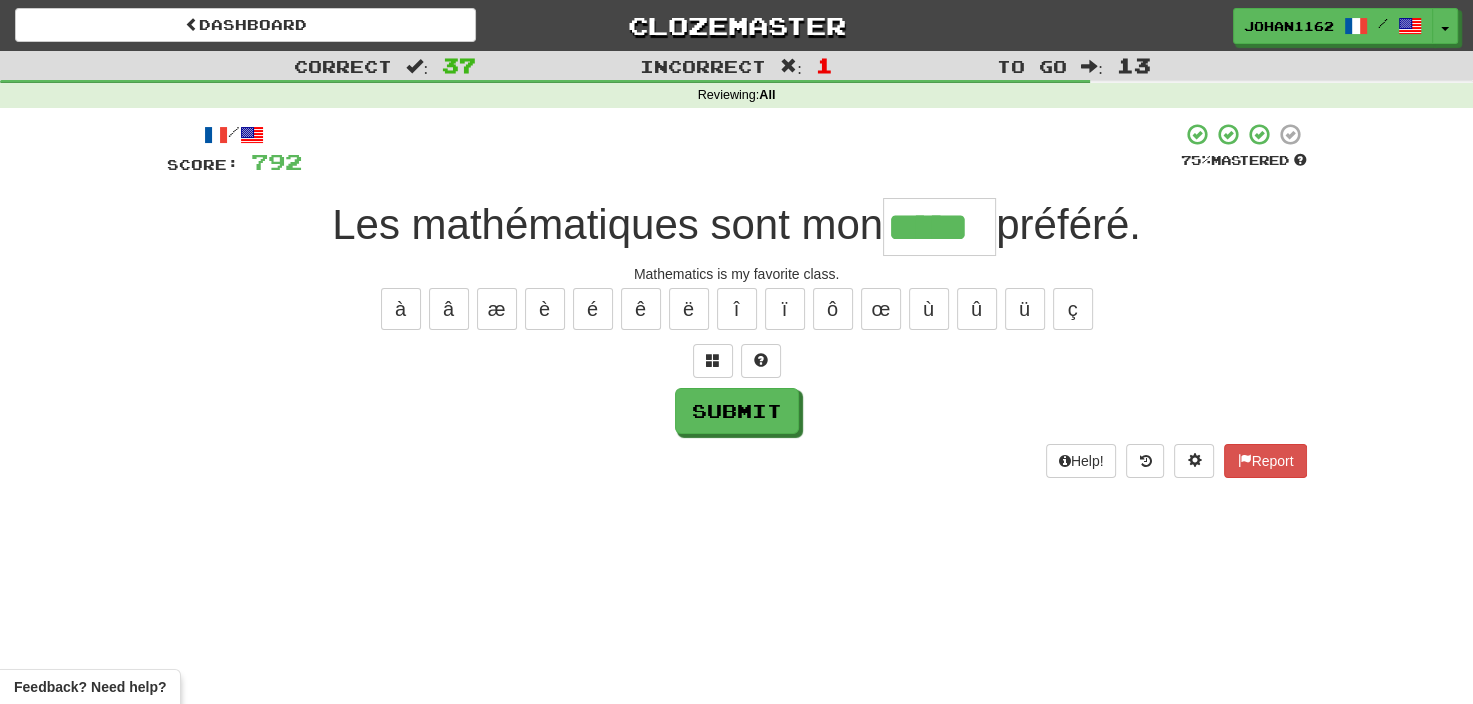 type on "*****" 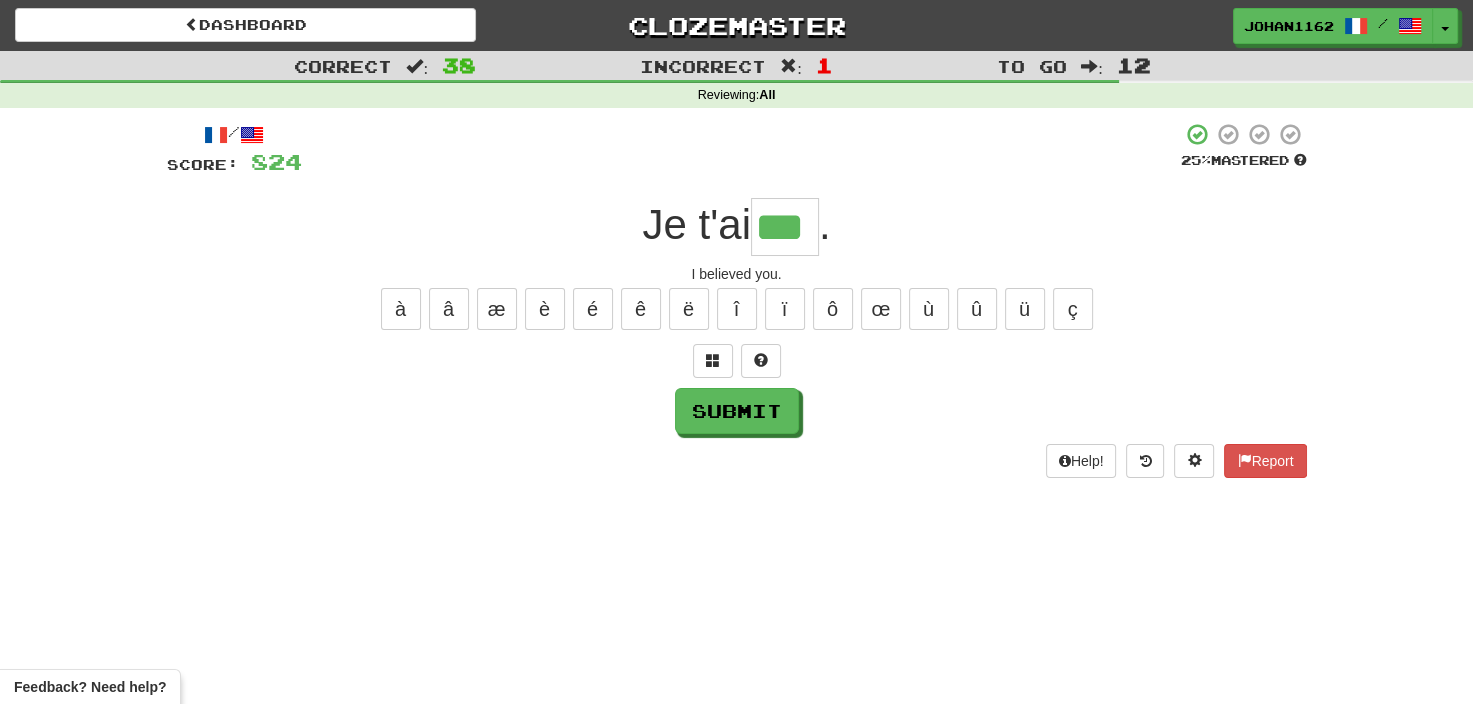 type on "***" 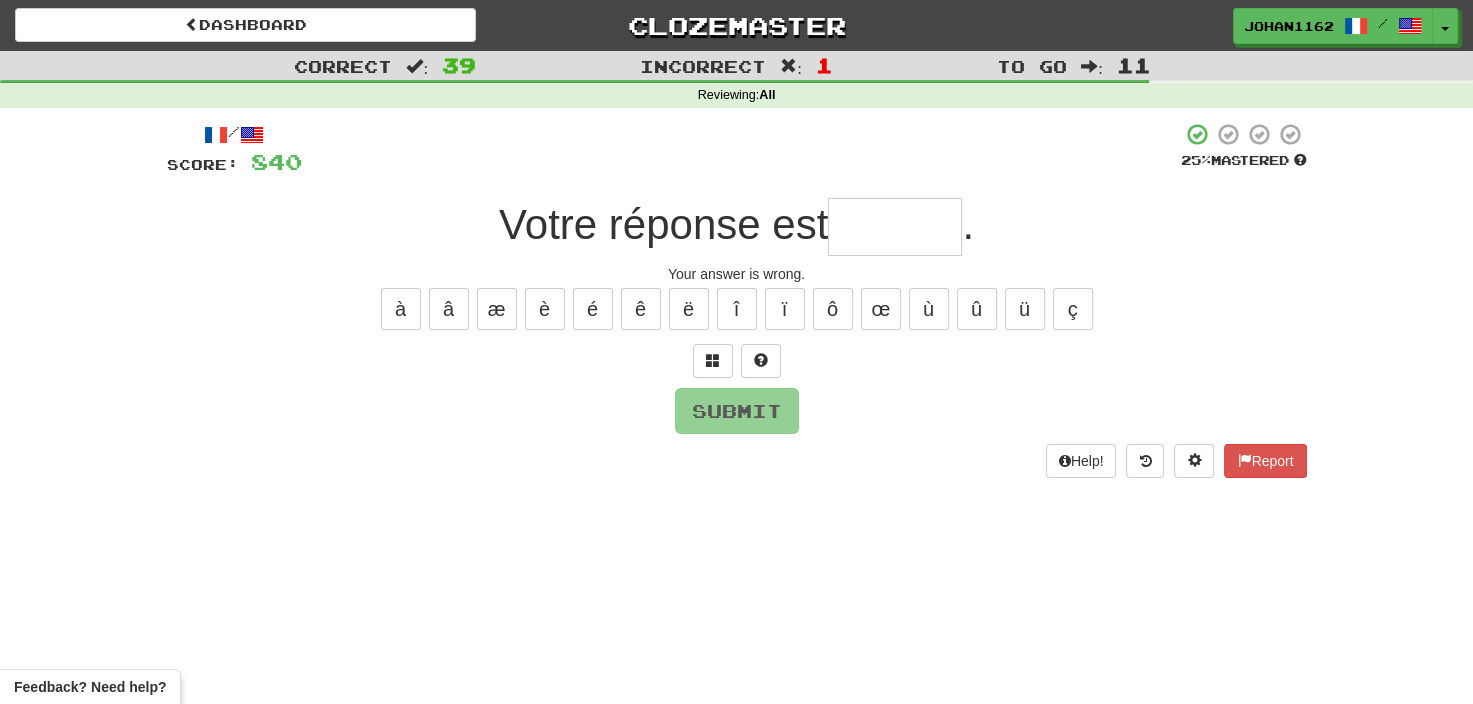 type on "*" 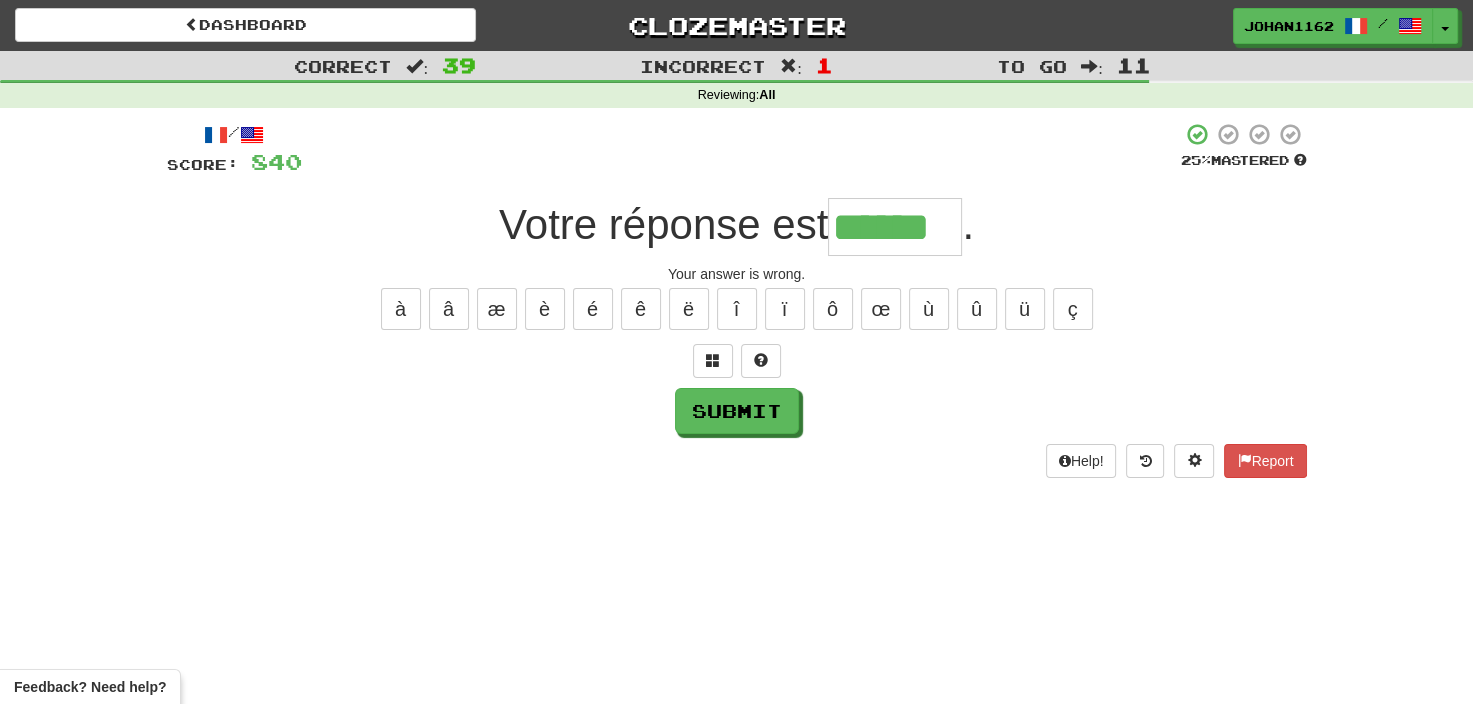 type on "******" 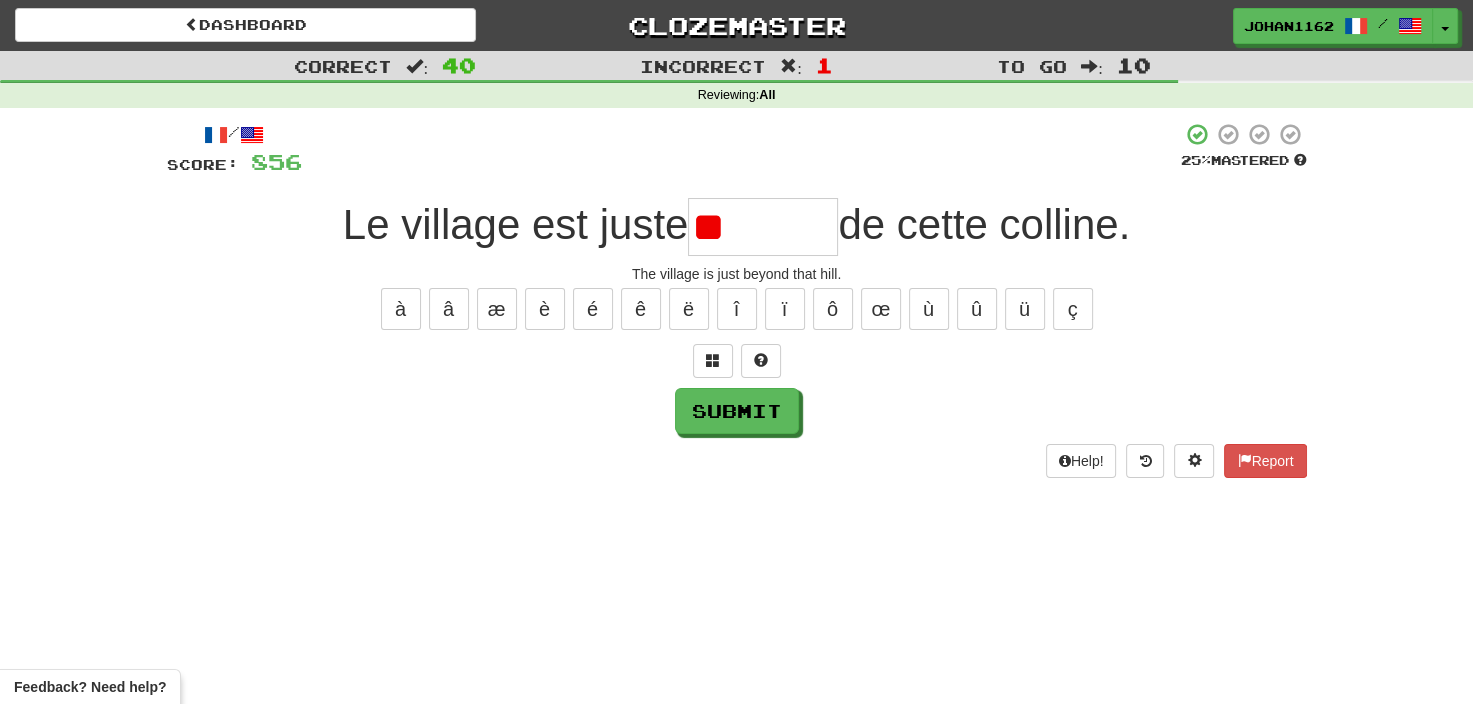type on "*" 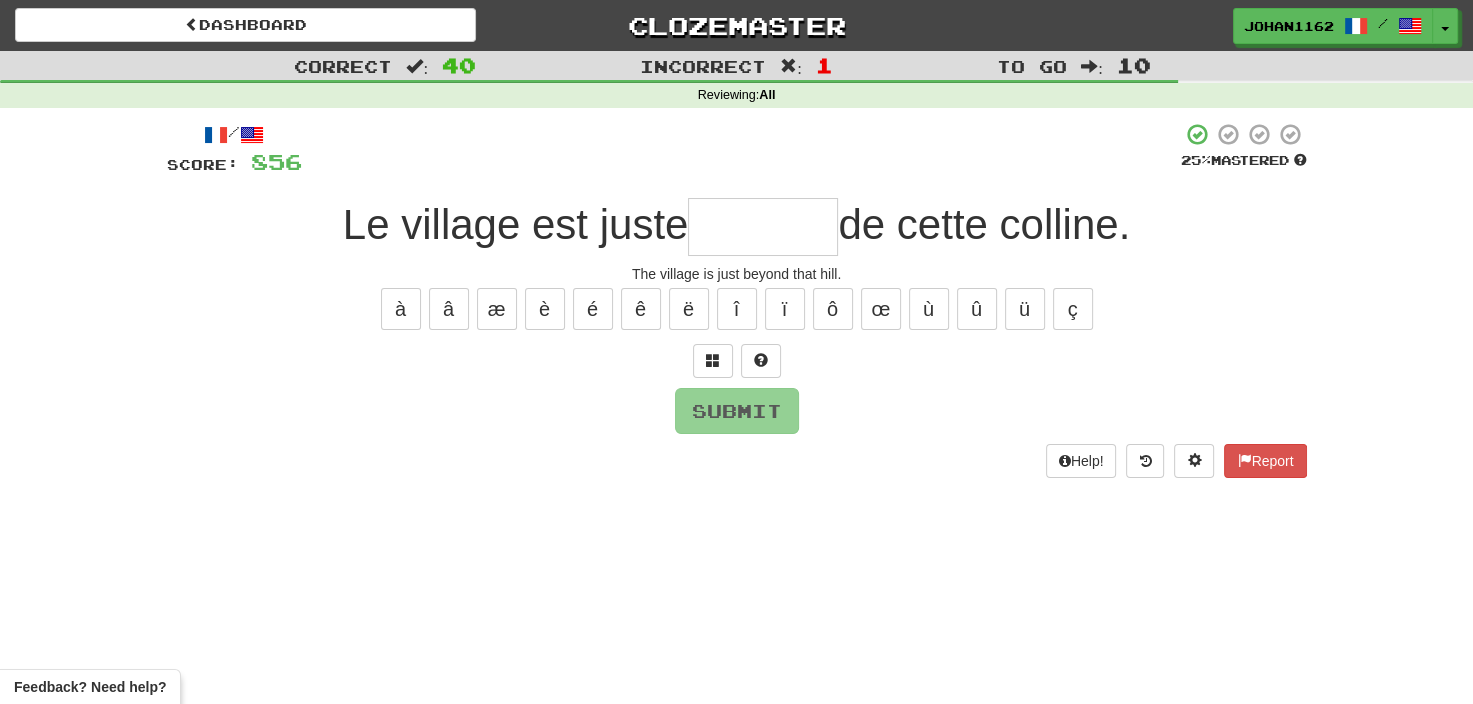 type on "*" 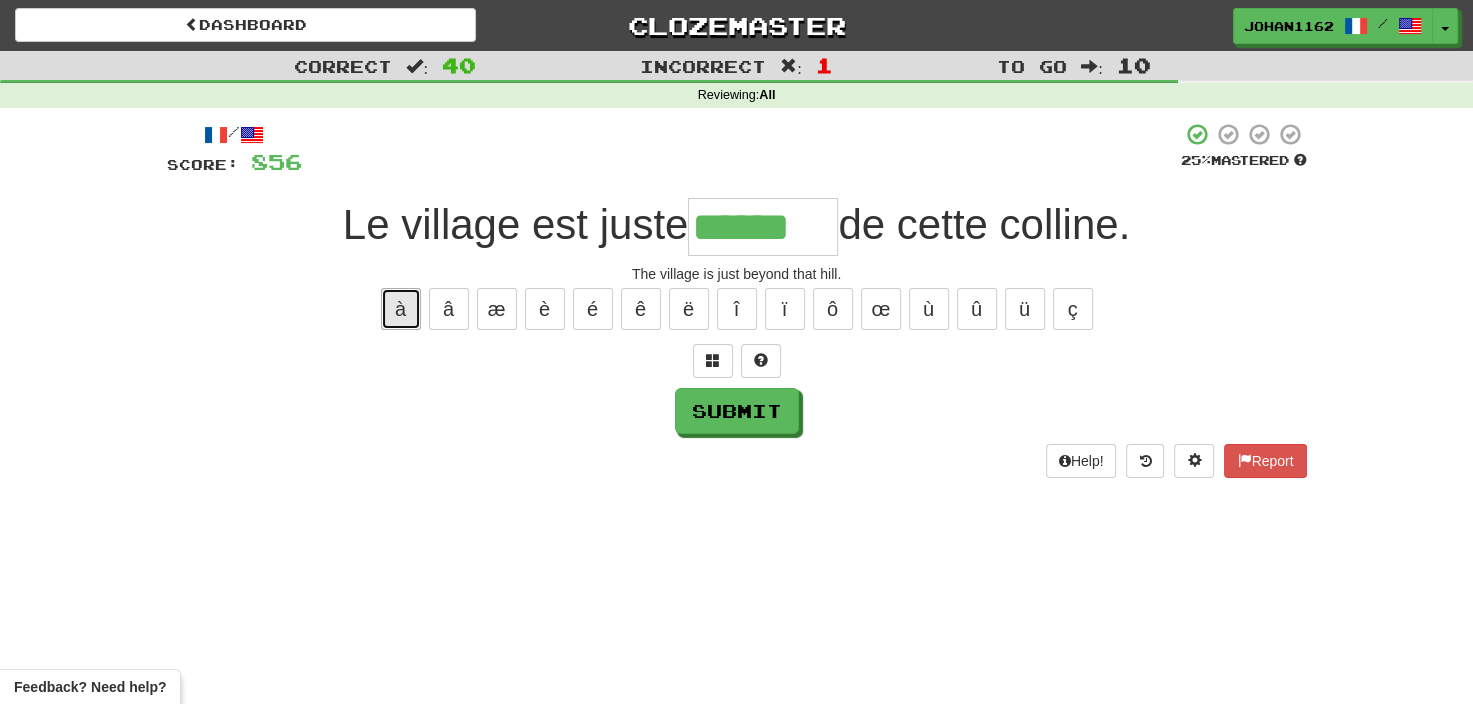 click on "à" at bounding box center (401, 309) 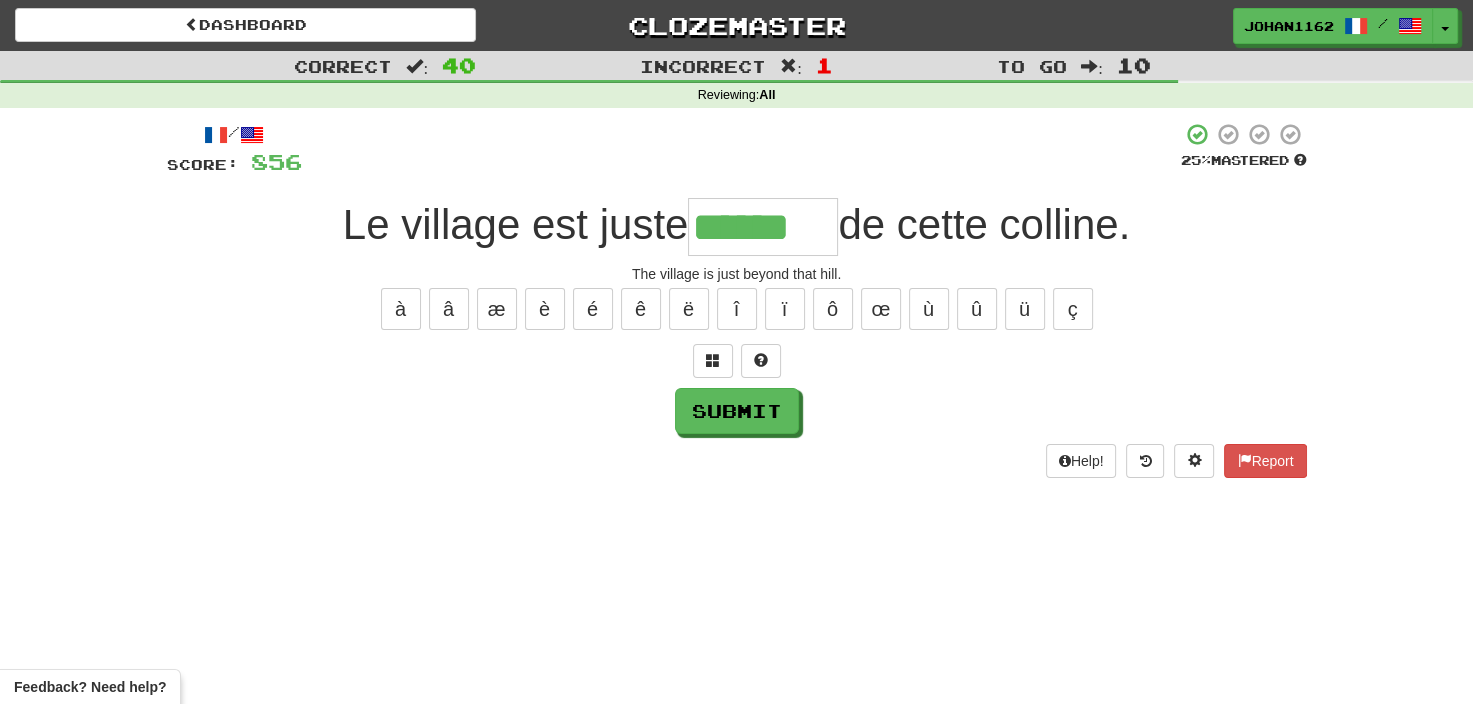 type on "*******" 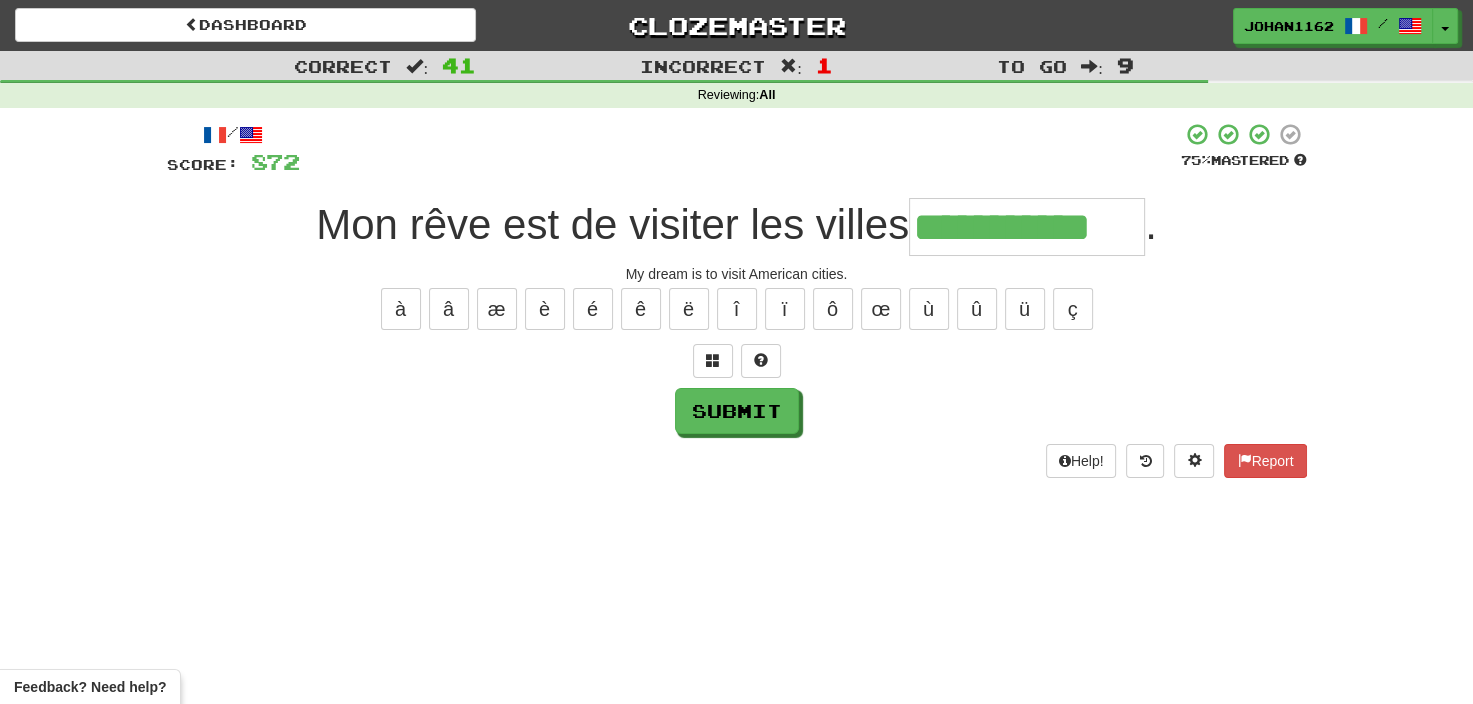 type on "**********" 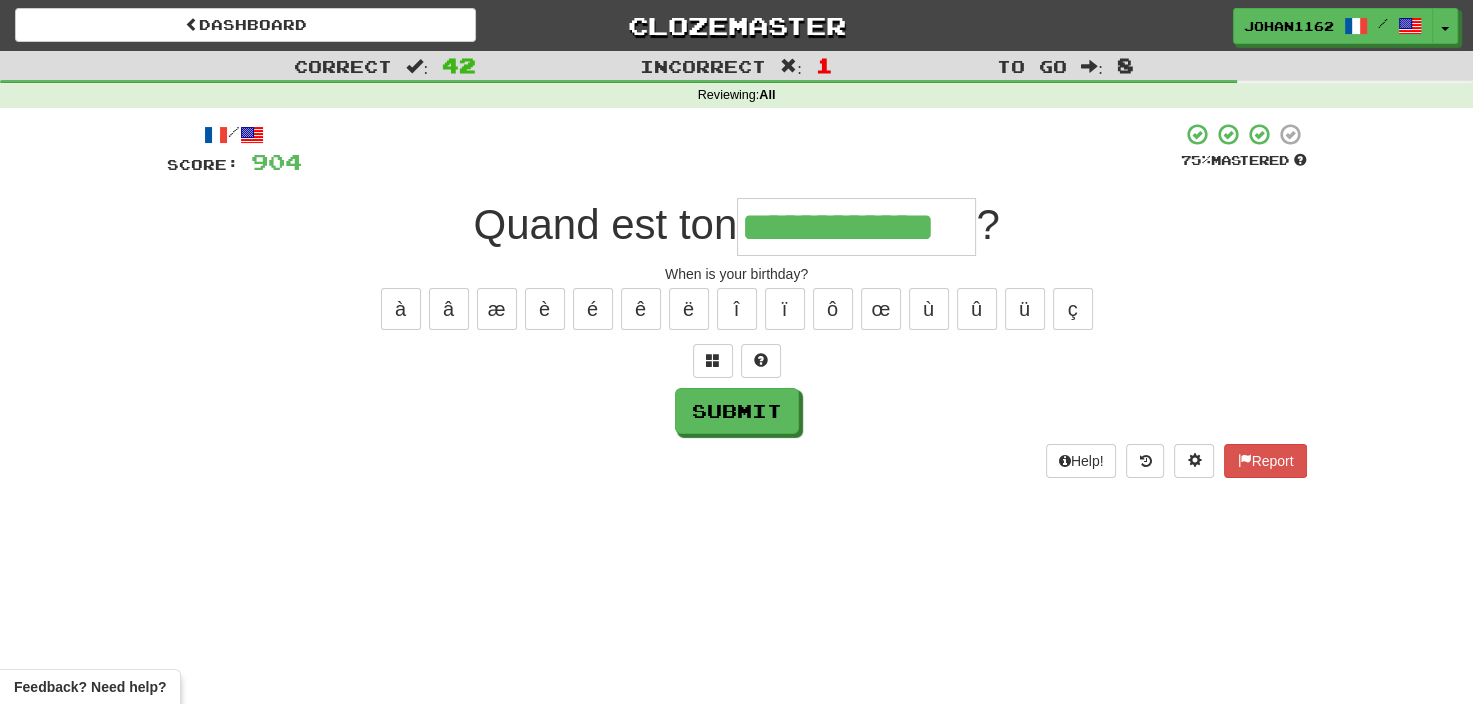 type on "**********" 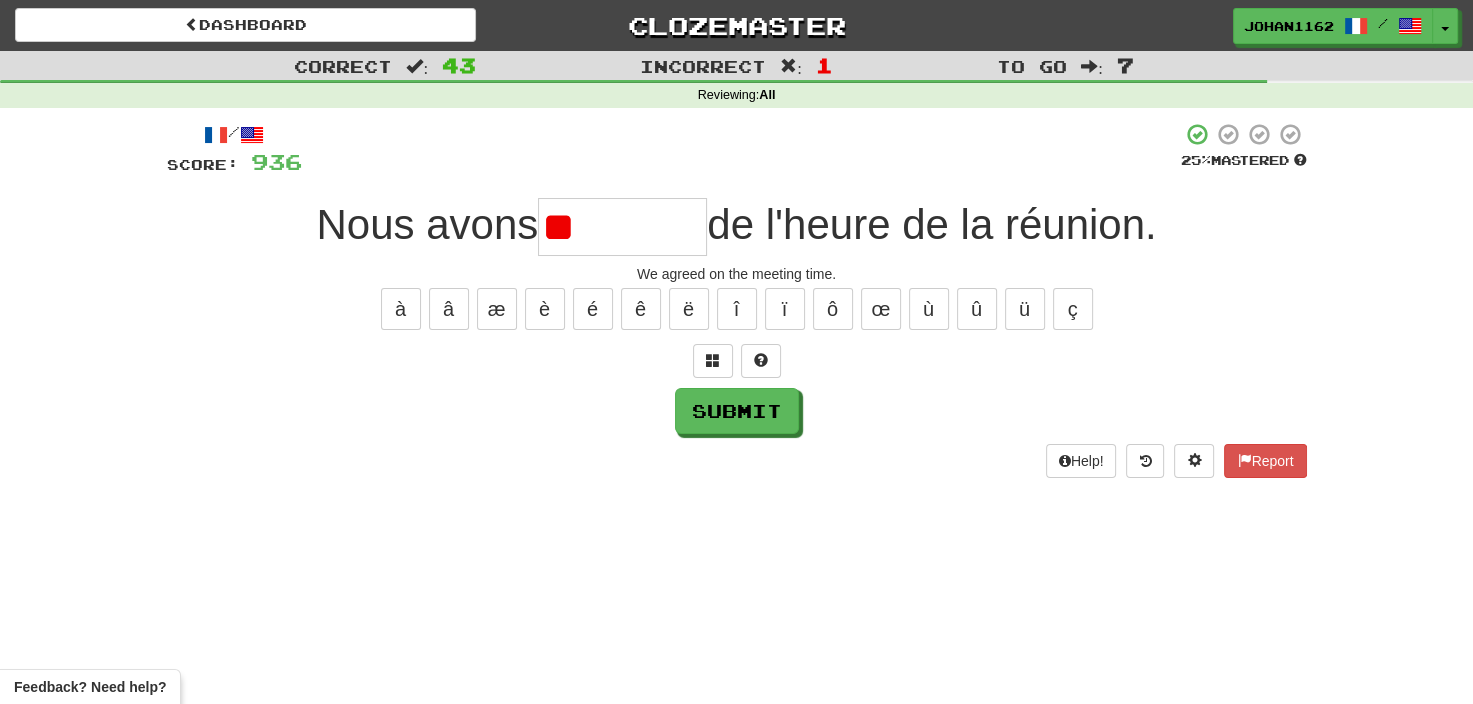 type on "*" 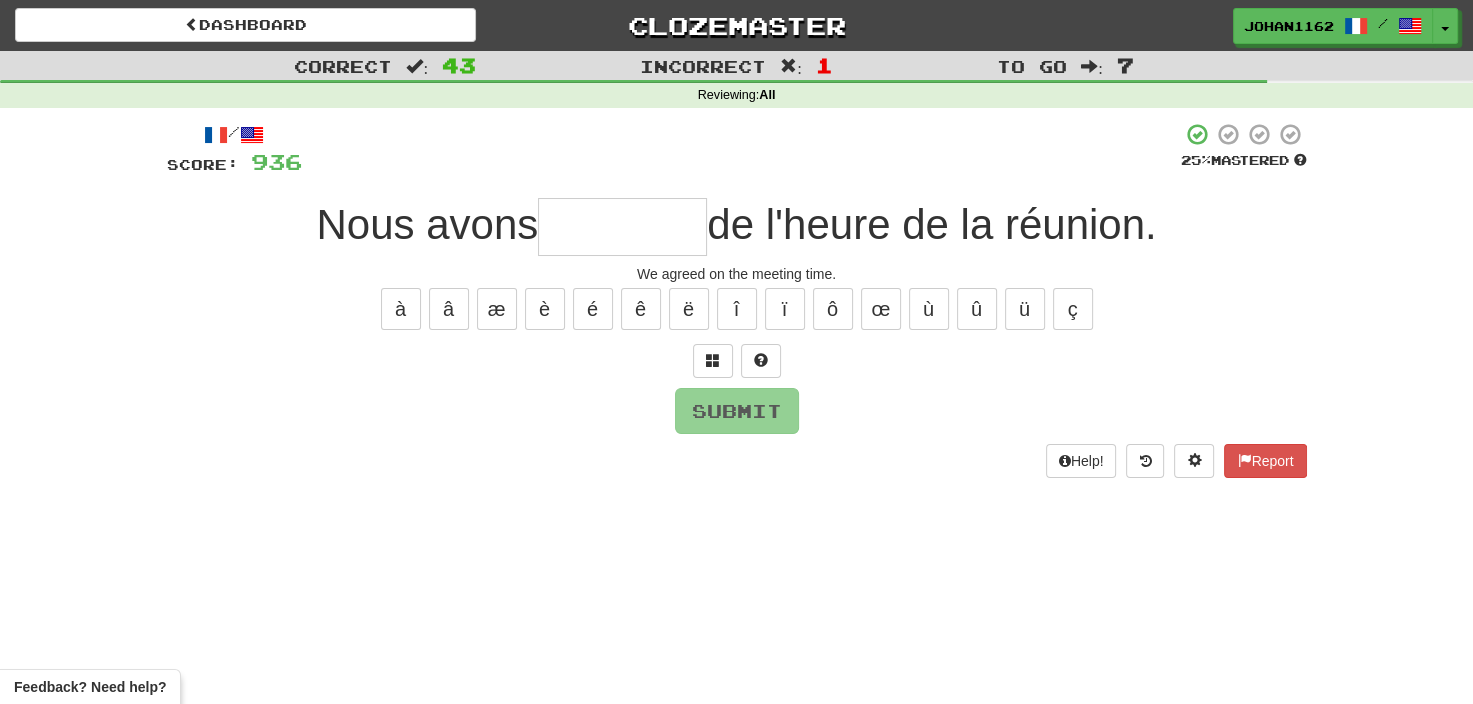 type on "*" 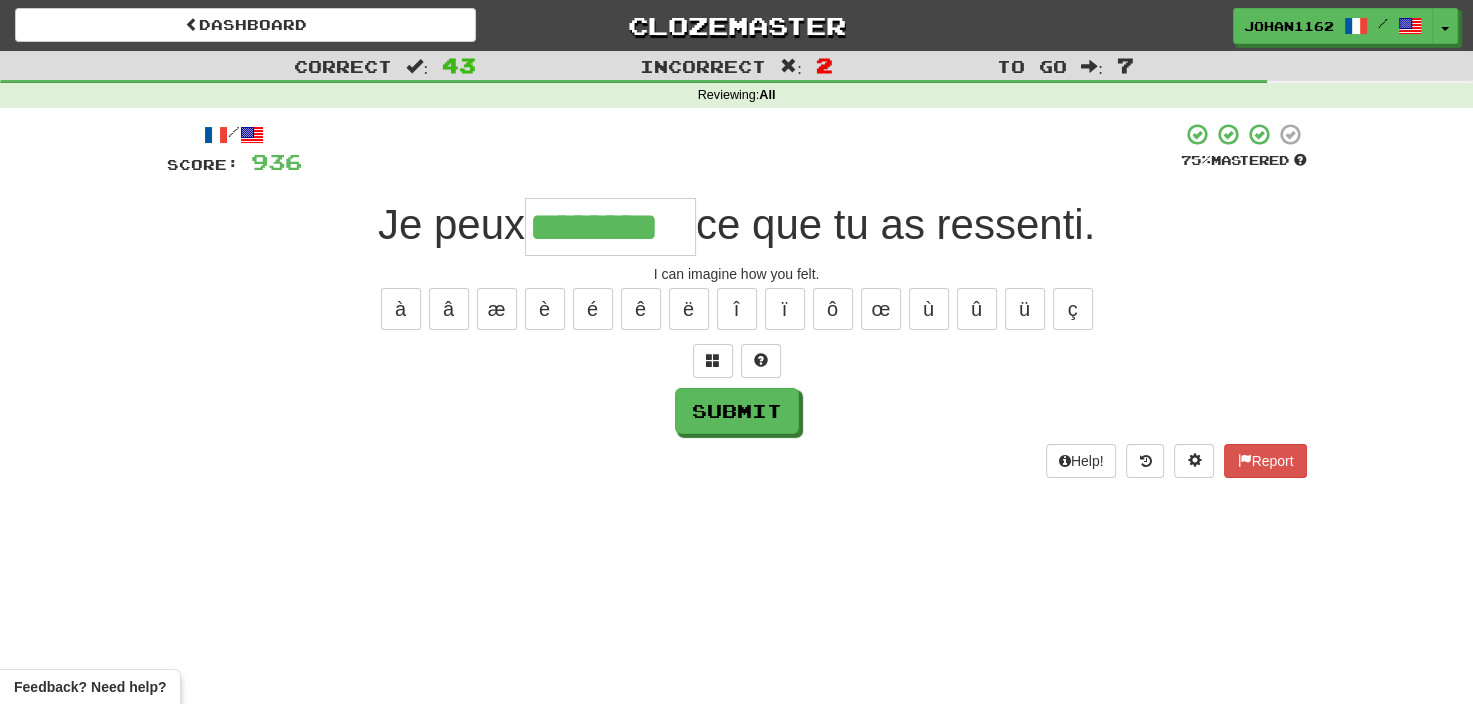 type on "********" 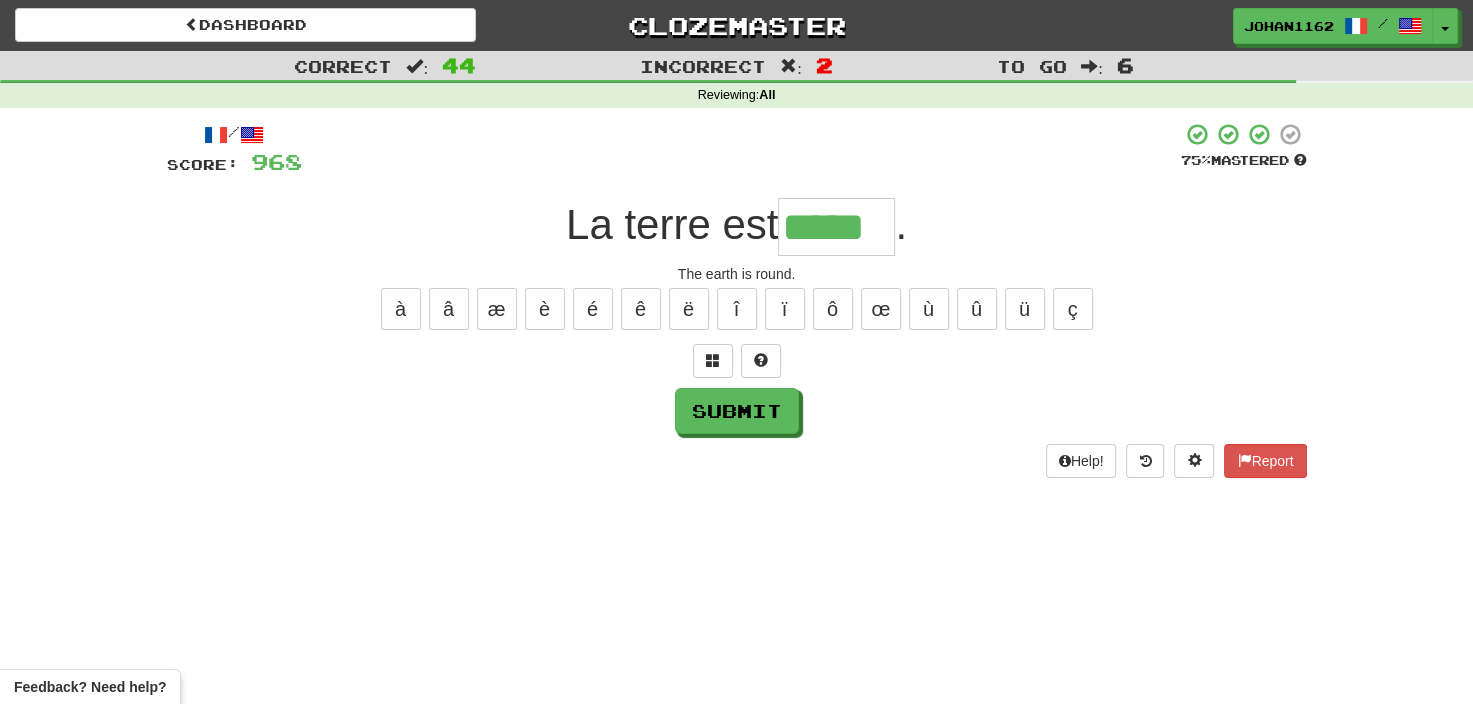 type on "*****" 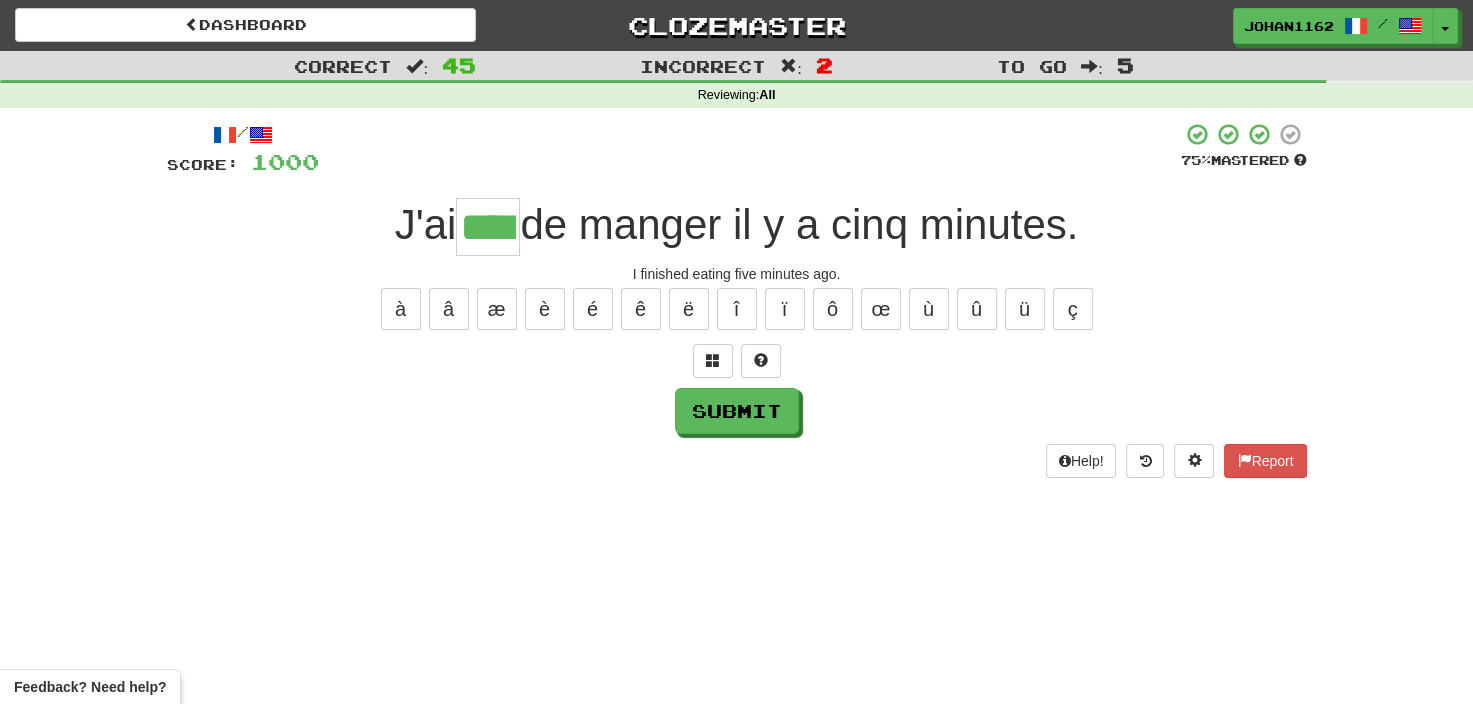 type on "****" 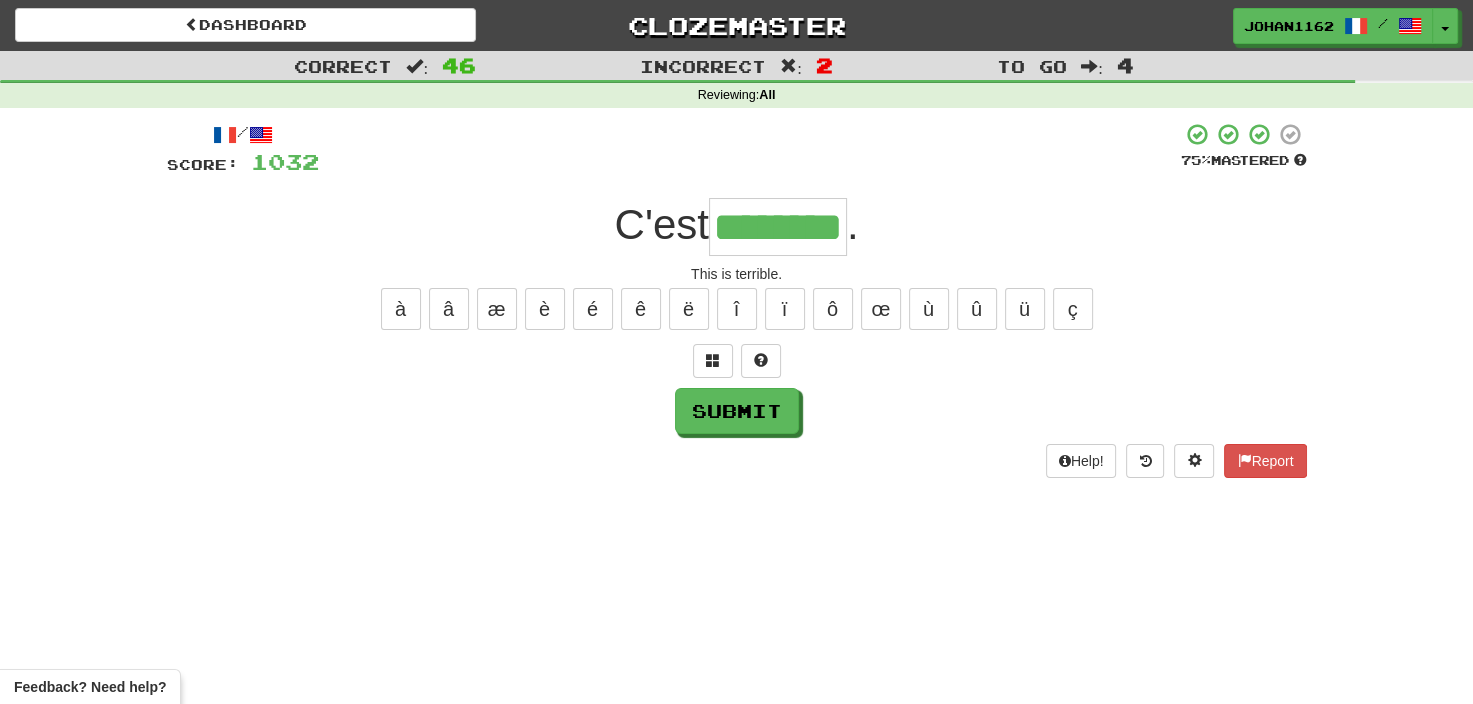 type on "********" 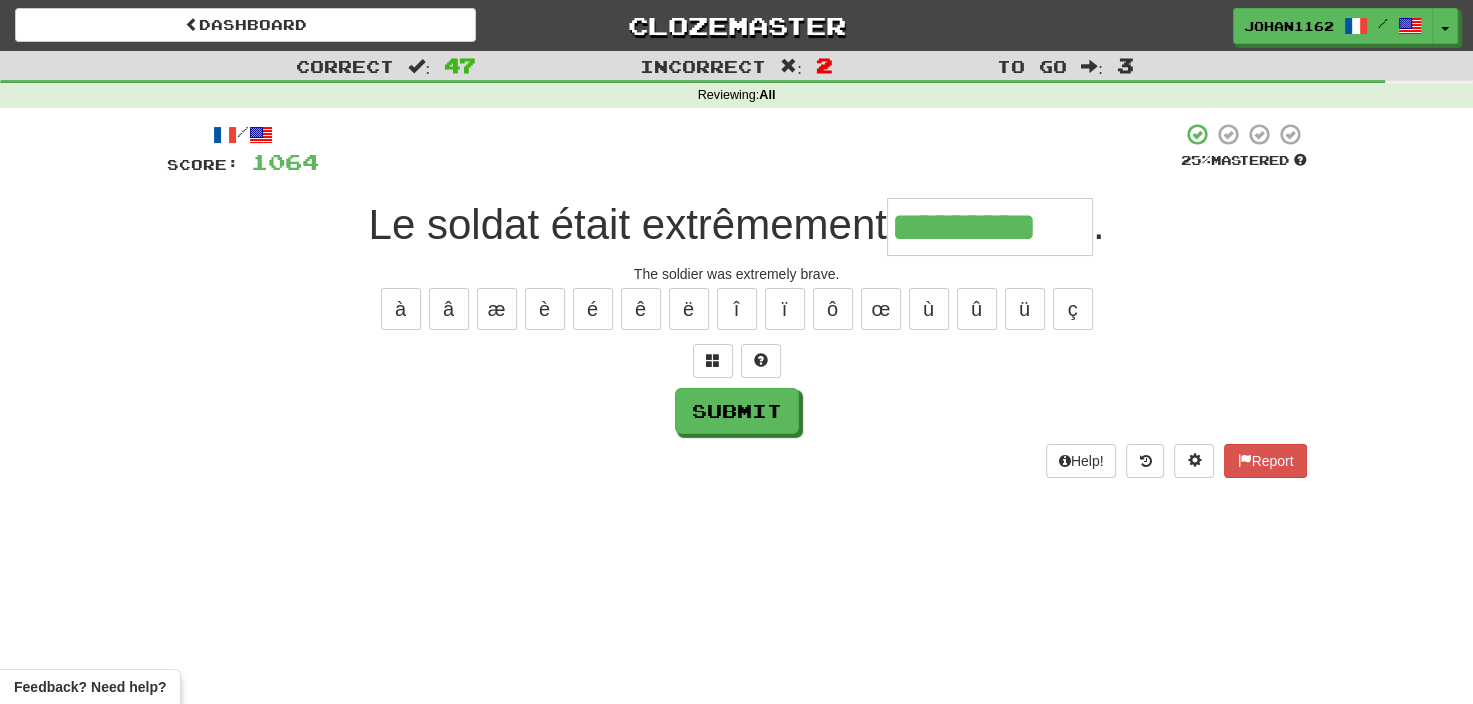 type on "*********" 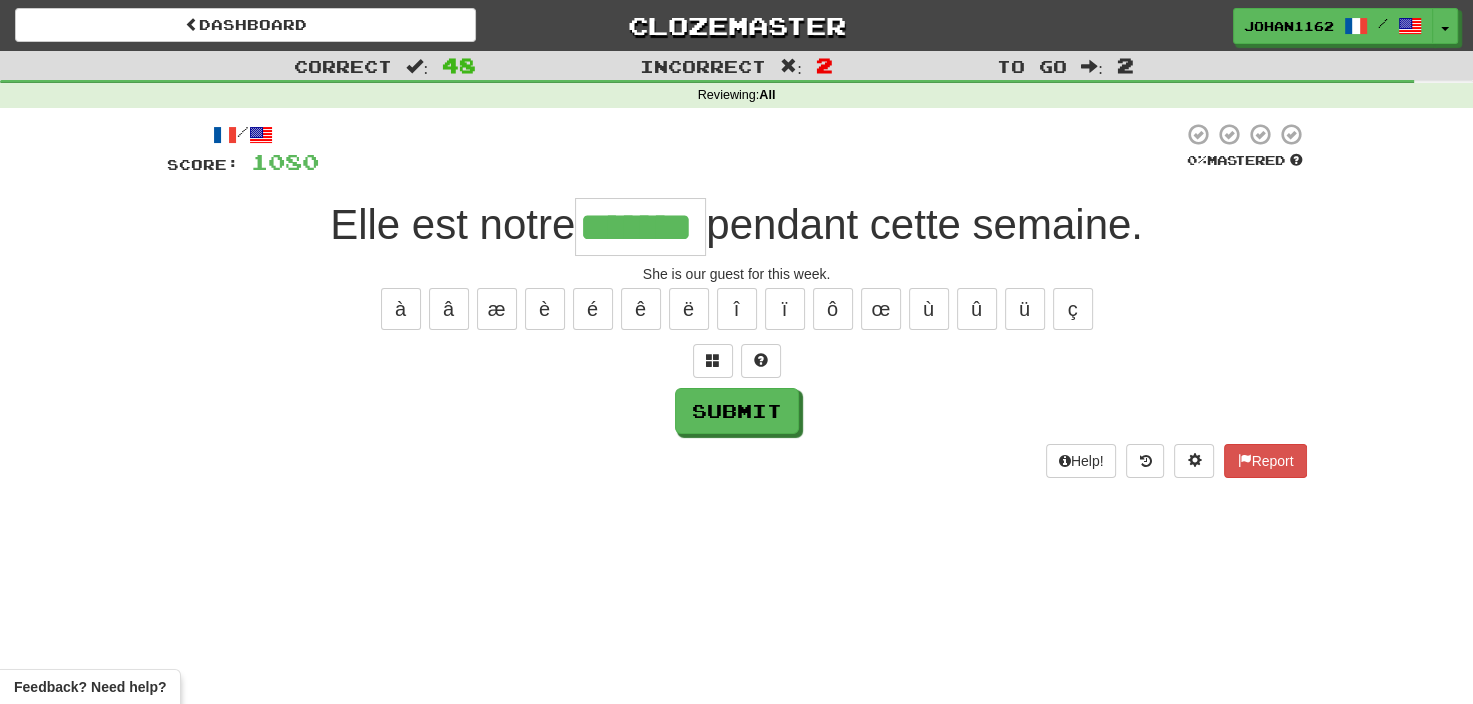 type on "*******" 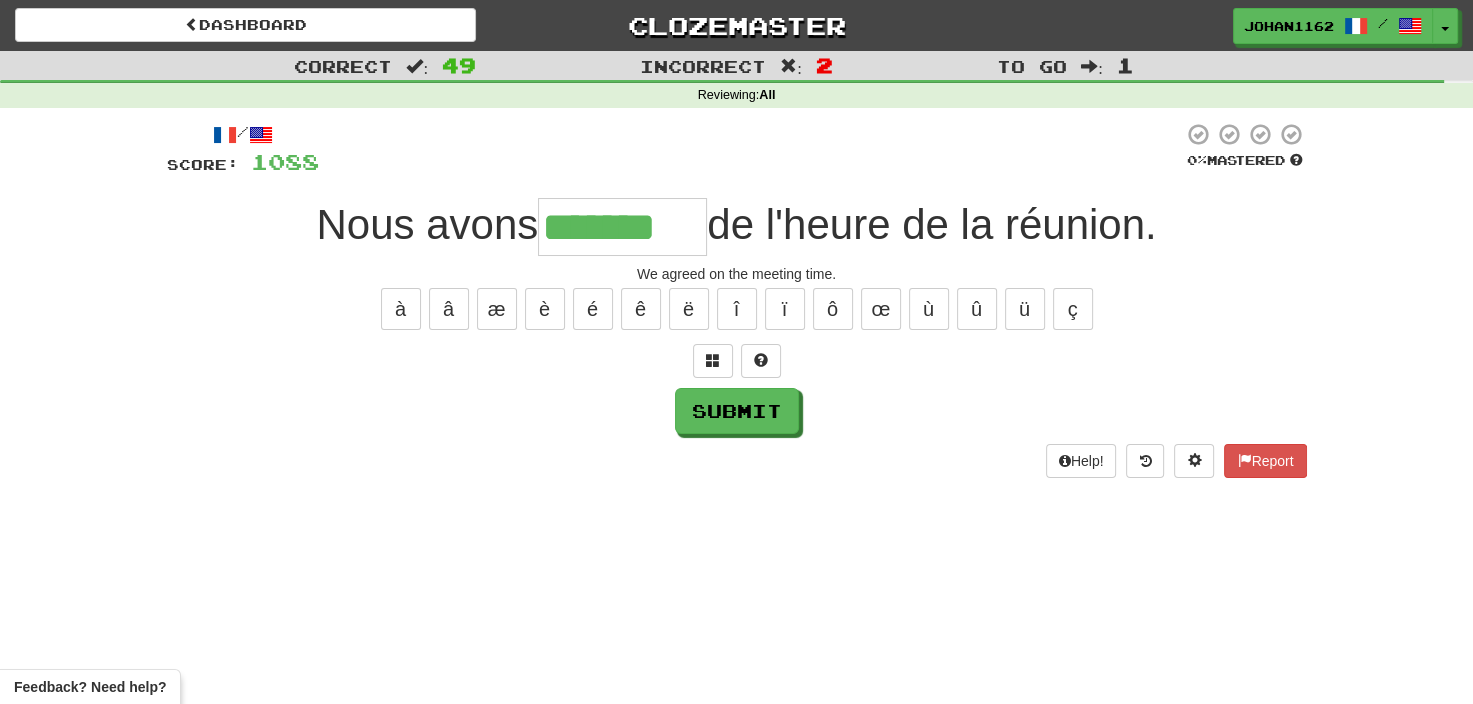 type on "*******" 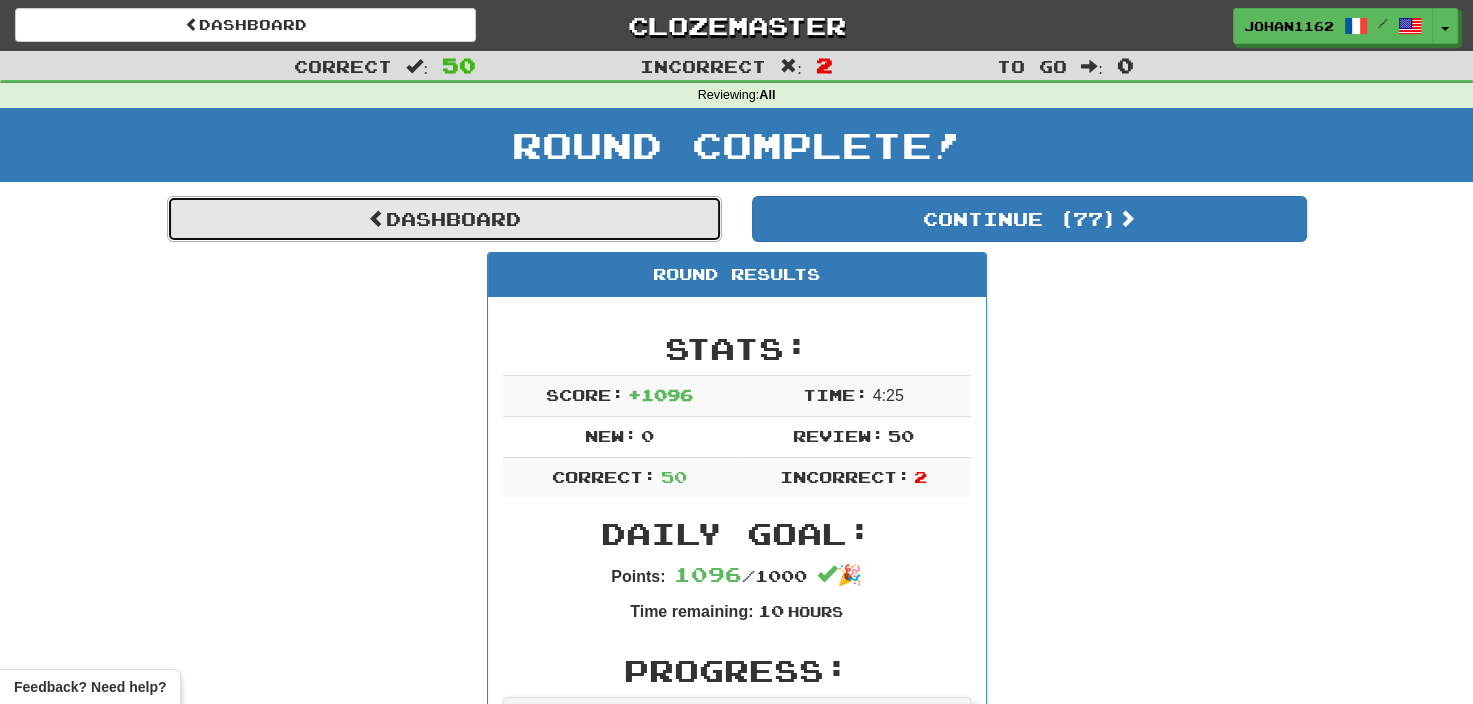 click on "Dashboard" at bounding box center (444, 219) 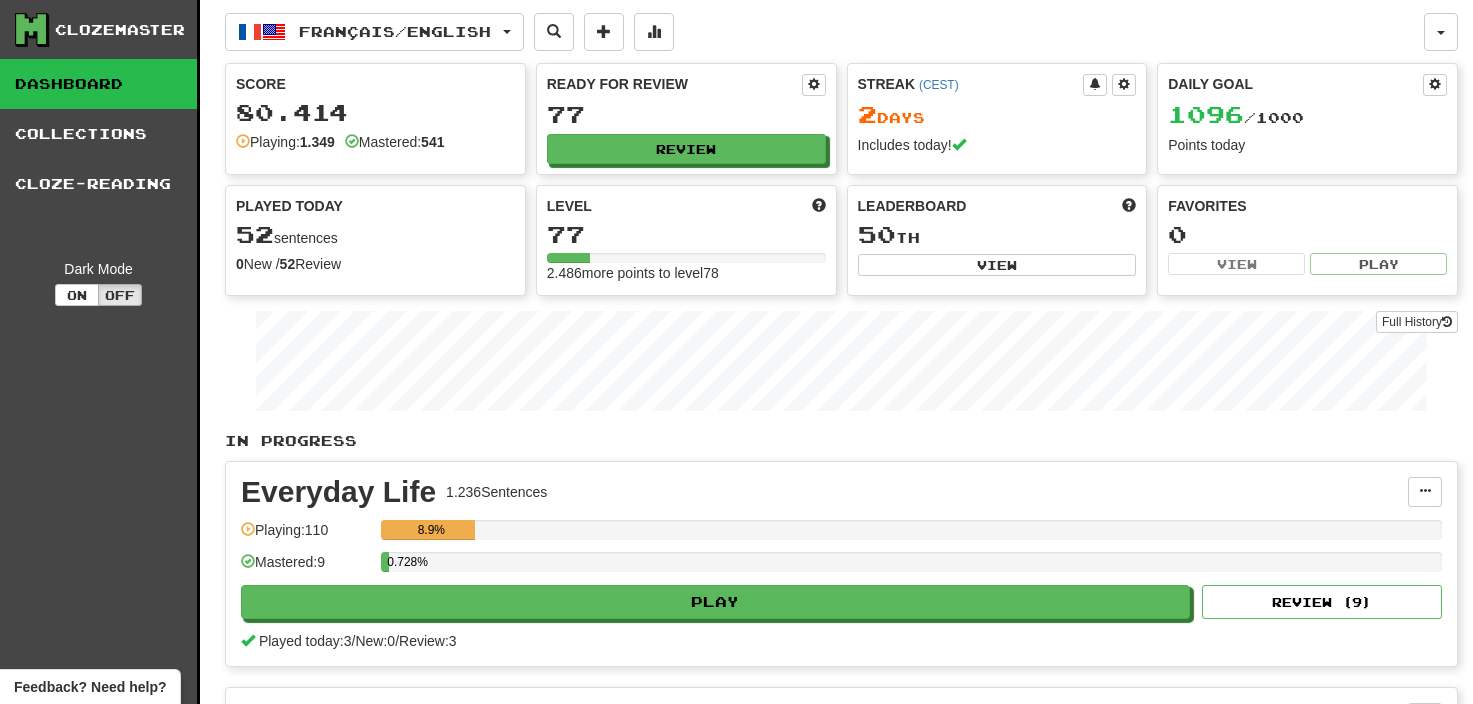 scroll, scrollTop: 0, scrollLeft: 0, axis: both 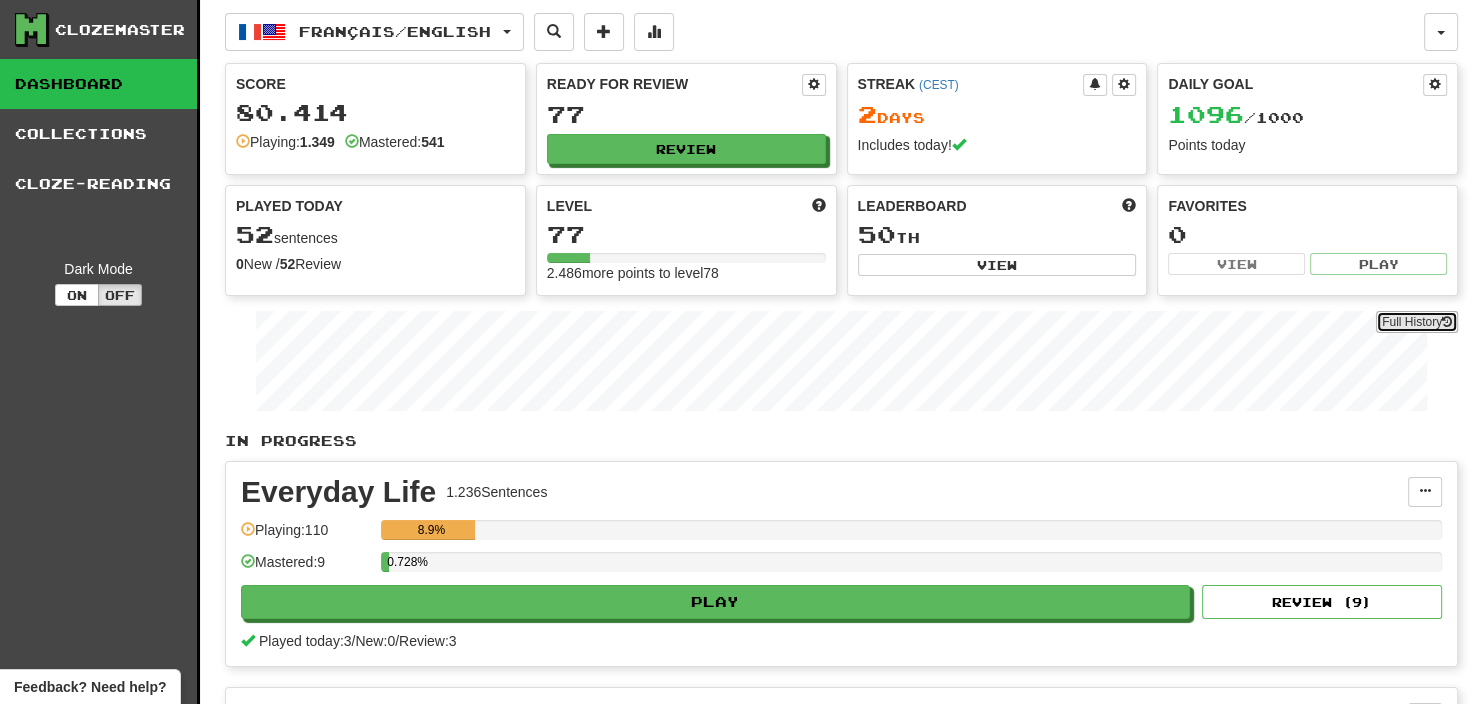 click on "Full History" at bounding box center [1417, 322] 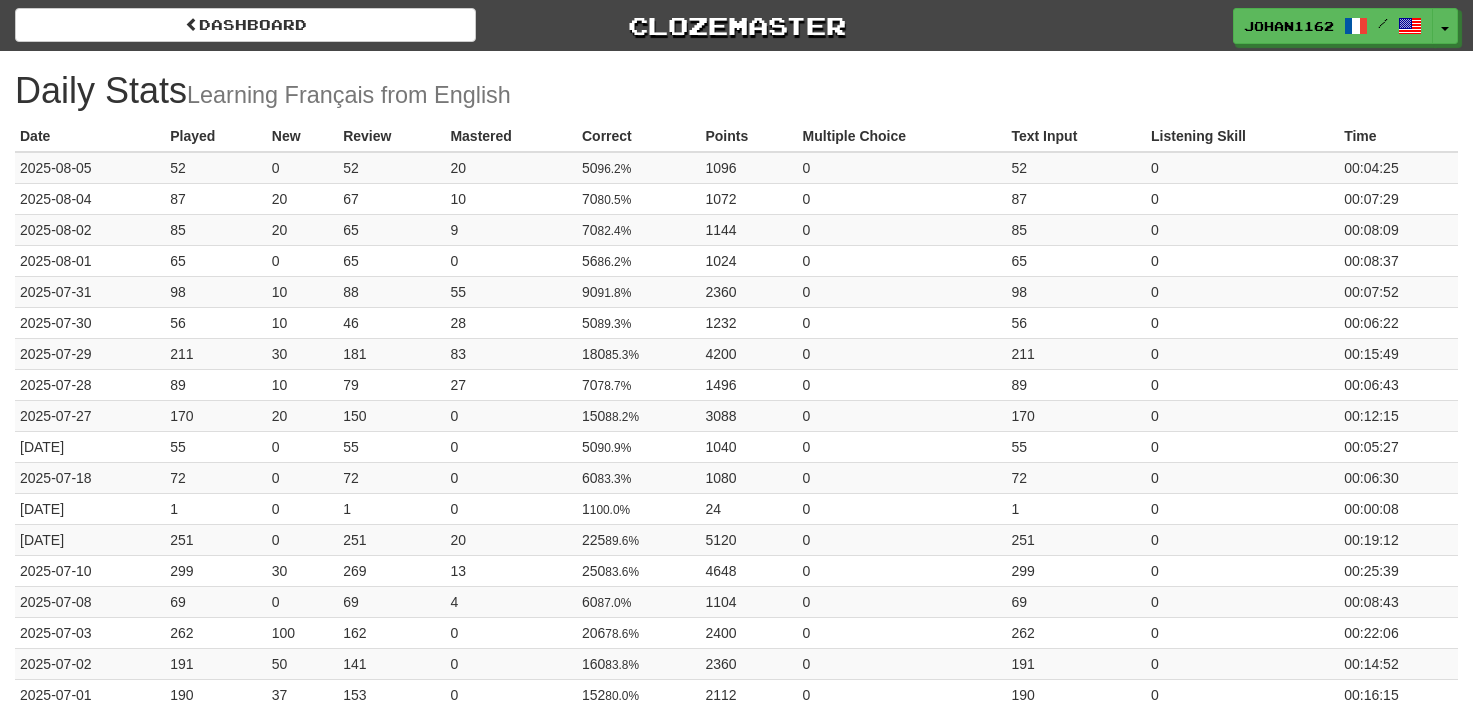 scroll, scrollTop: 0, scrollLeft: 0, axis: both 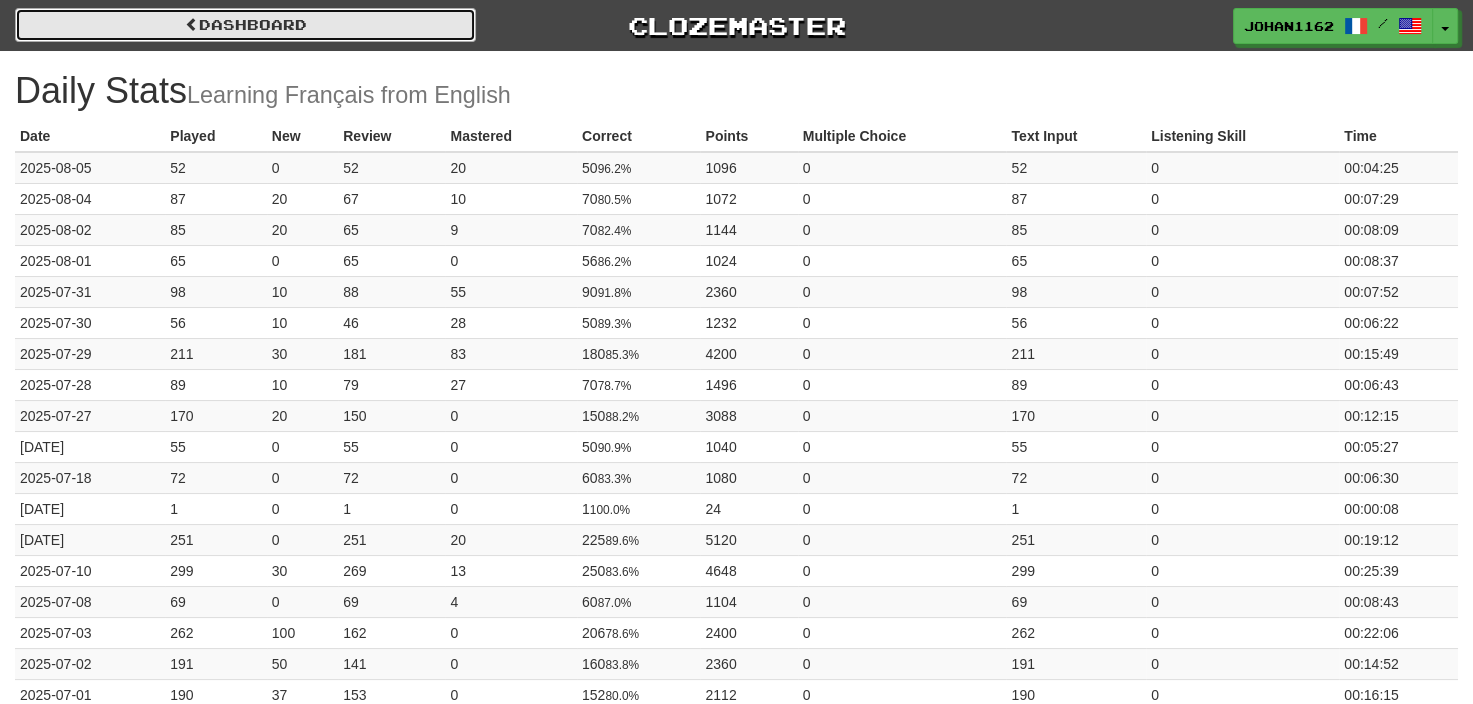 click on "Dashboard" at bounding box center [245, 25] 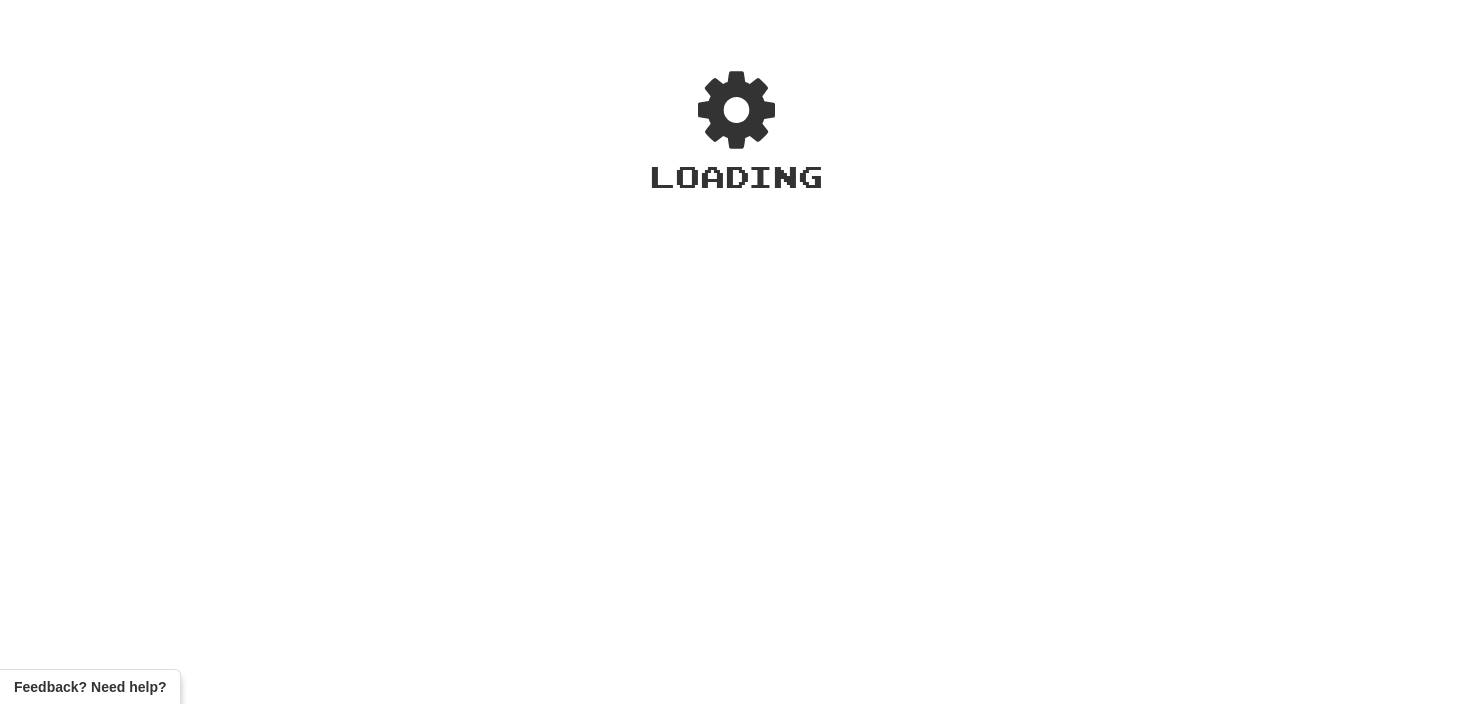 scroll, scrollTop: 0, scrollLeft: 0, axis: both 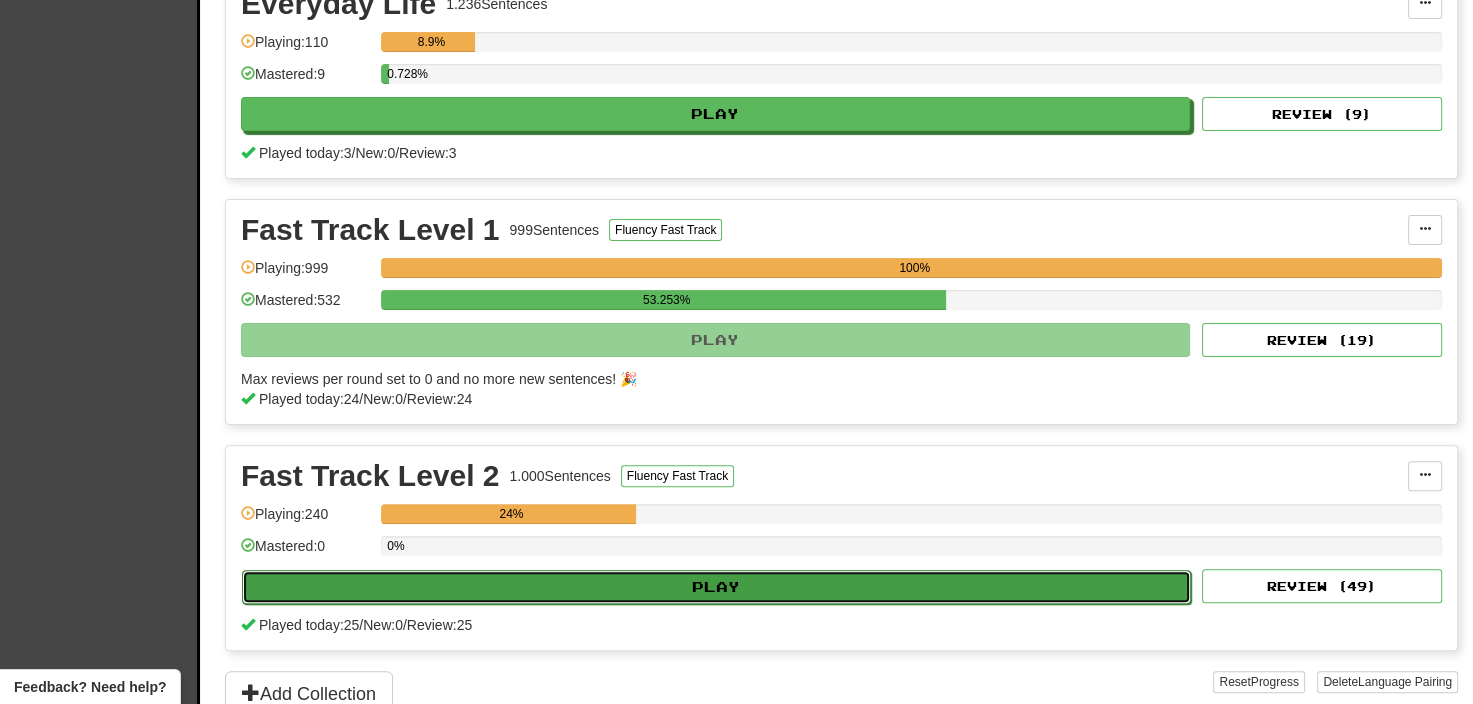 click on "Play" at bounding box center (716, 587) 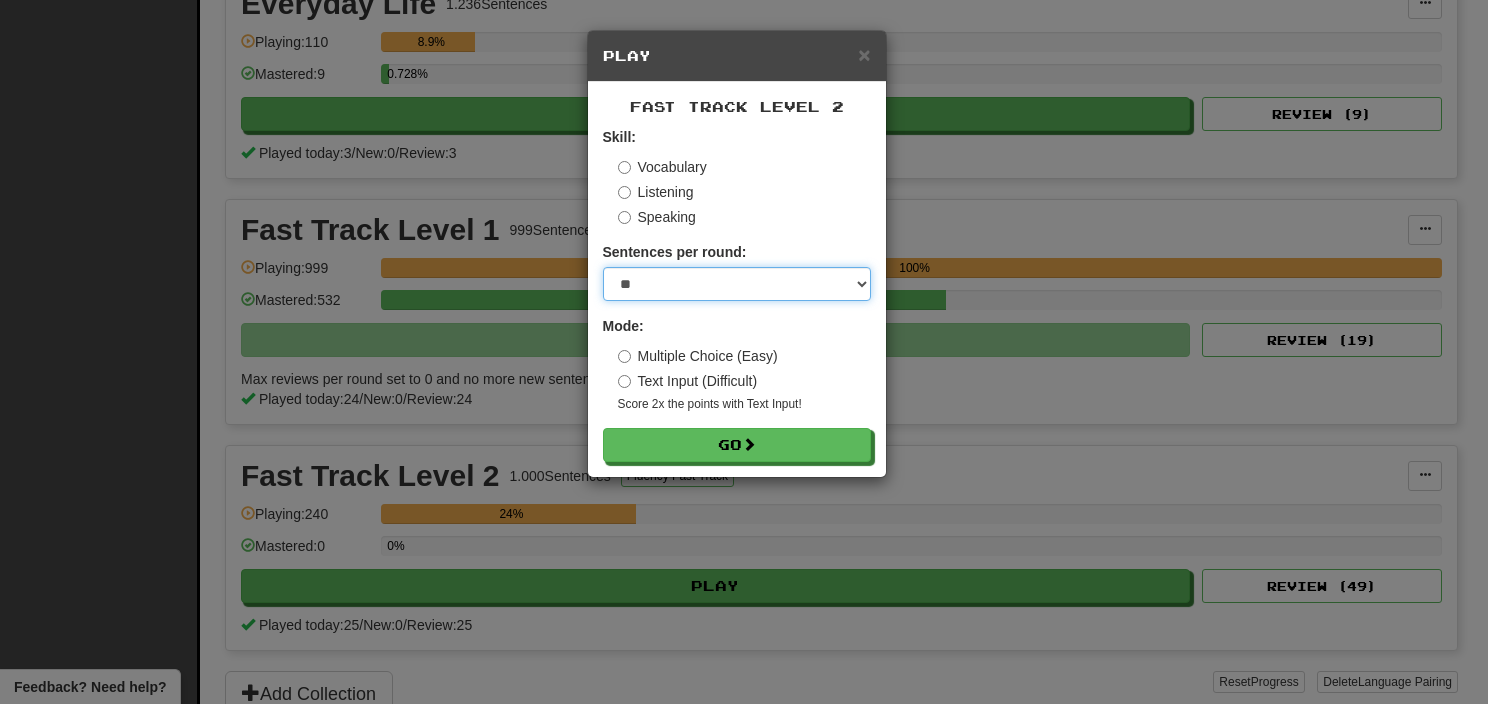 click on "* ** ** ** ** ** *** ********" at bounding box center (737, 284) 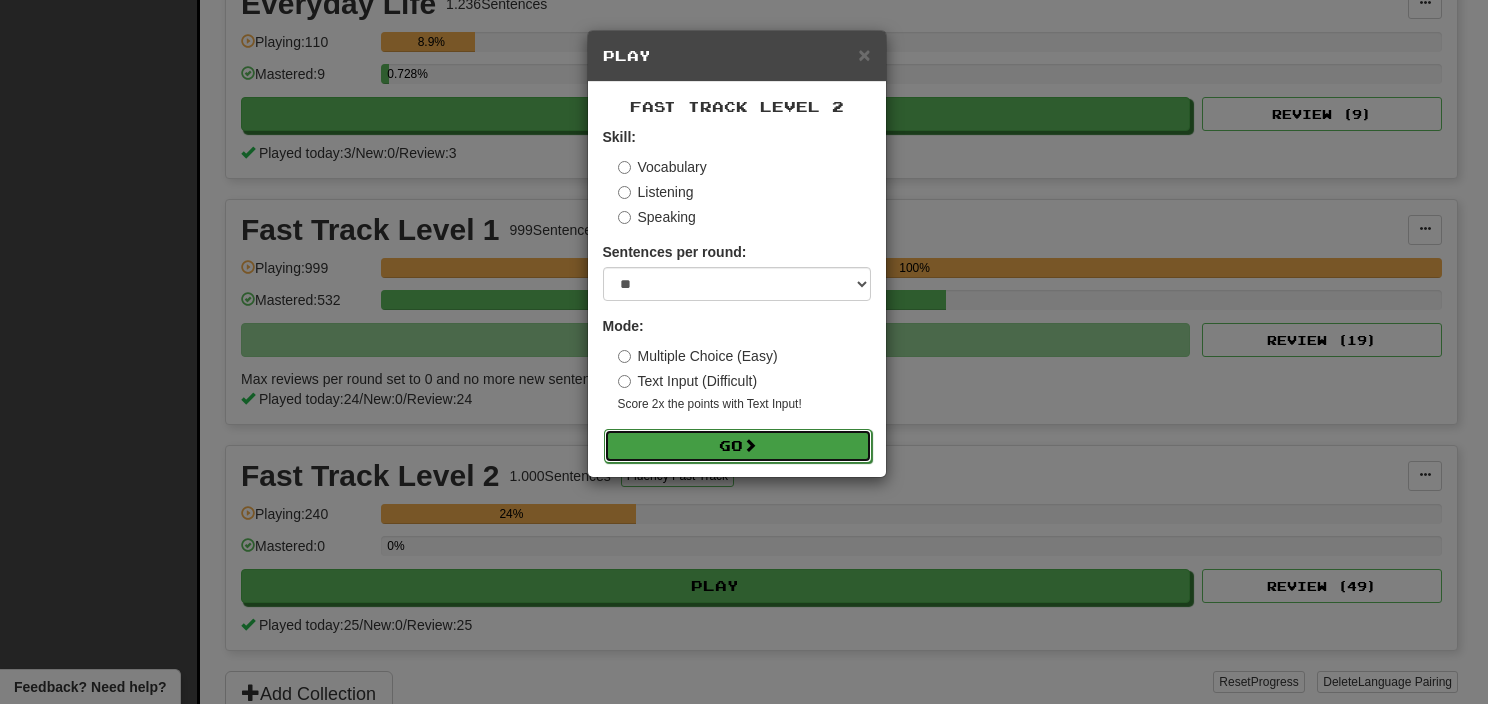 click on "Go" at bounding box center (738, 446) 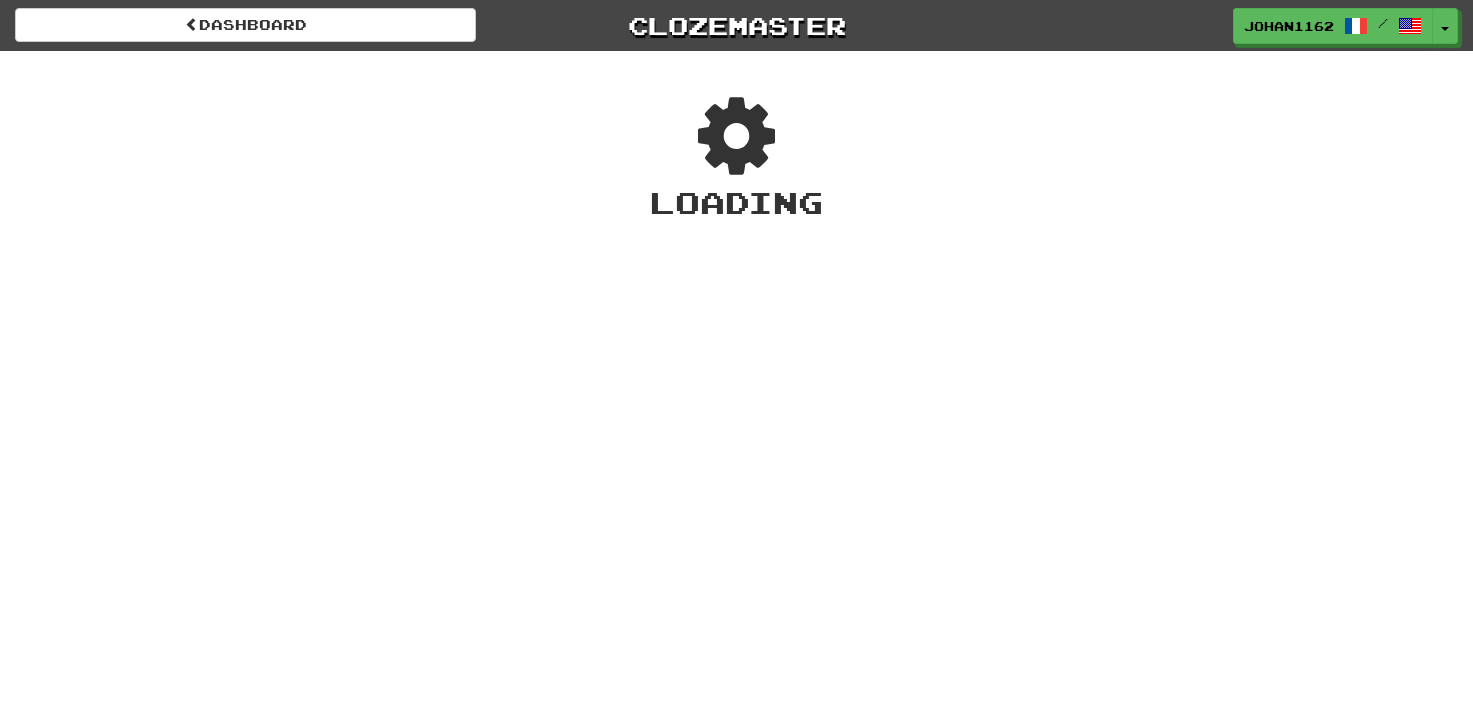 scroll, scrollTop: 0, scrollLeft: 0, axis: both 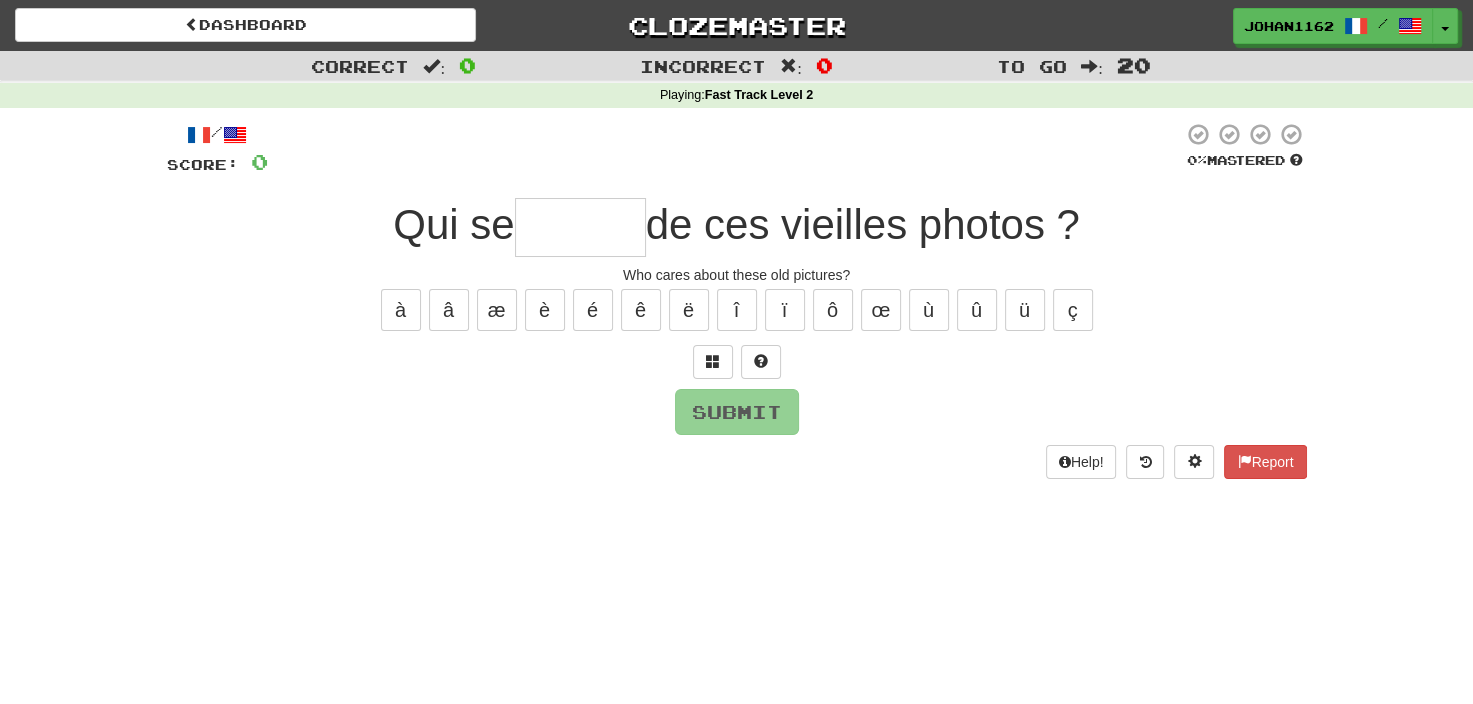 type on "*" 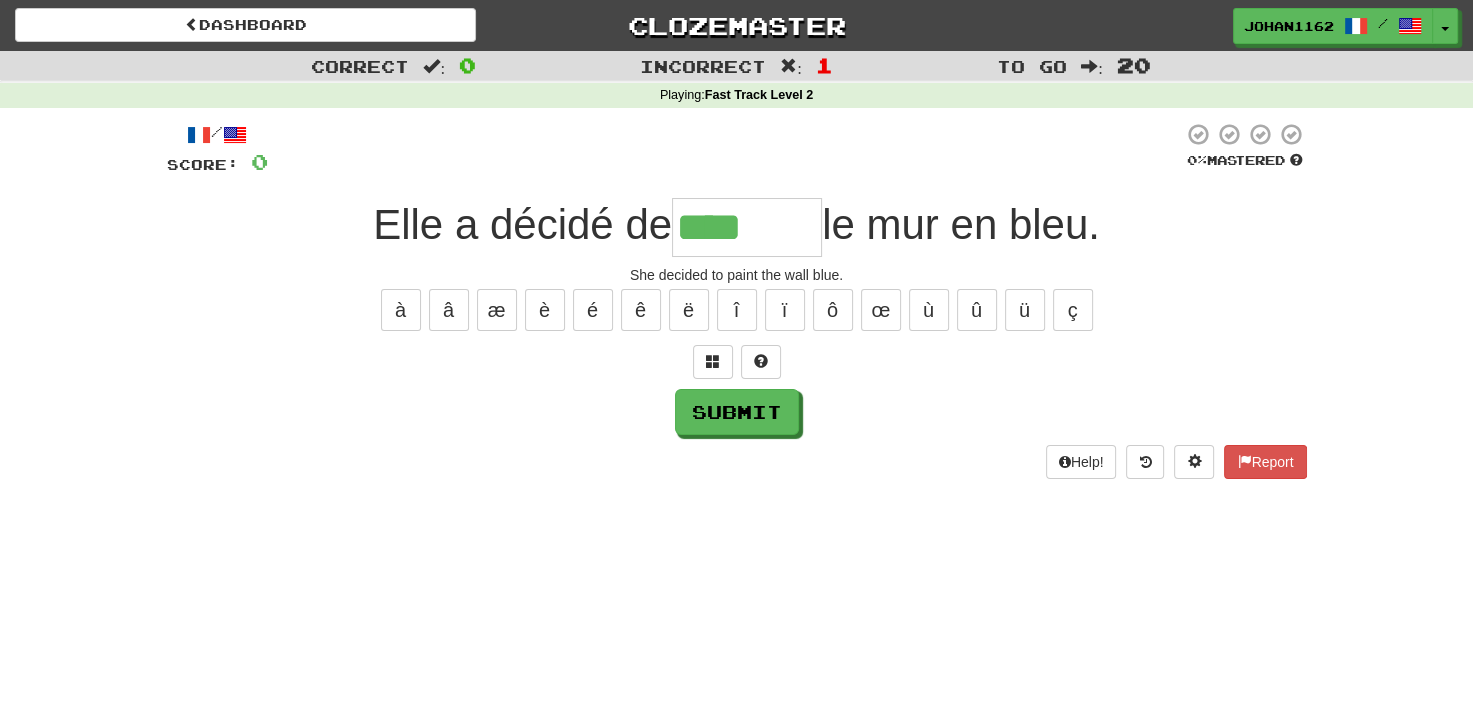 type on "*******" 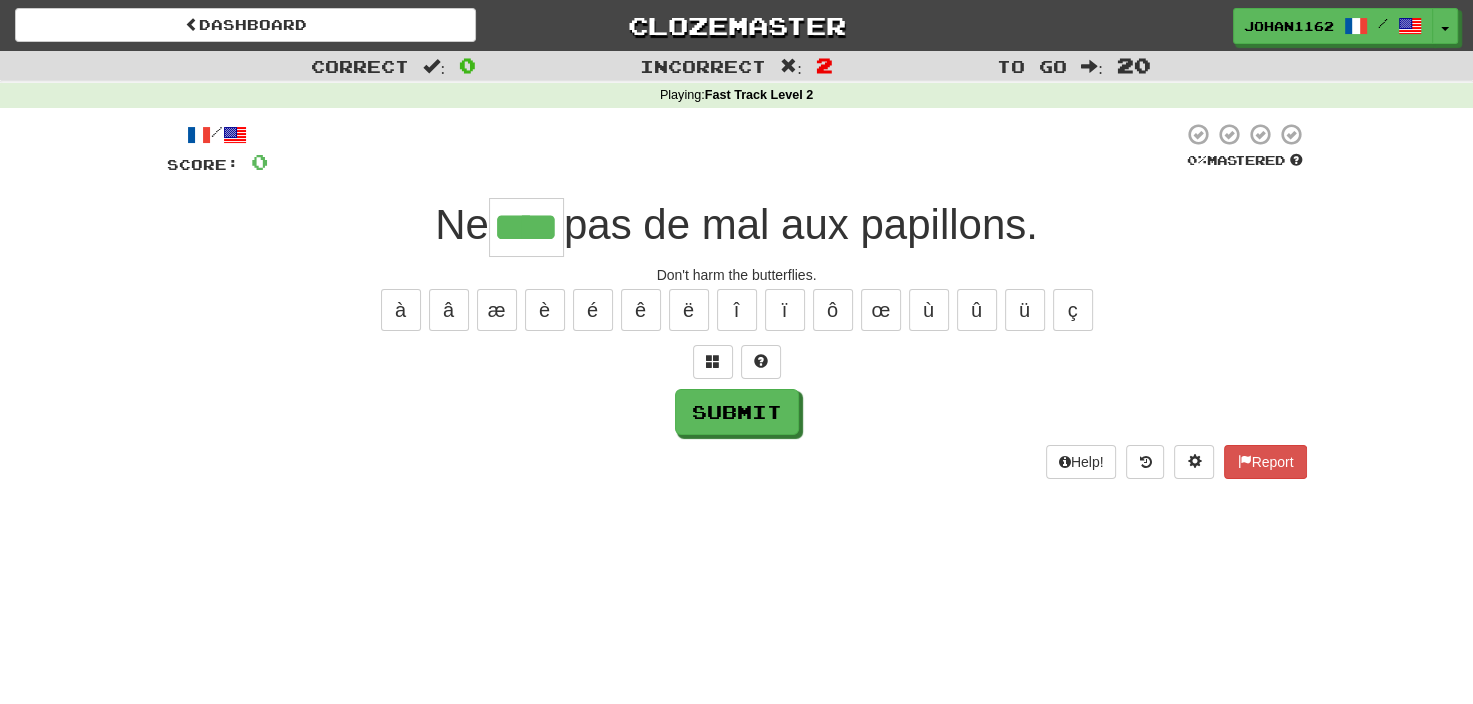 type on "****" 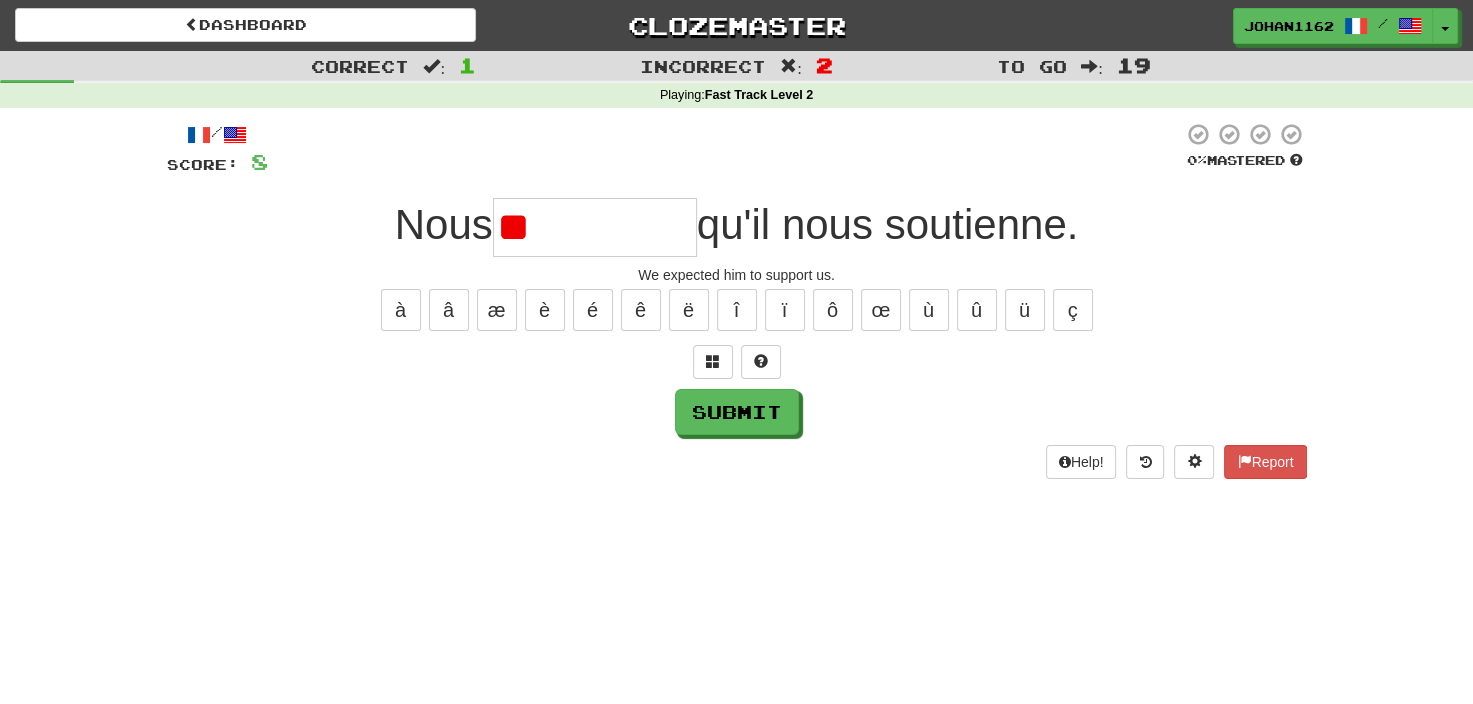 type on "*" 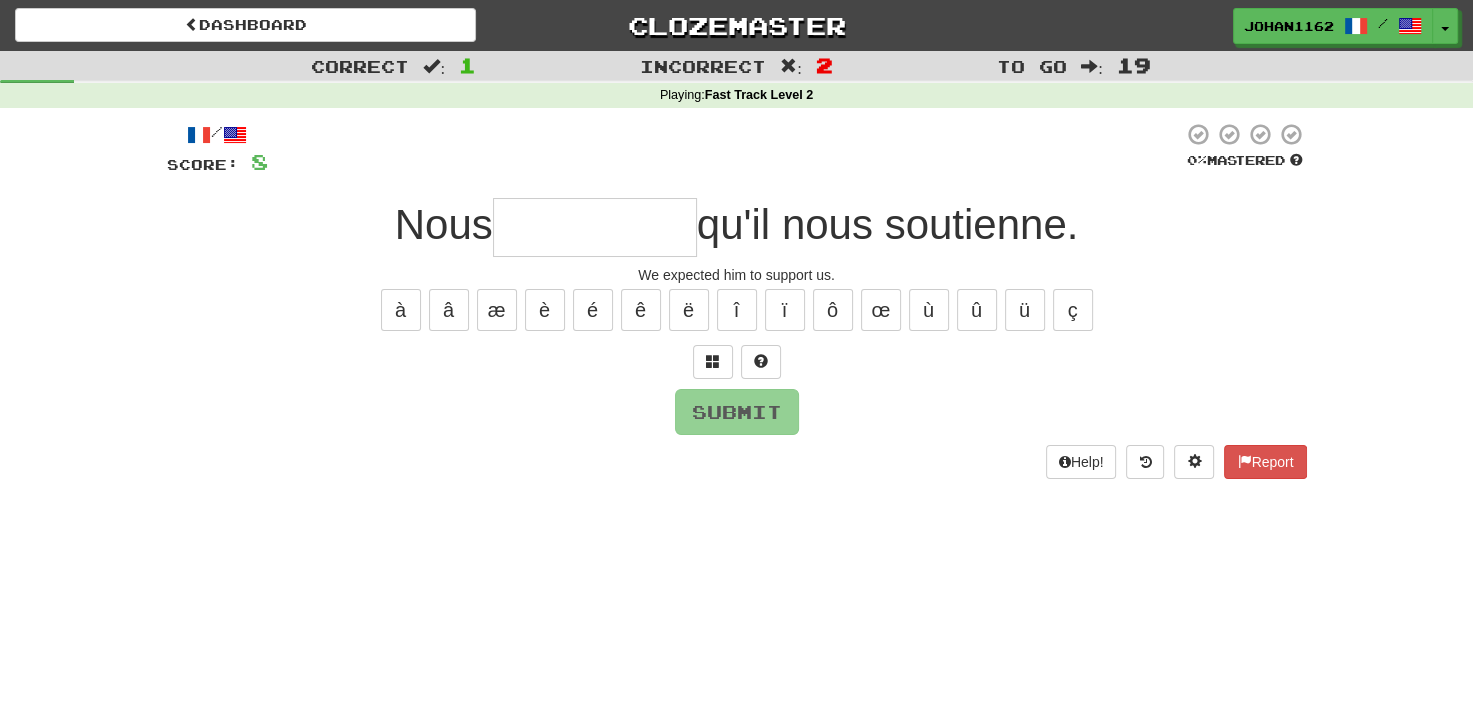 type on "*" 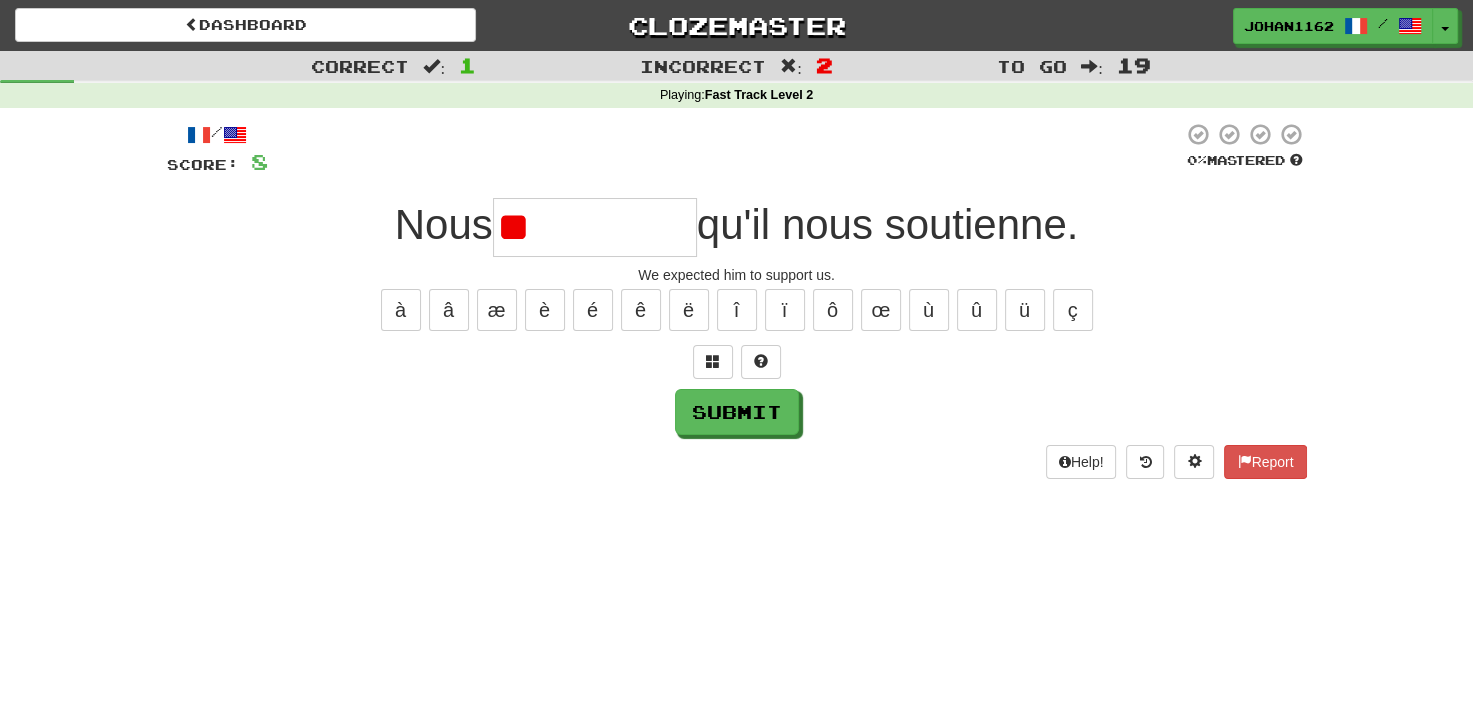type on "*" 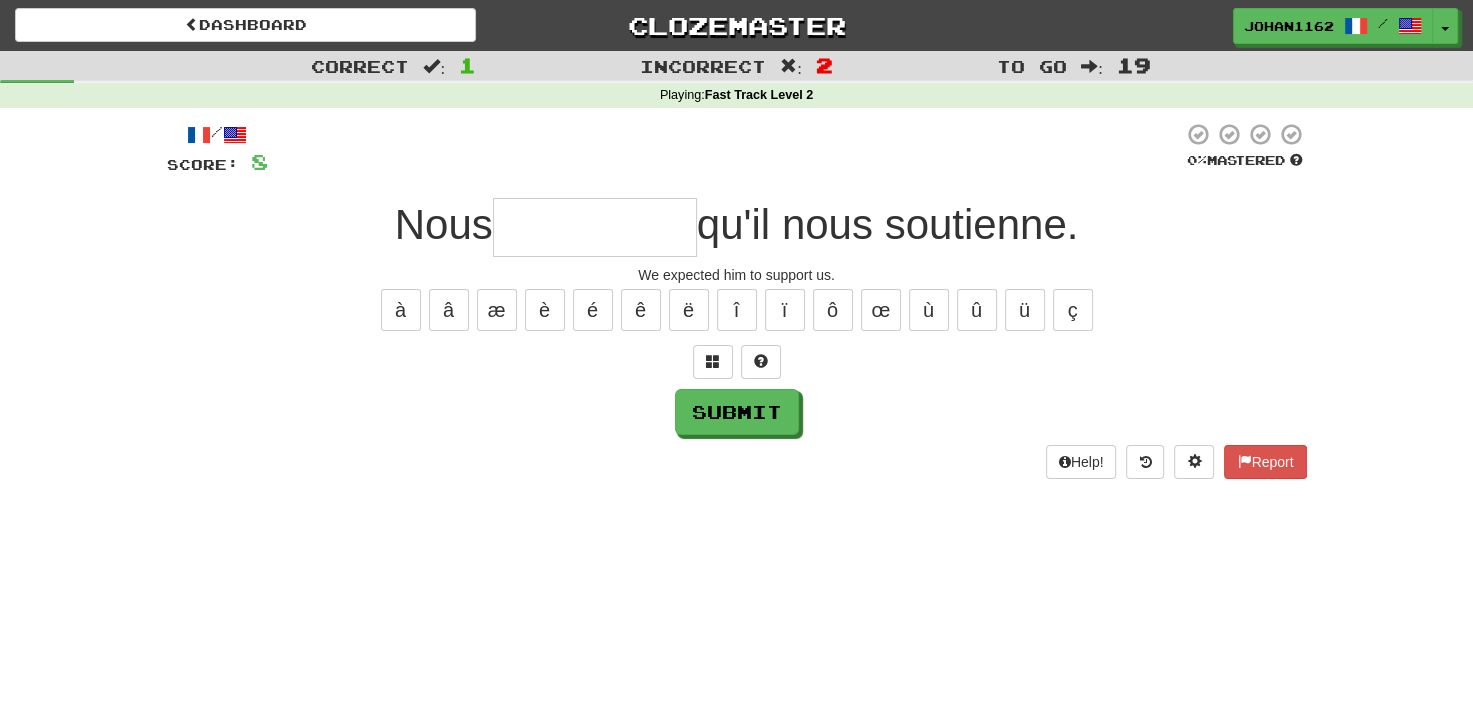 type on "**********" 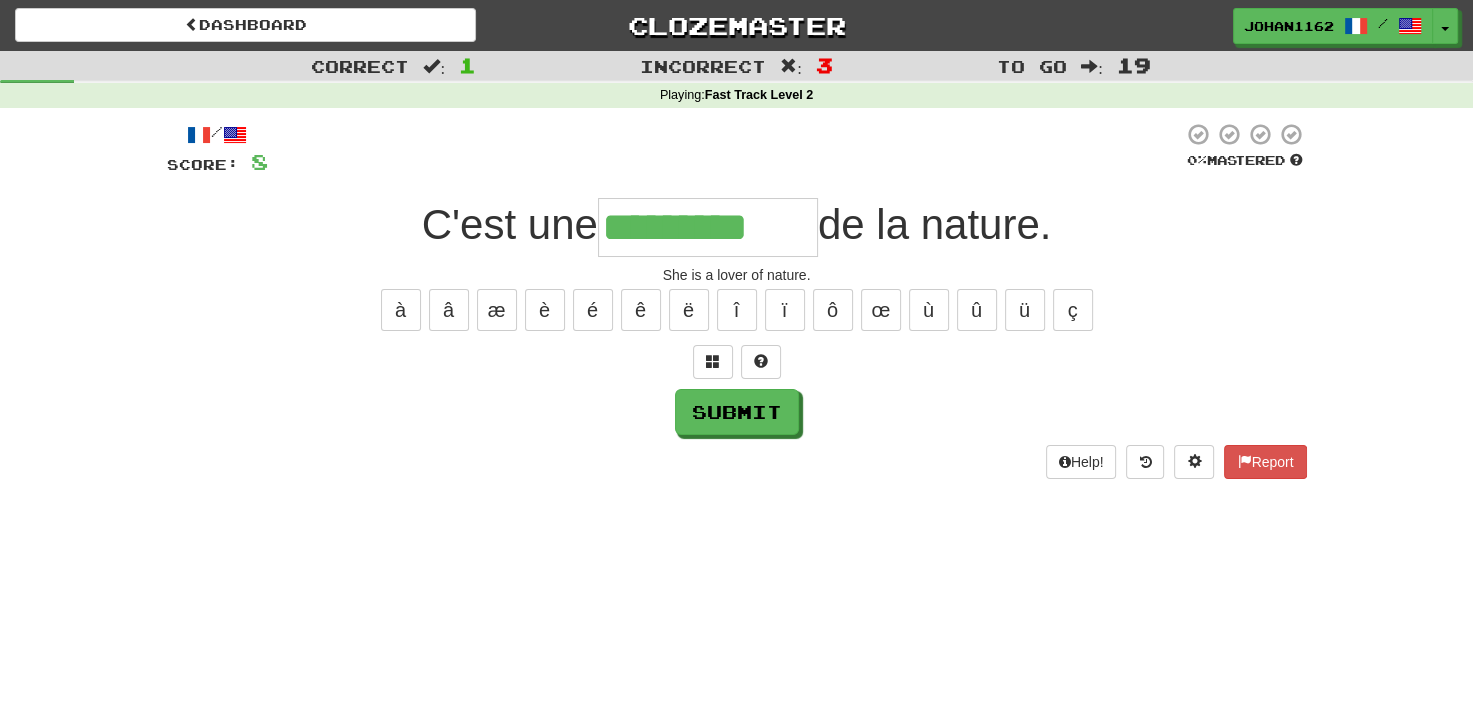 type on "*********" 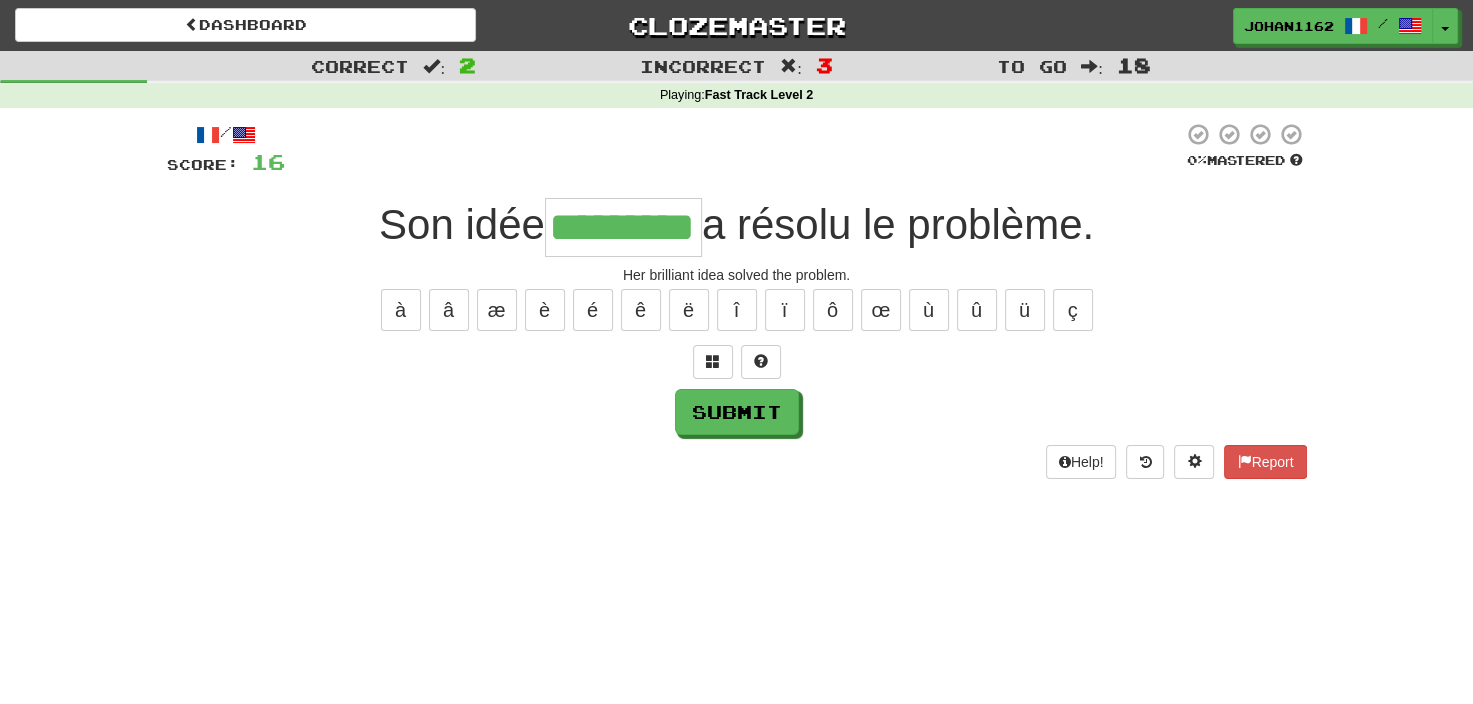 type on "*********" 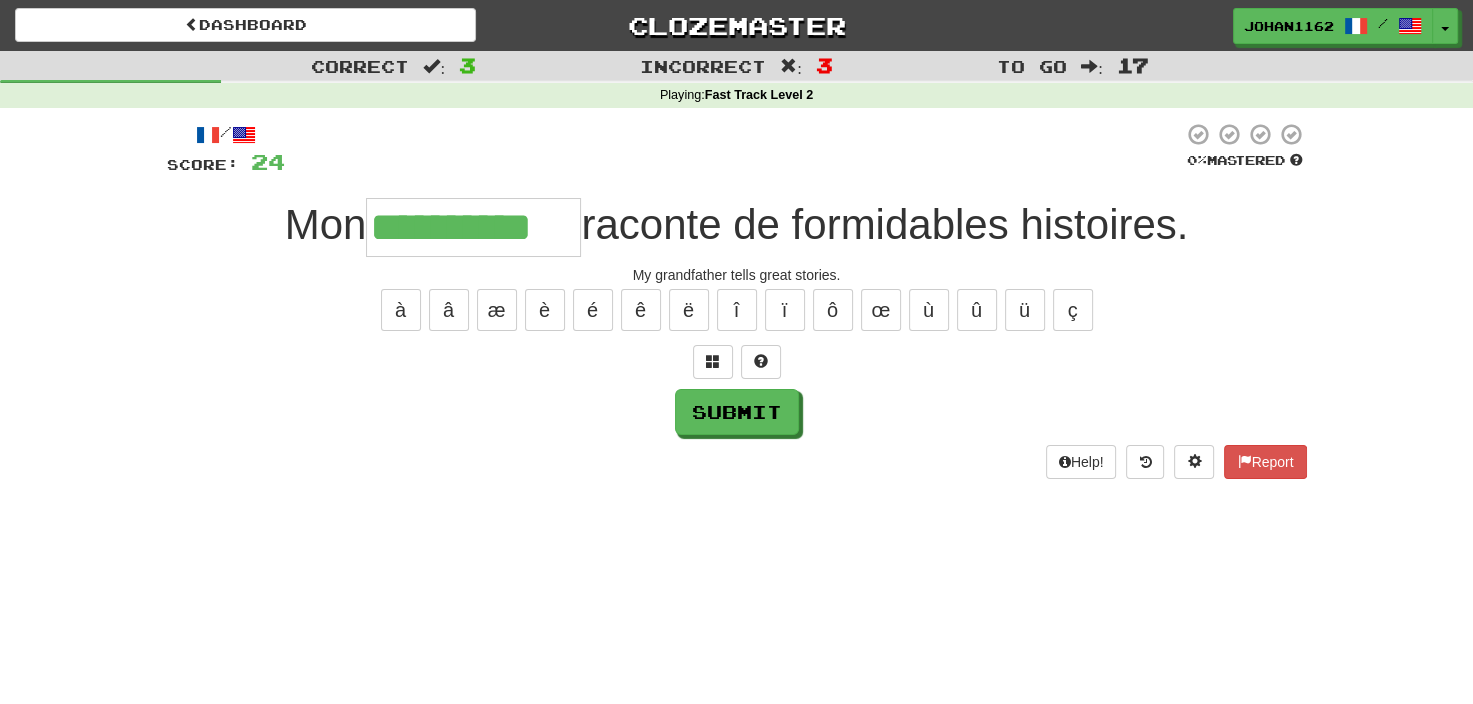 type on "**********" 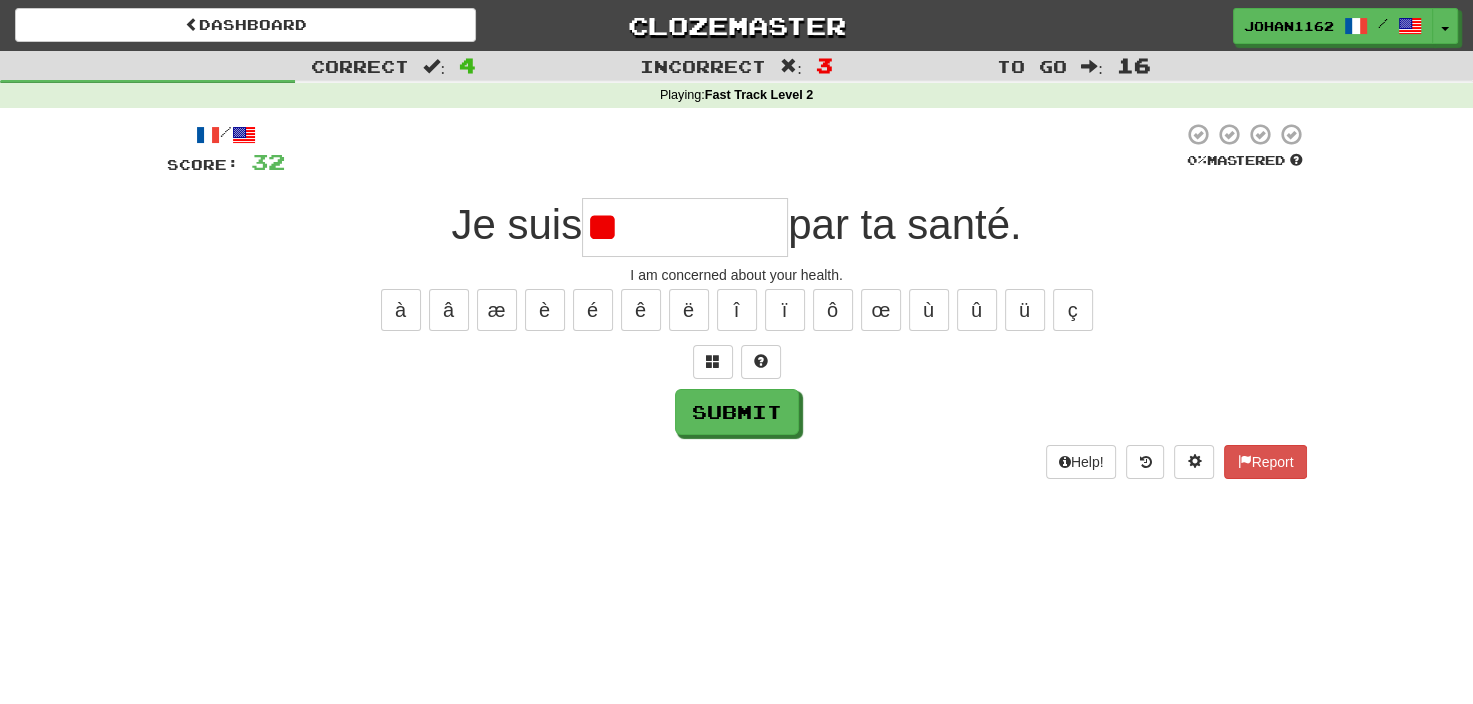 type on "*" 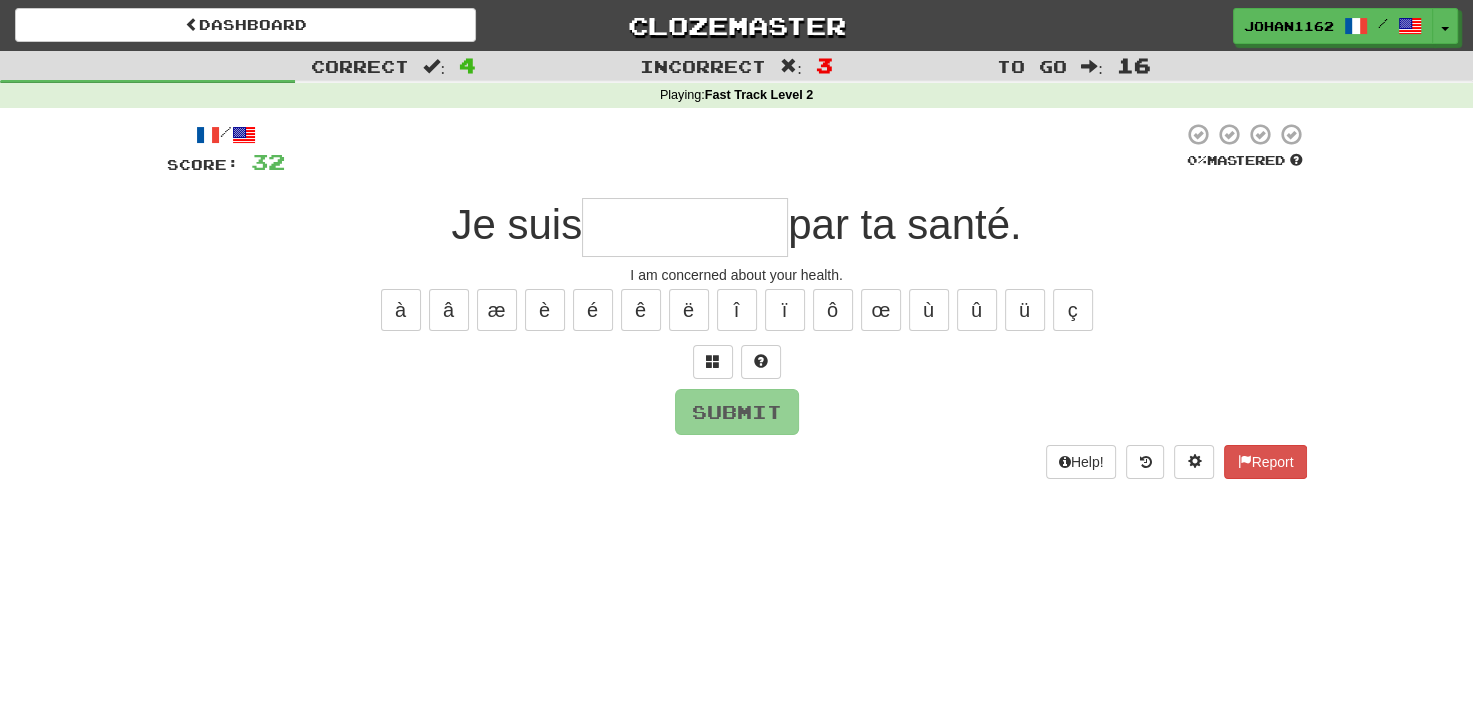 type on "*" 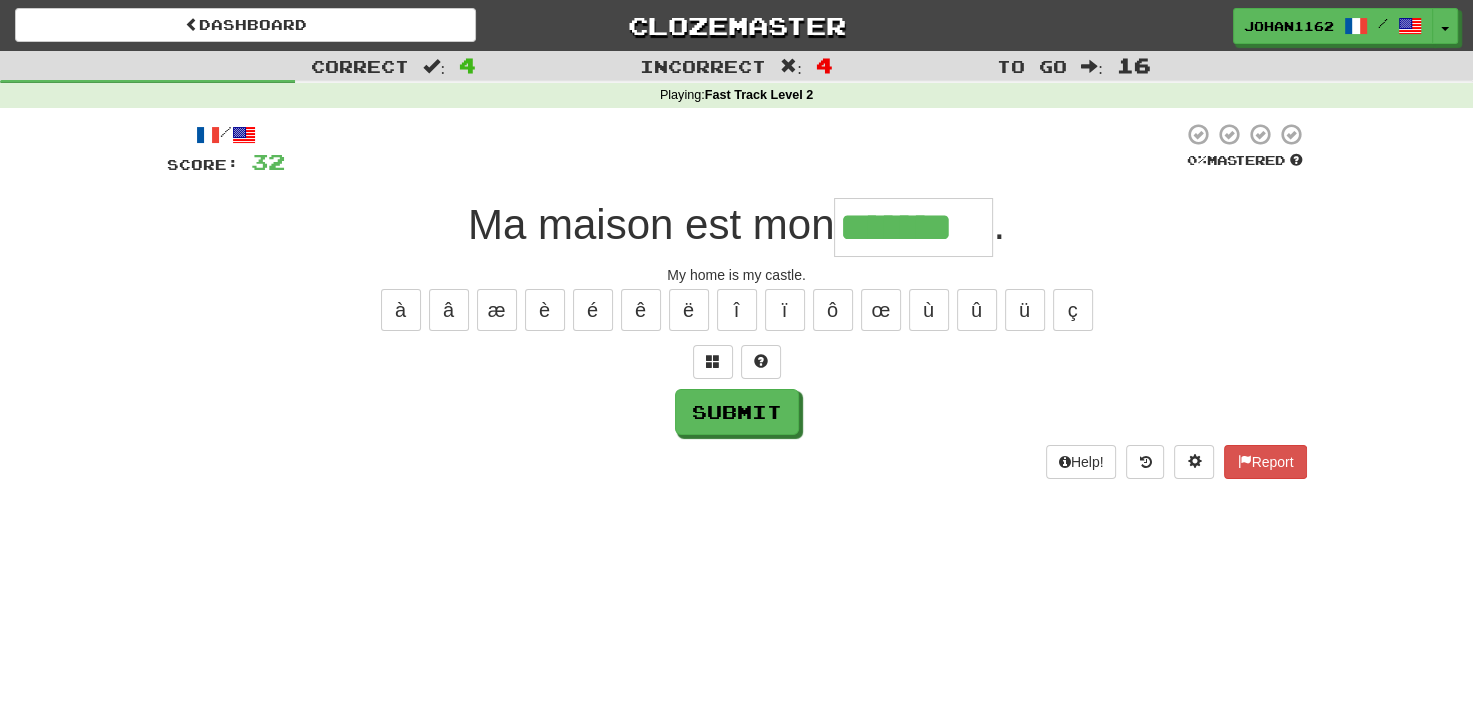 type on "*******" 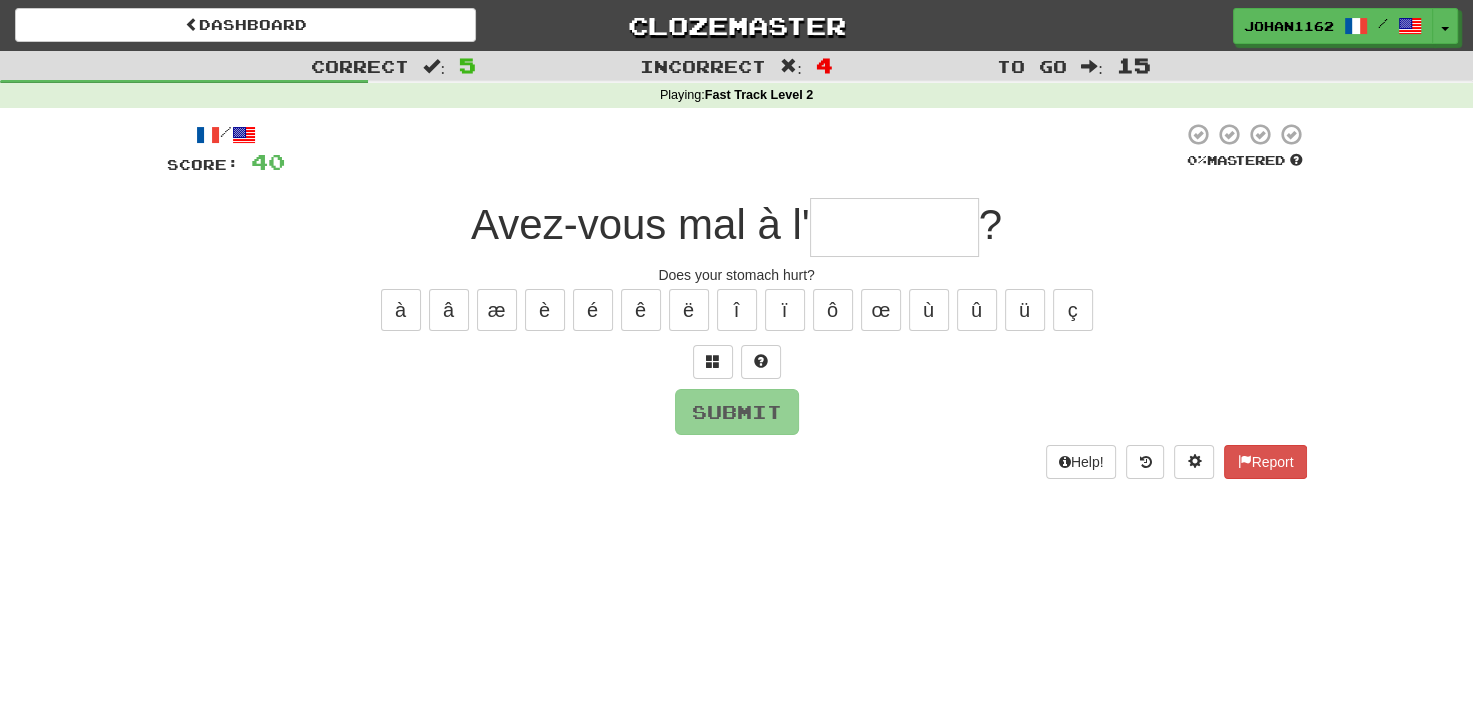 type on "*" 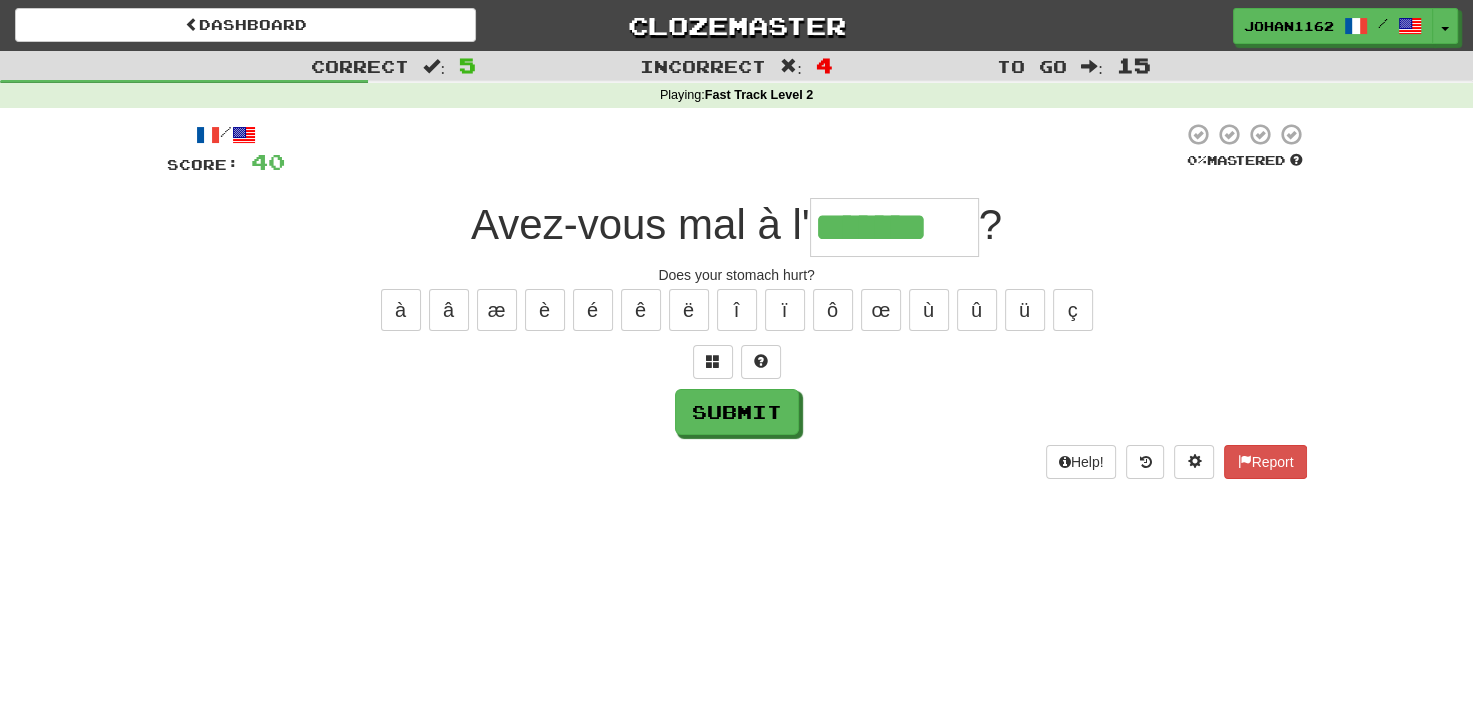 type on "*******" 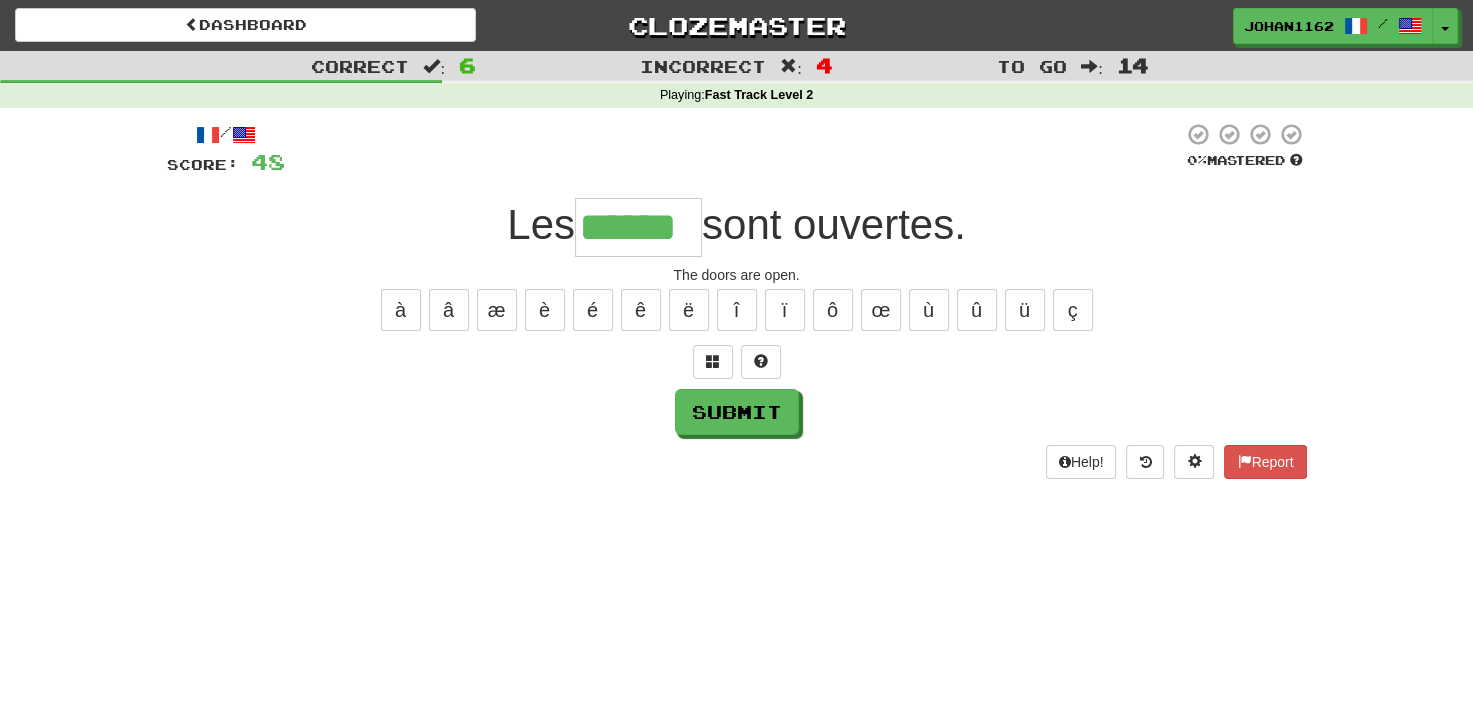 type on "******" 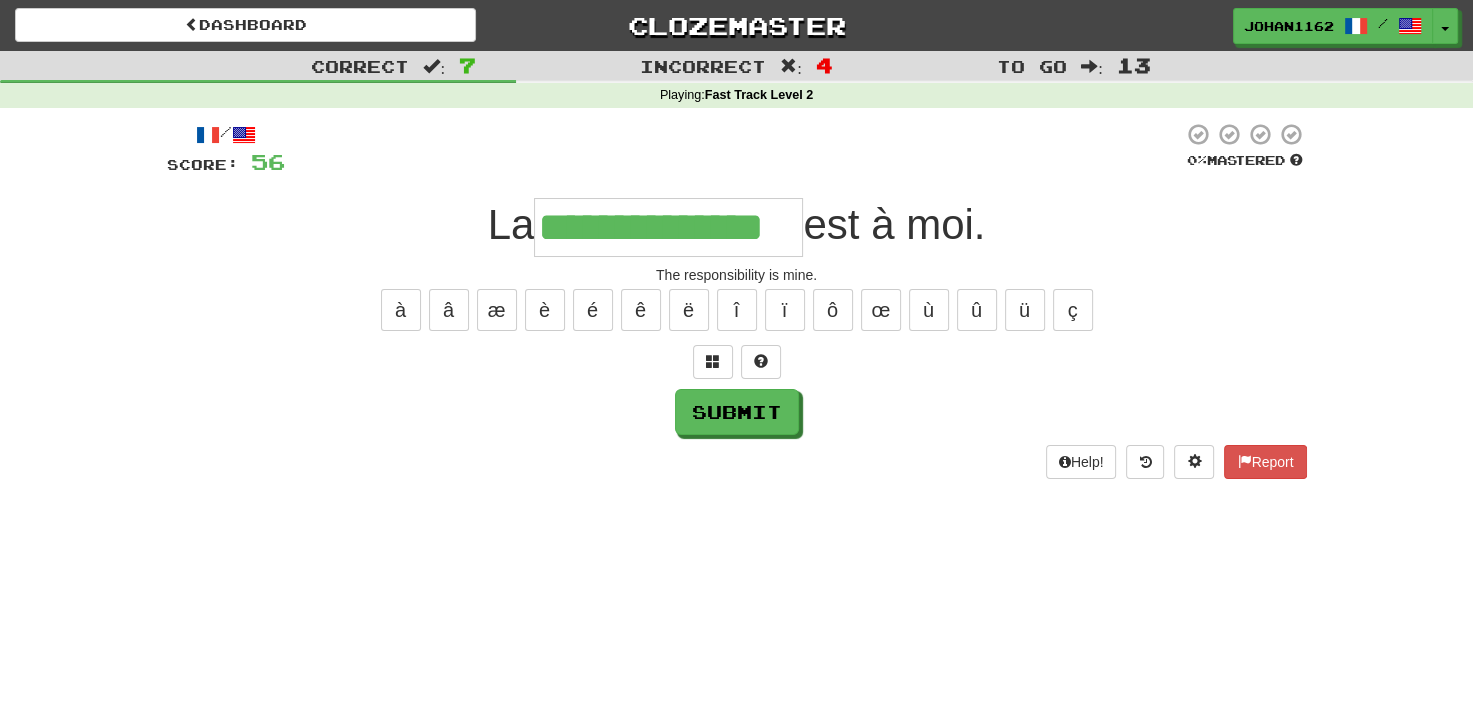 type on "**********" 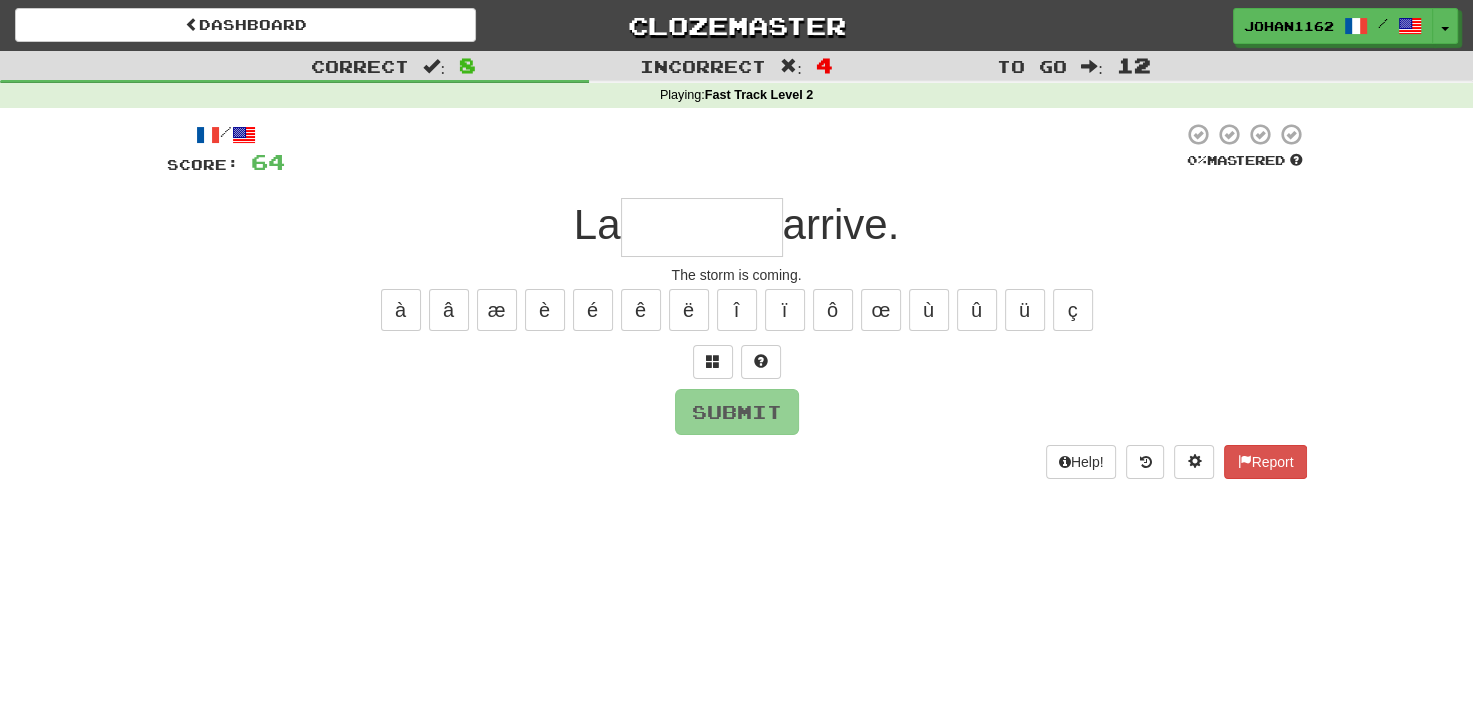 type on "*" 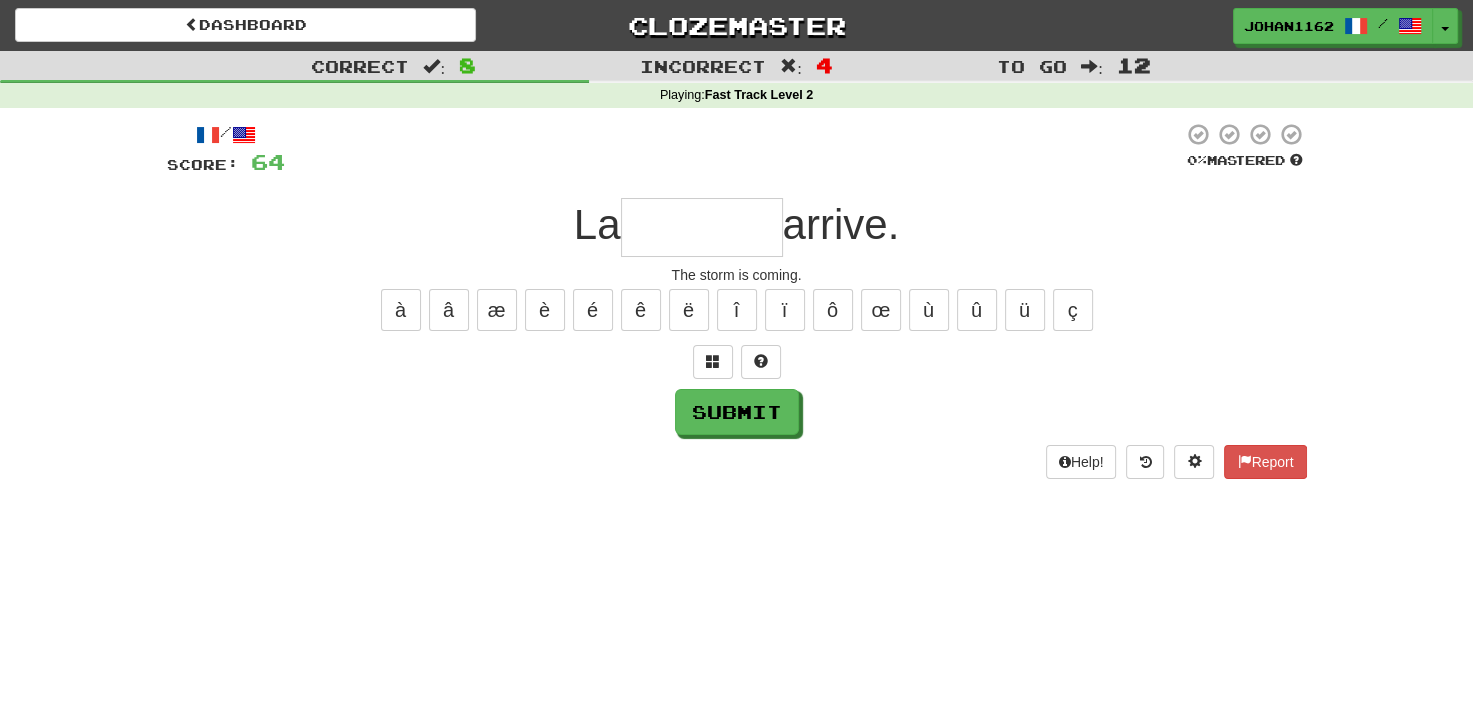 type on "*******" 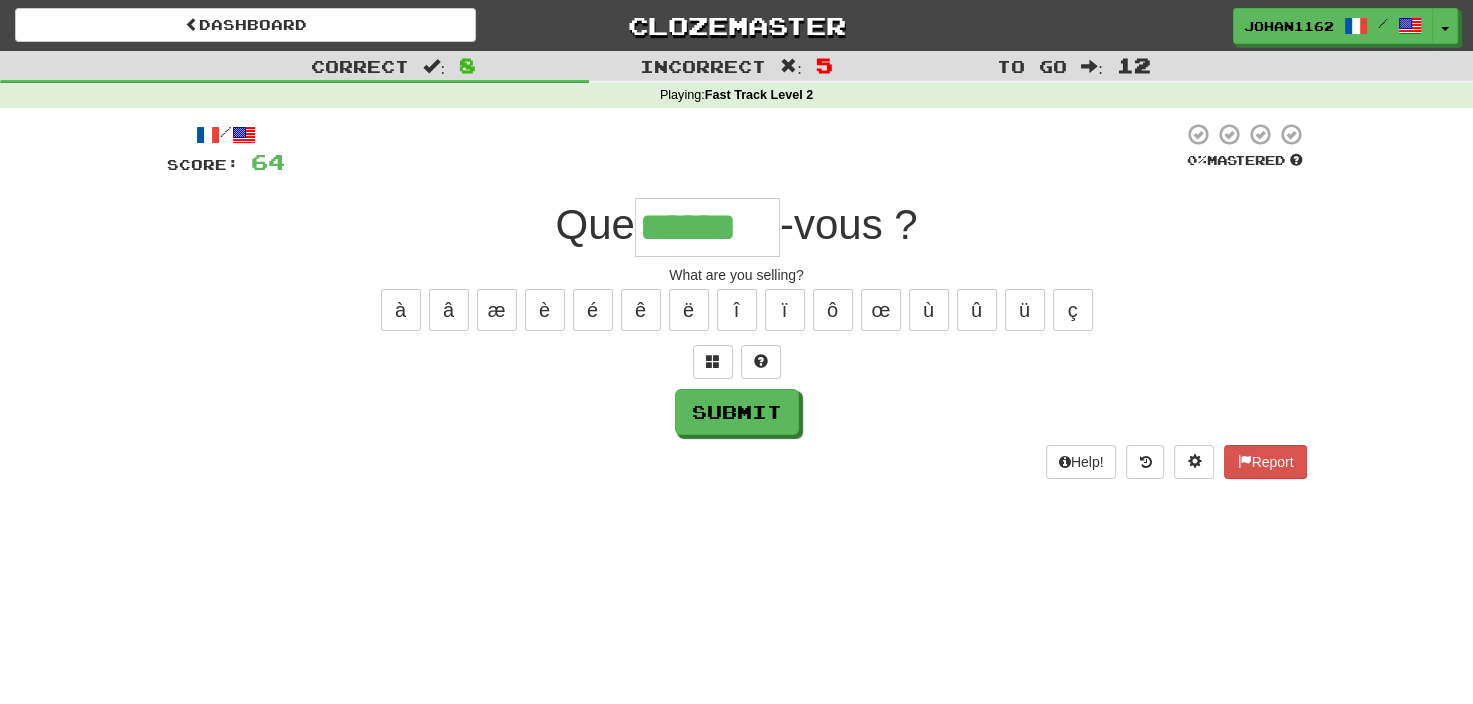type on "******" 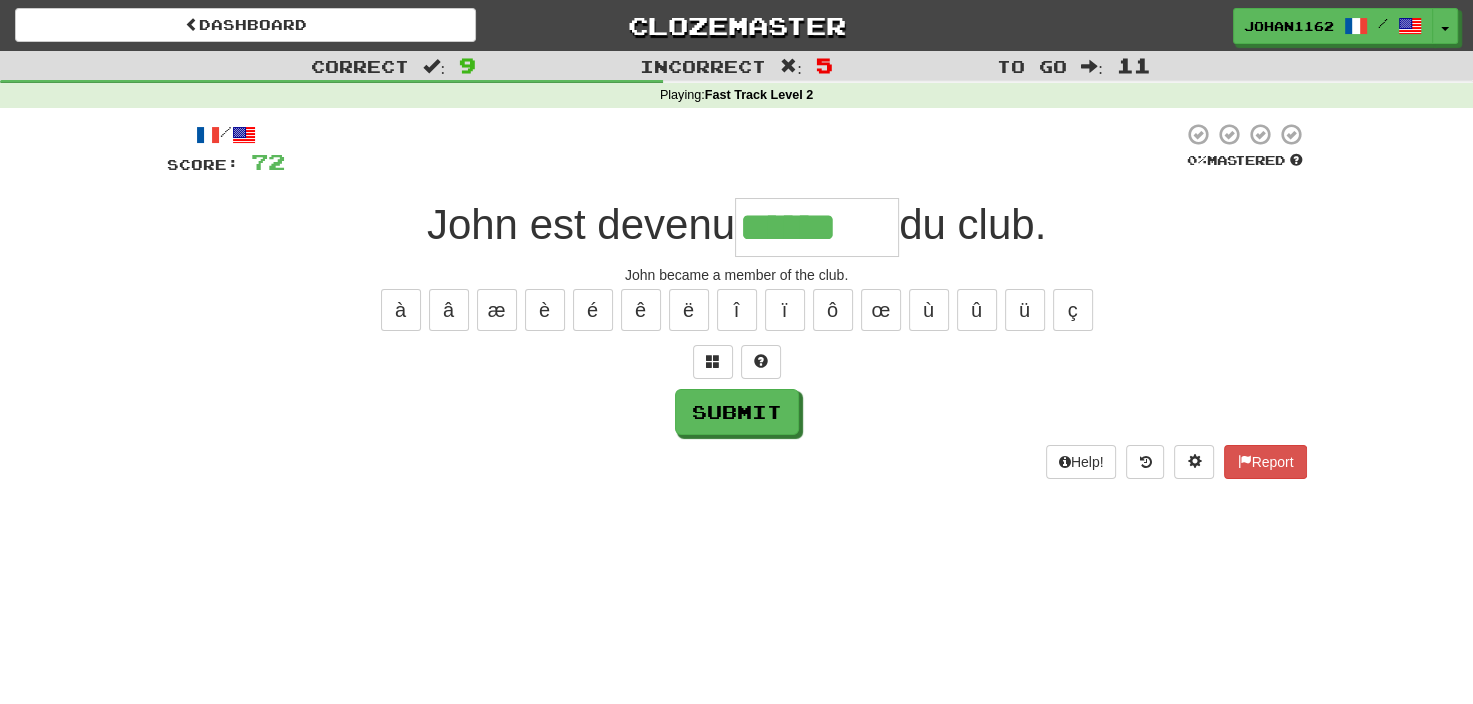 type on "******" 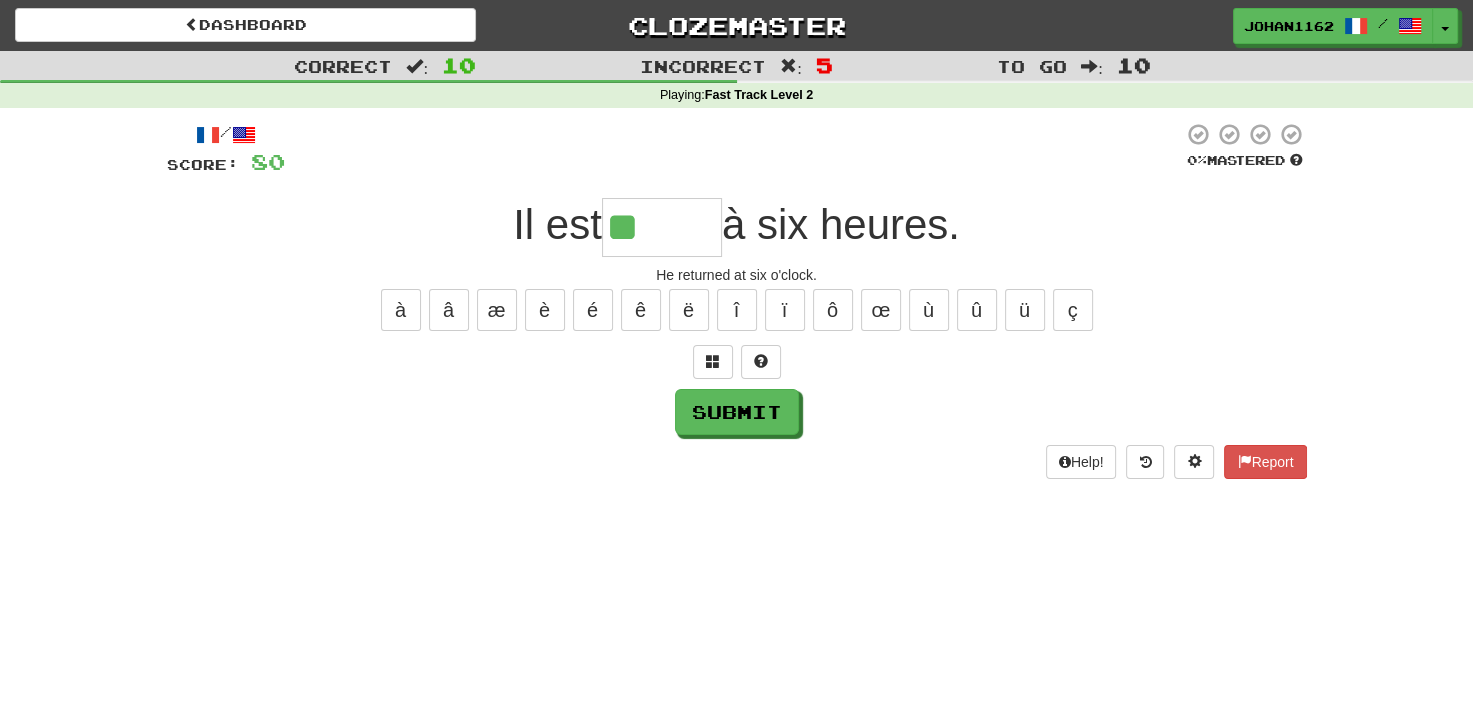 type on "******" 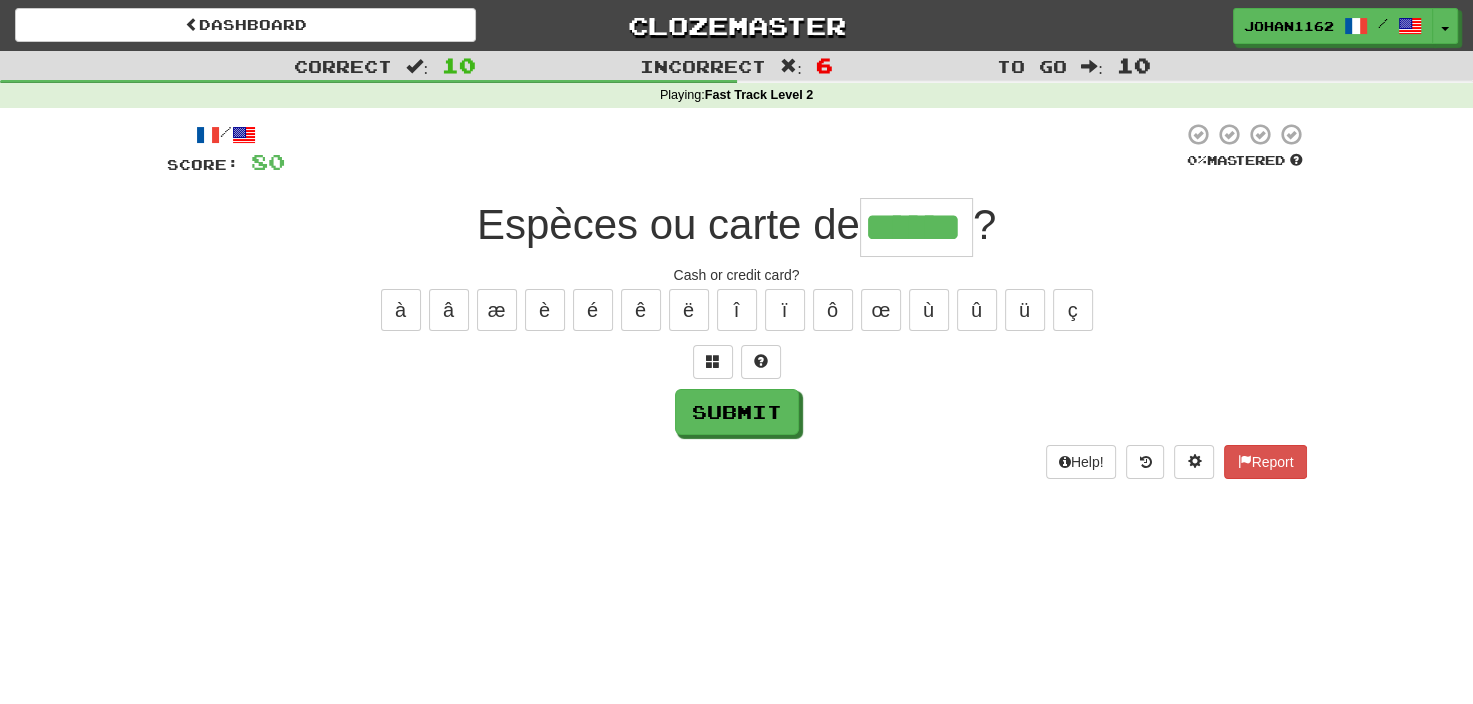 type on "******" 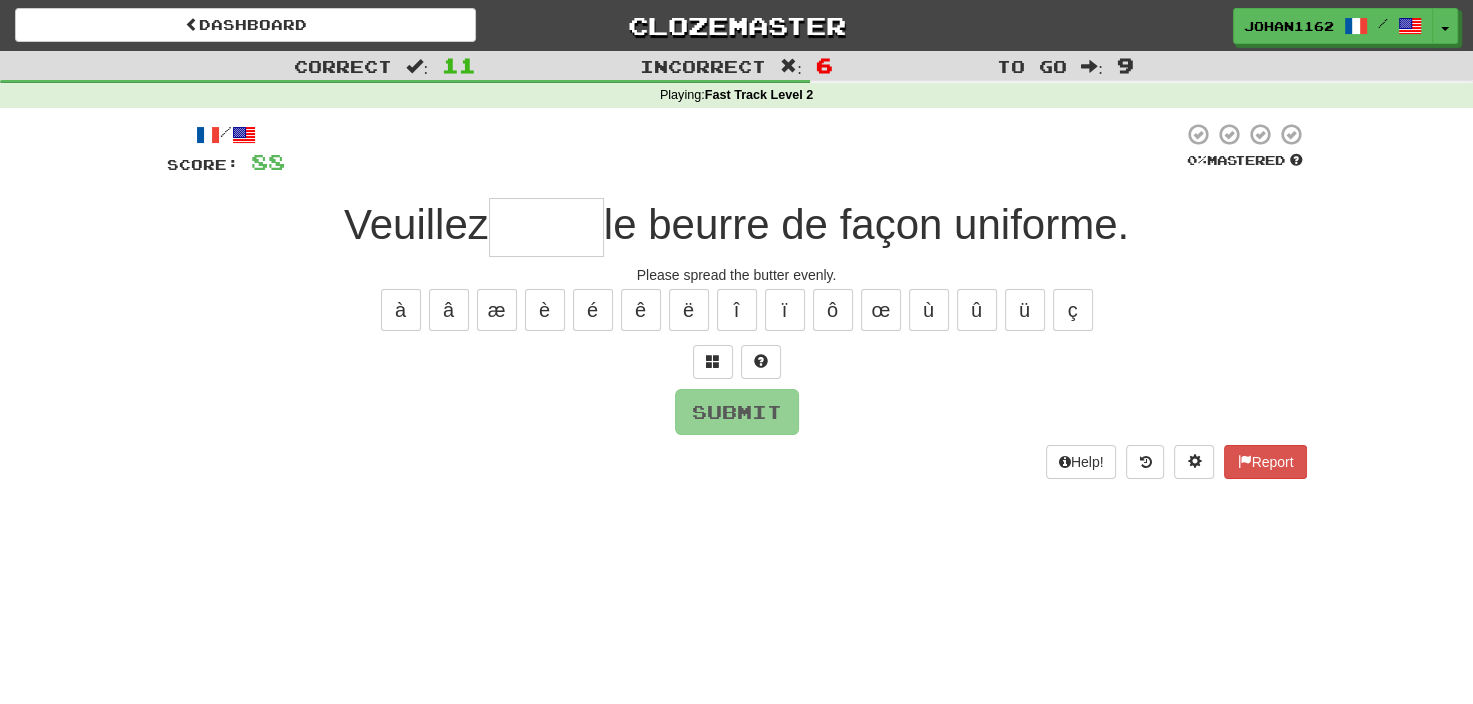 type on "******" 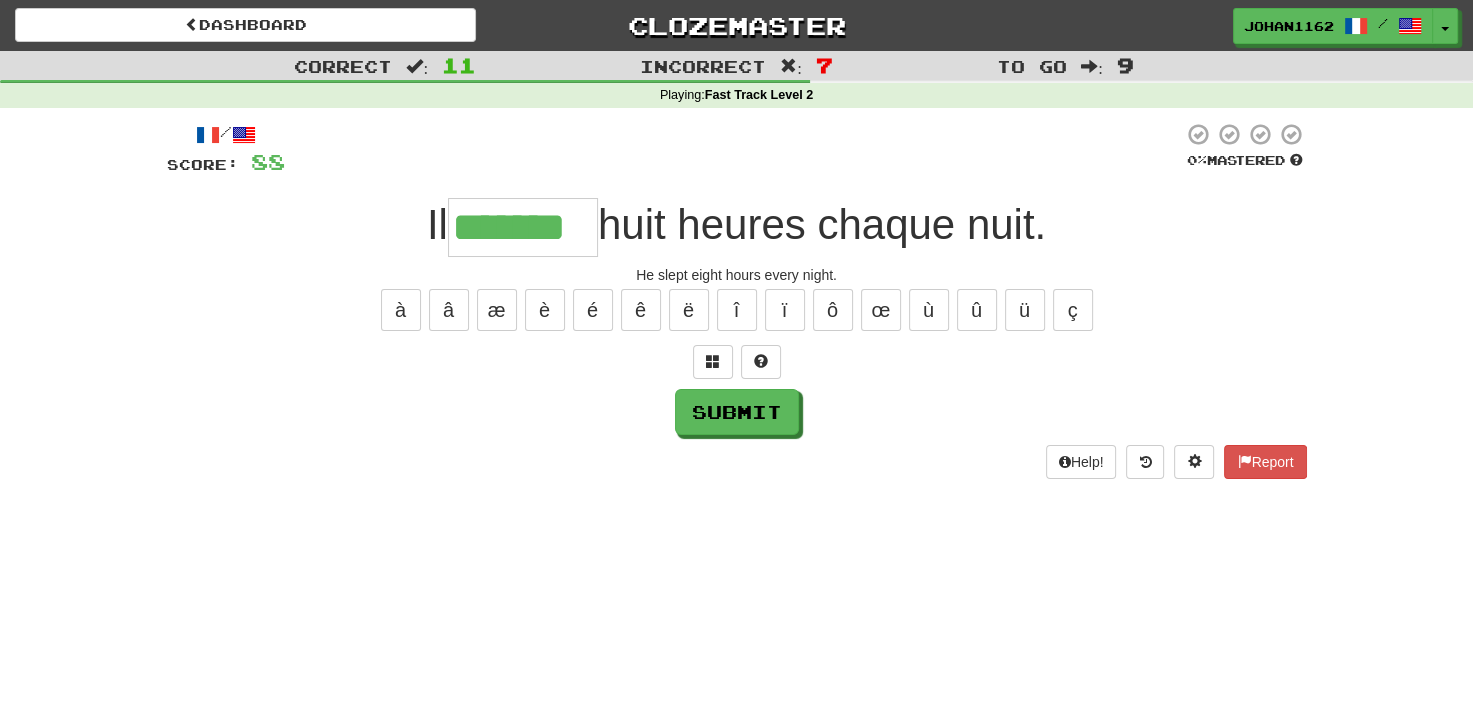 type on "*******" 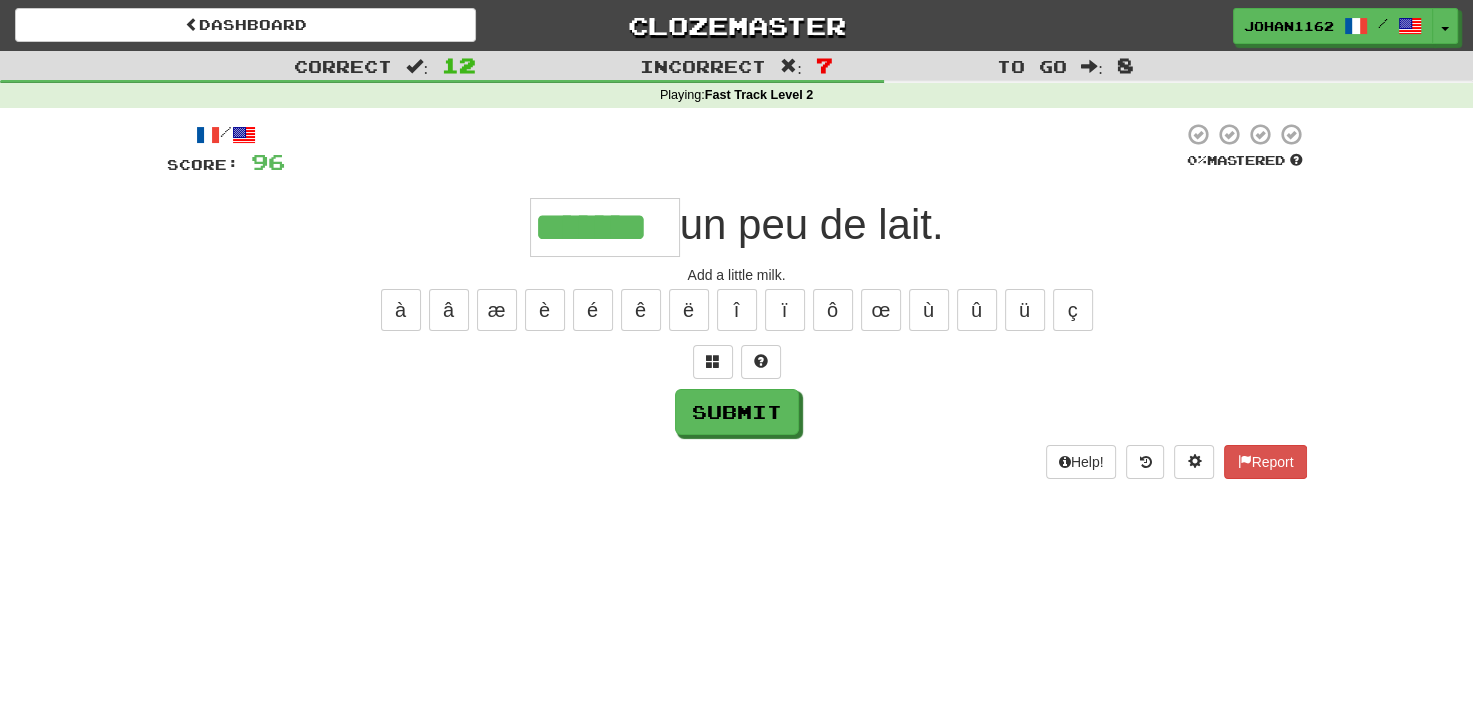type on "*******" 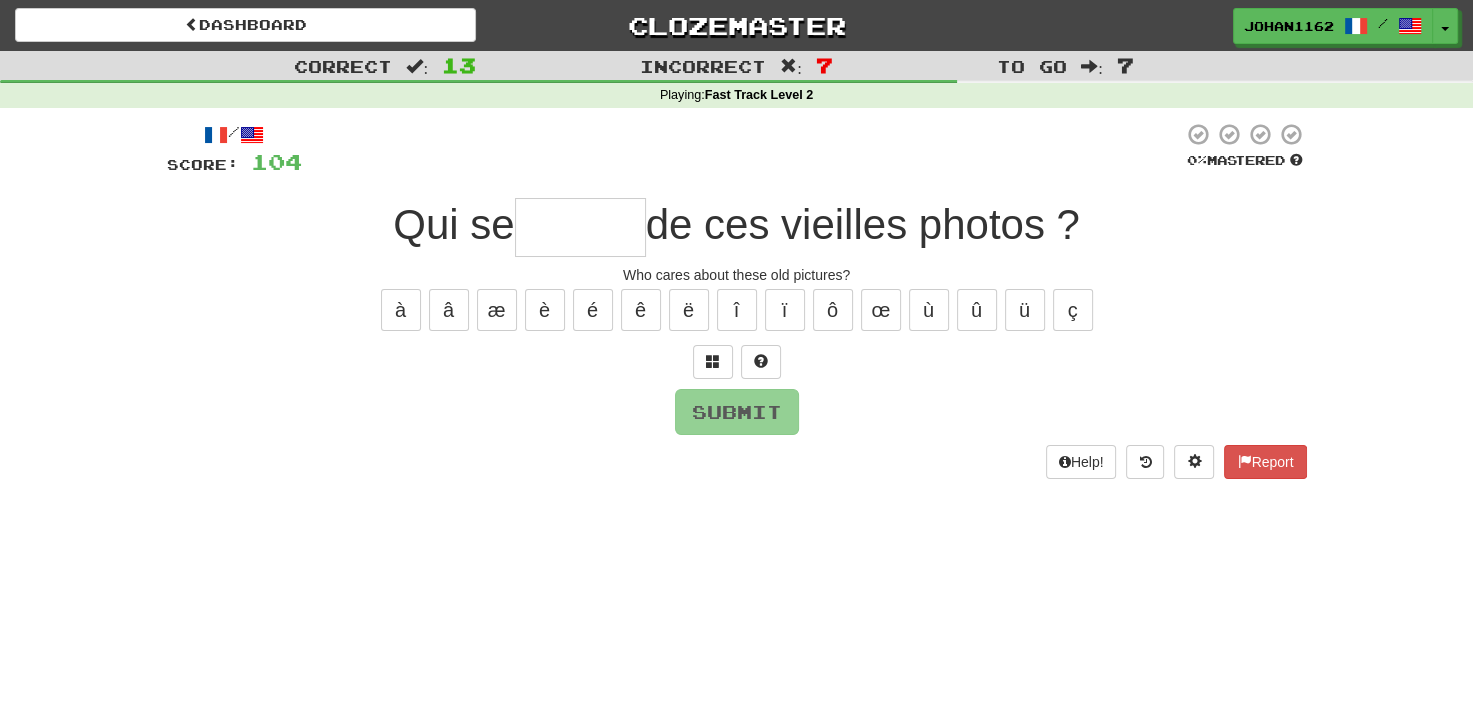 type on "******" 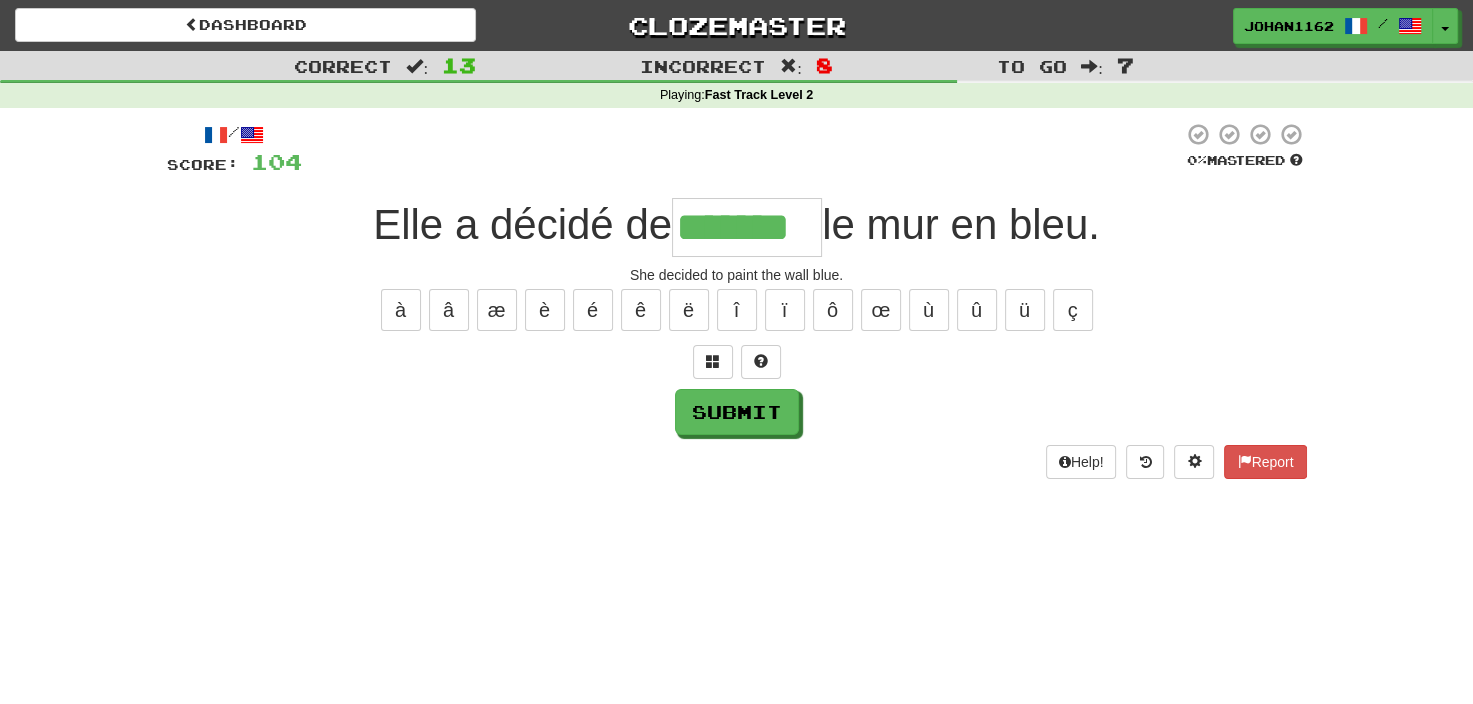 type on "*******" 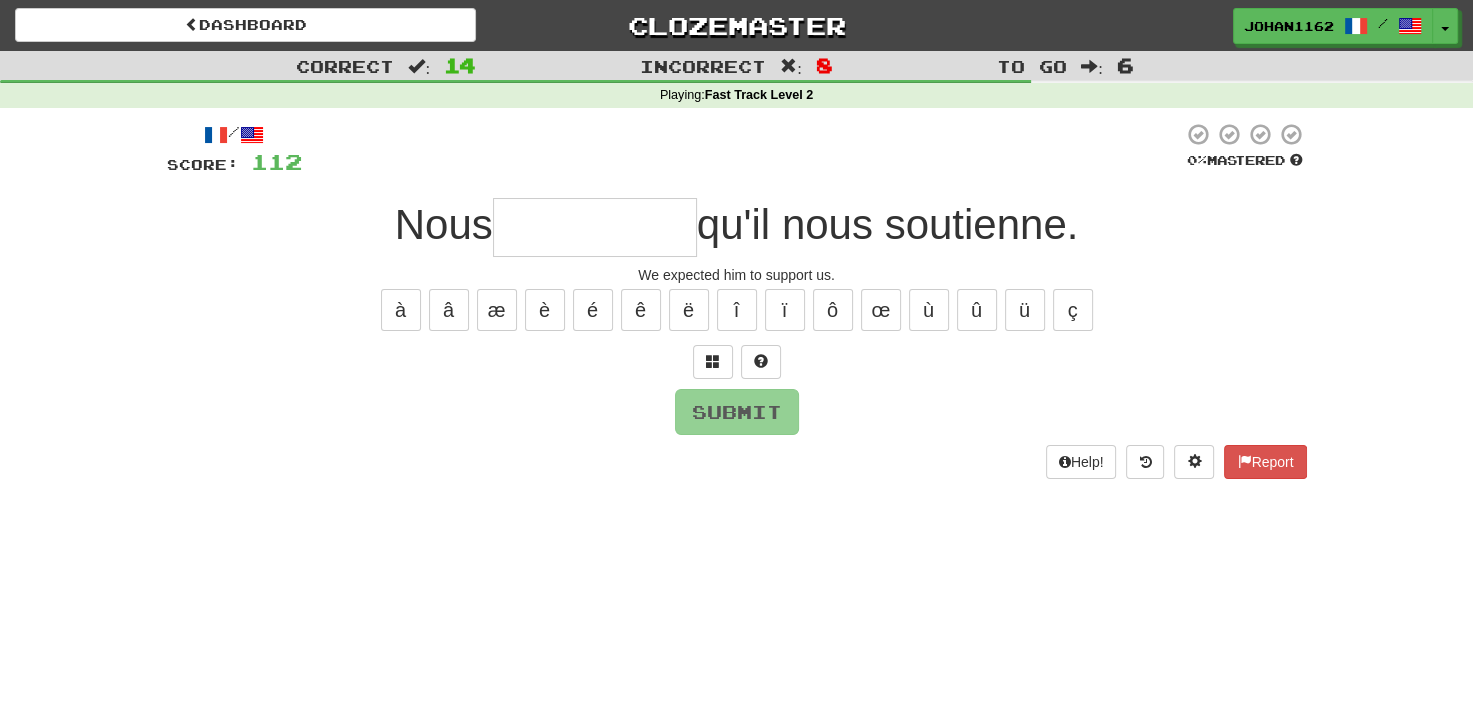 type on "*" 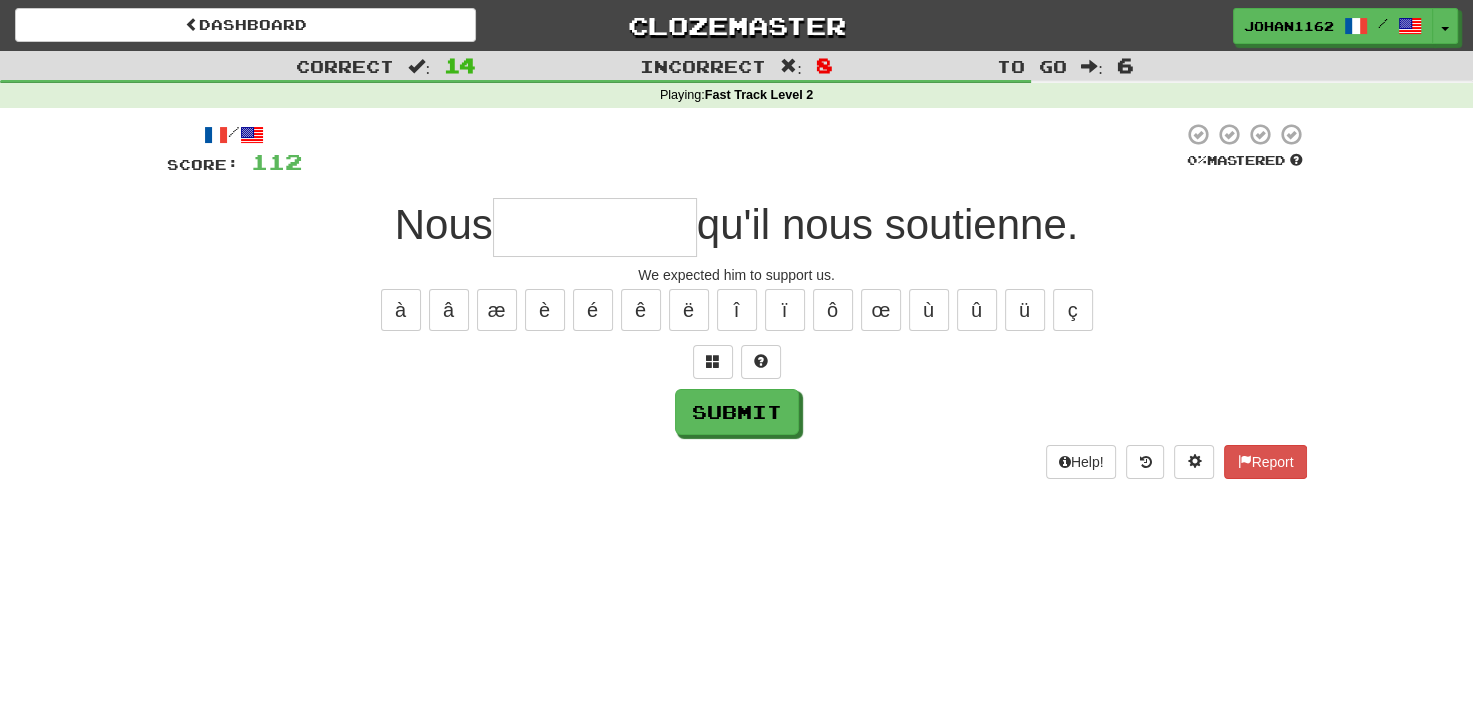 type on "*" 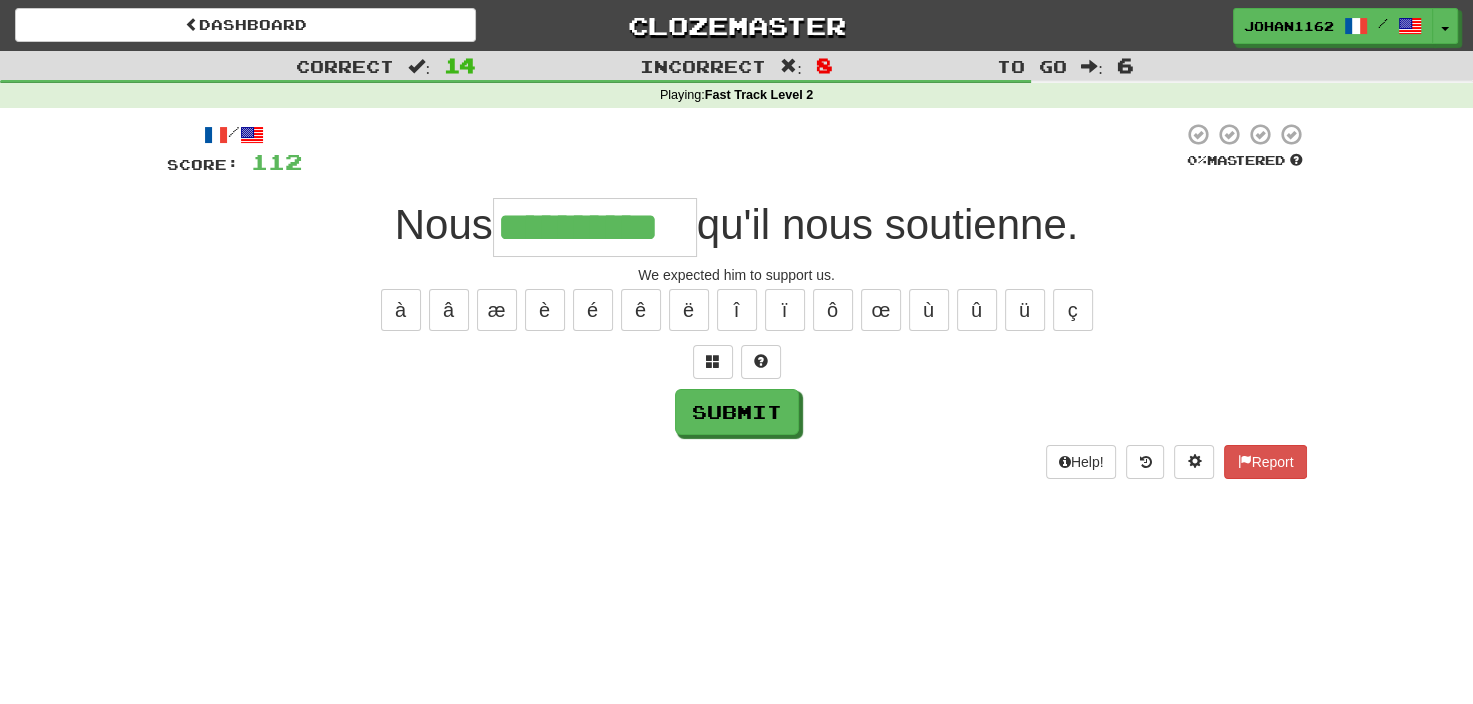 type on "**********" 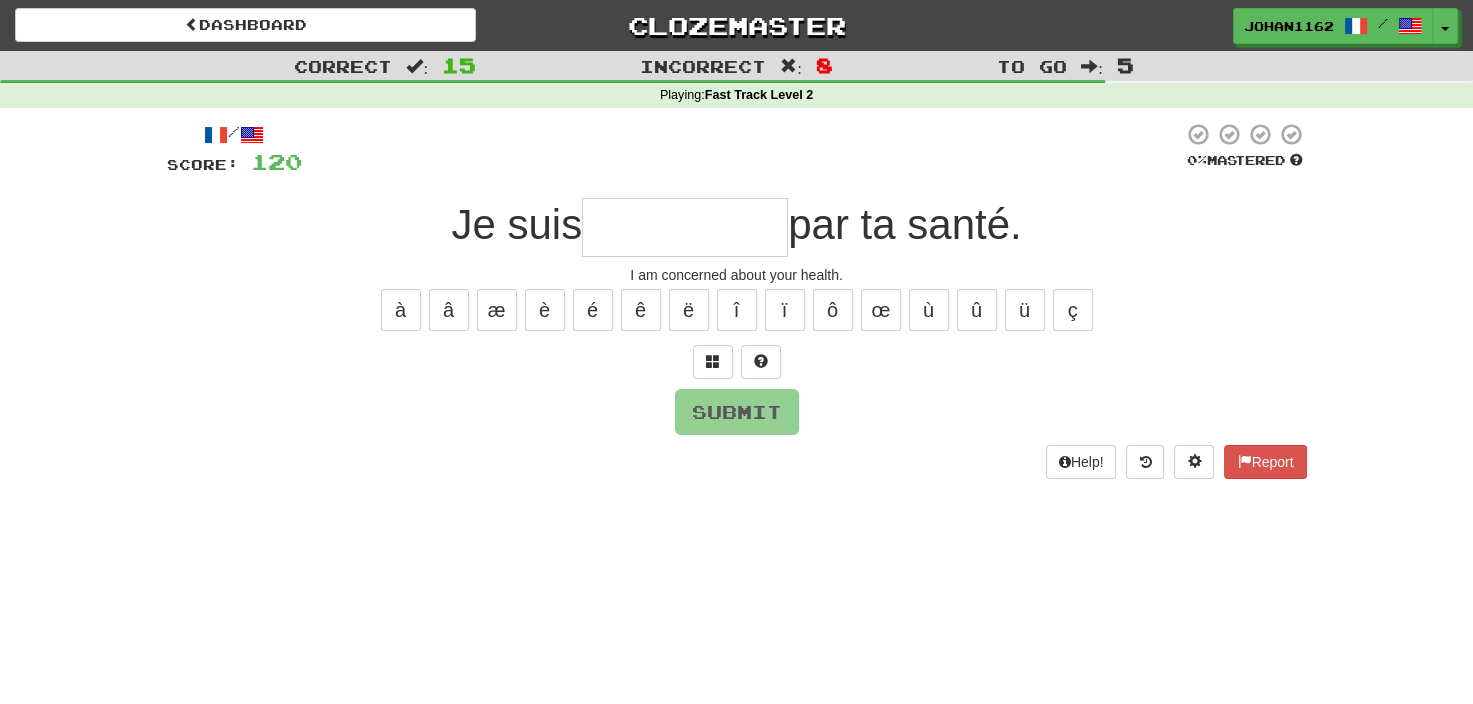 type on "*" 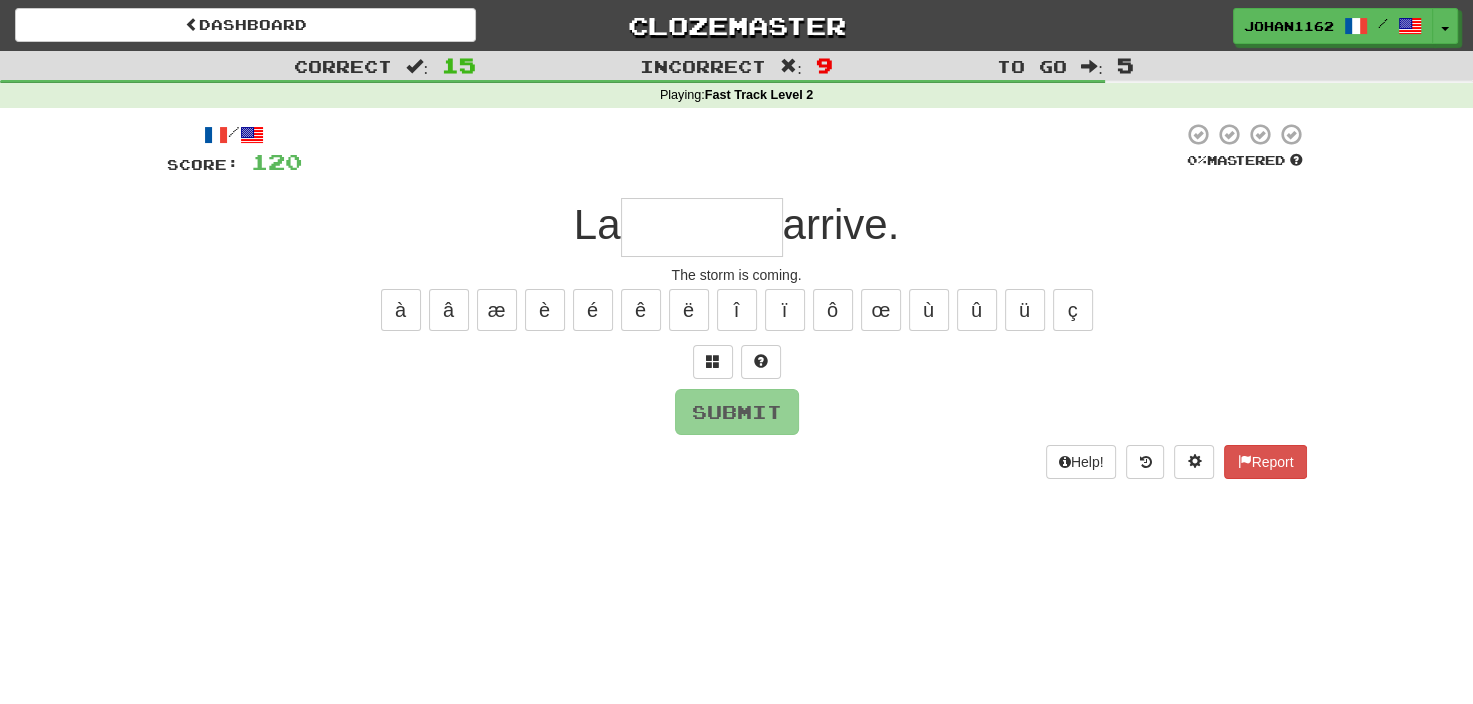 type on "*******" 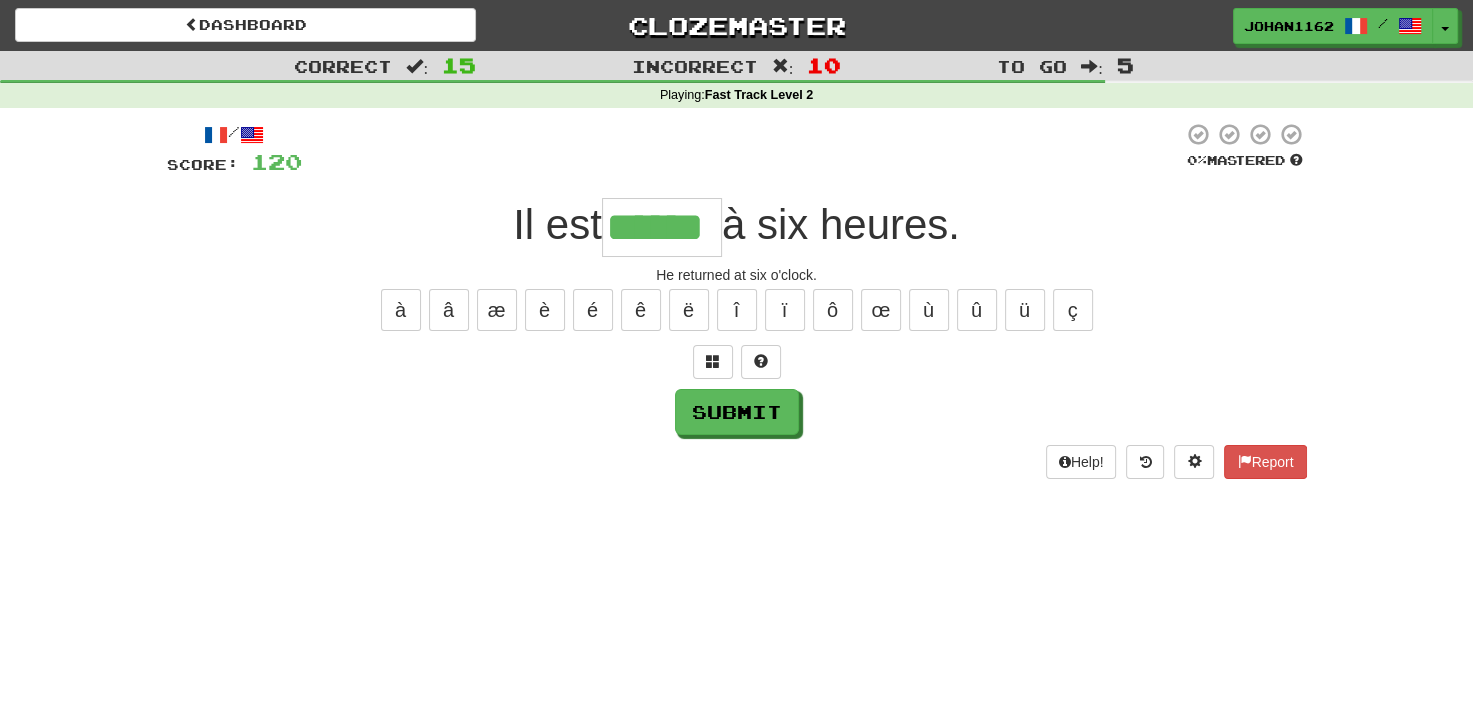 type on "******" 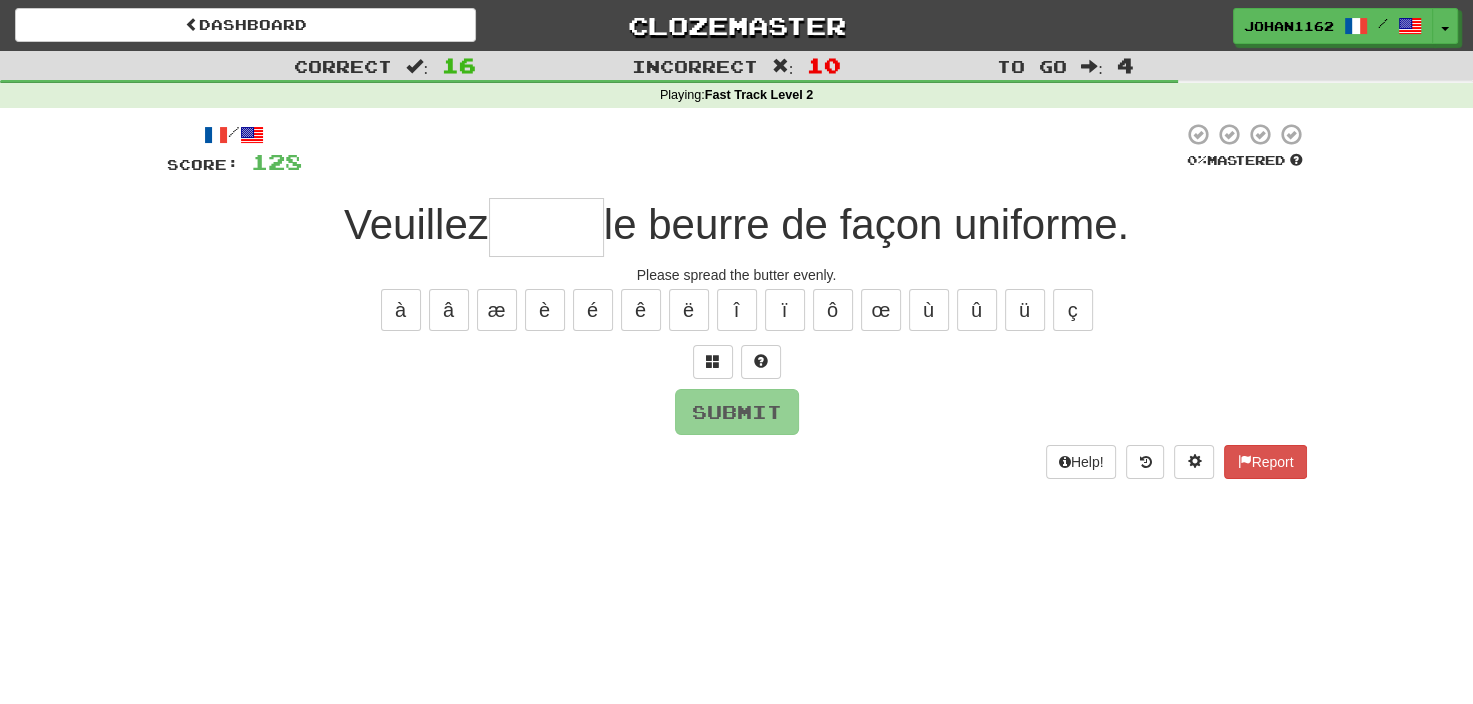 type on "******" 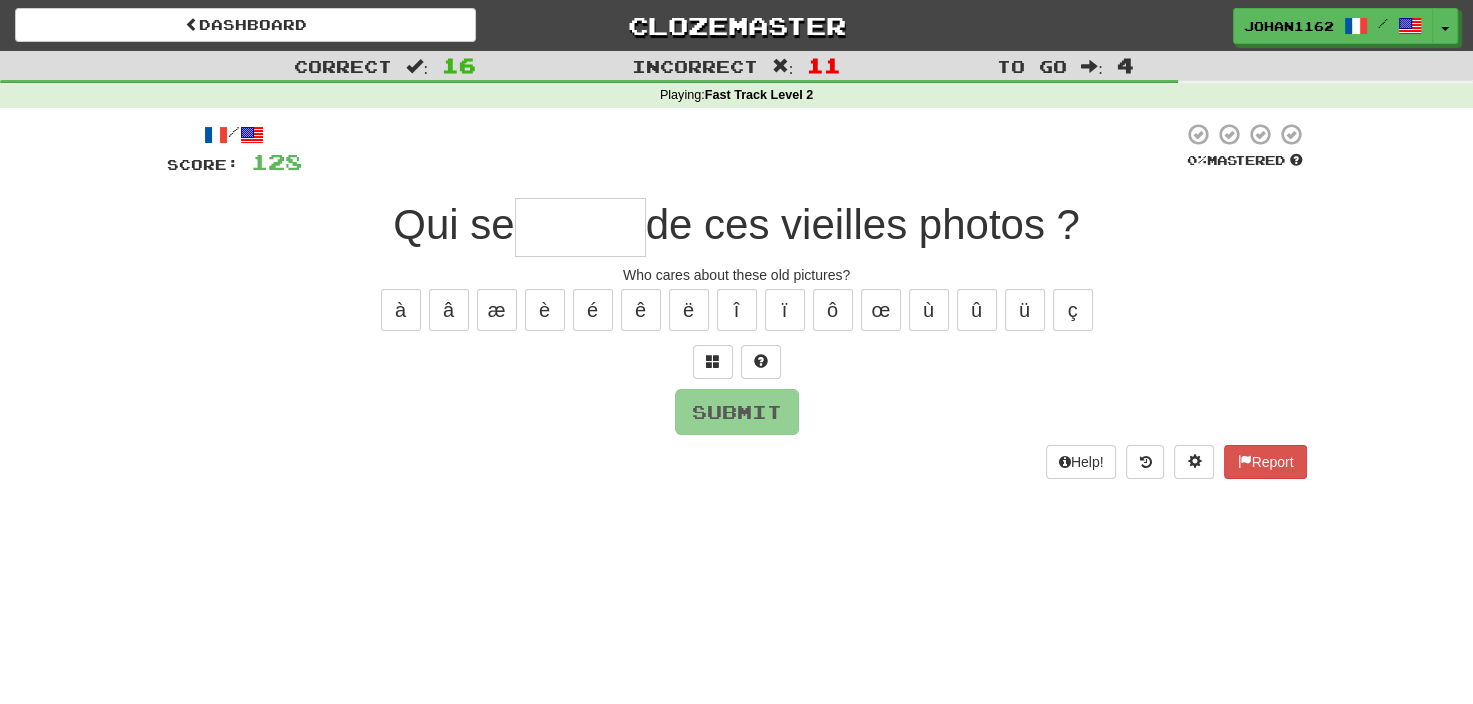 type on "******" 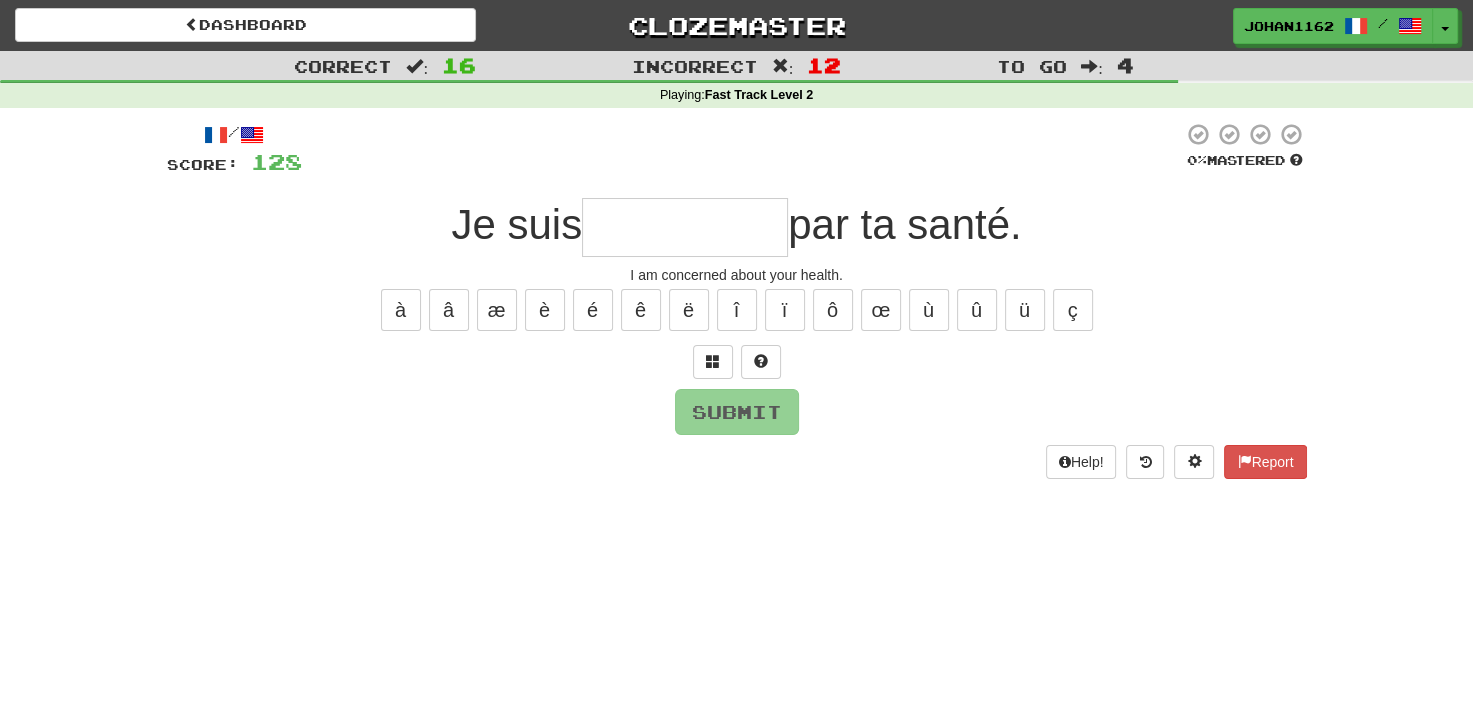 type on "*" 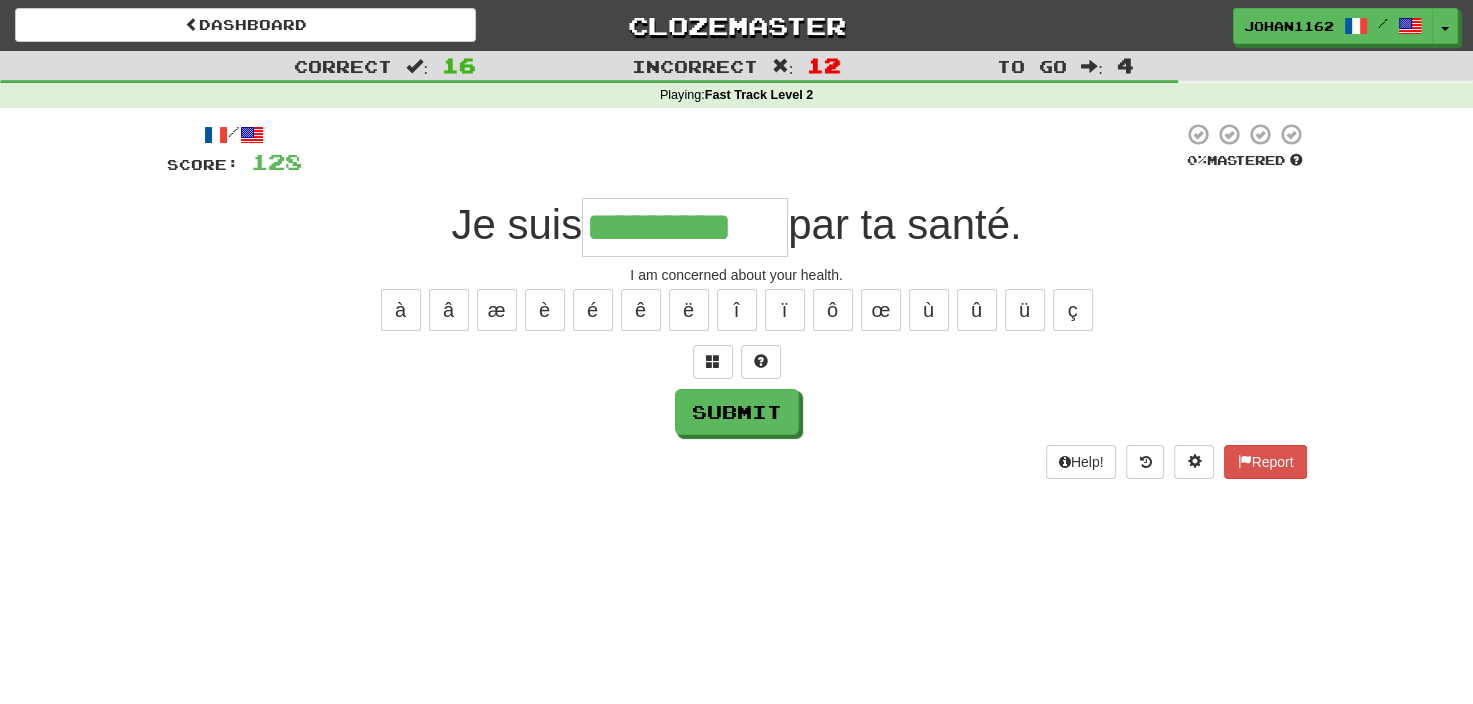 type on "*********" 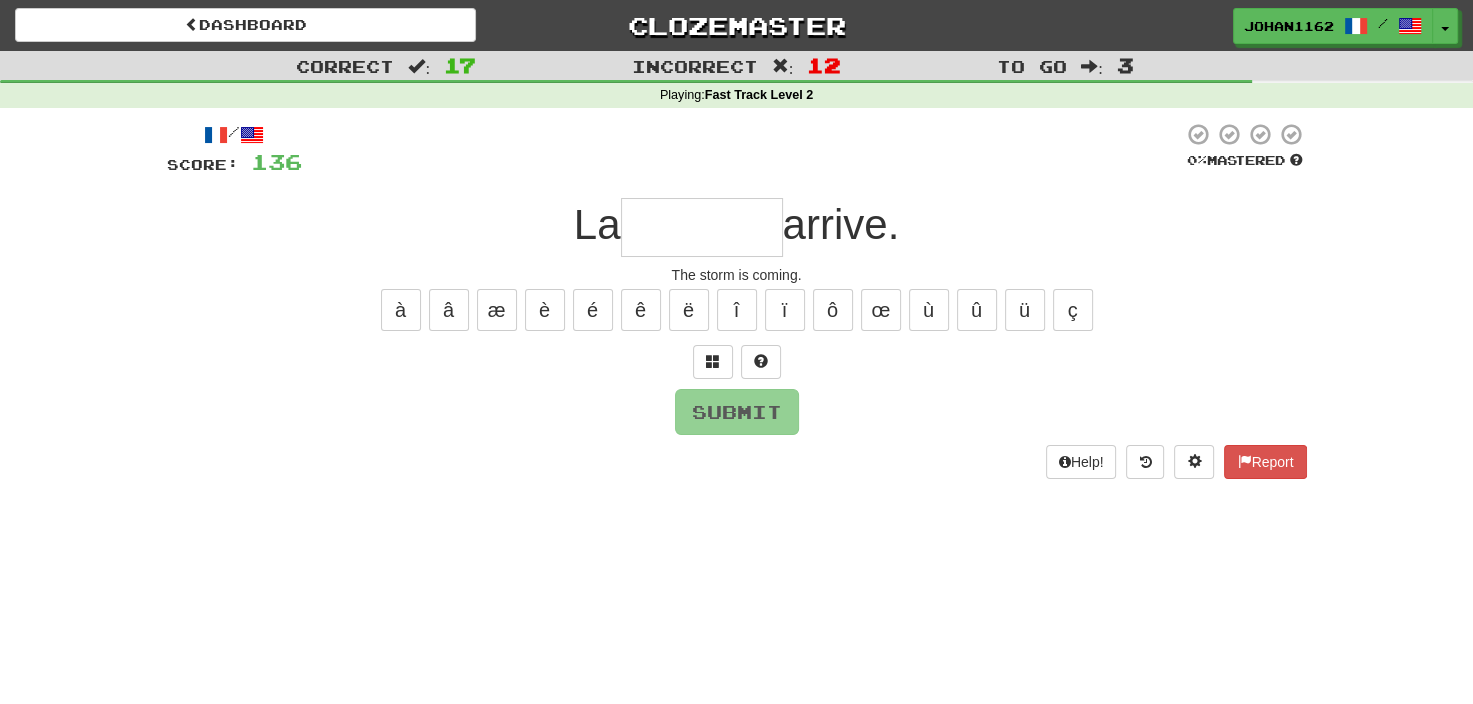 type on "*******" 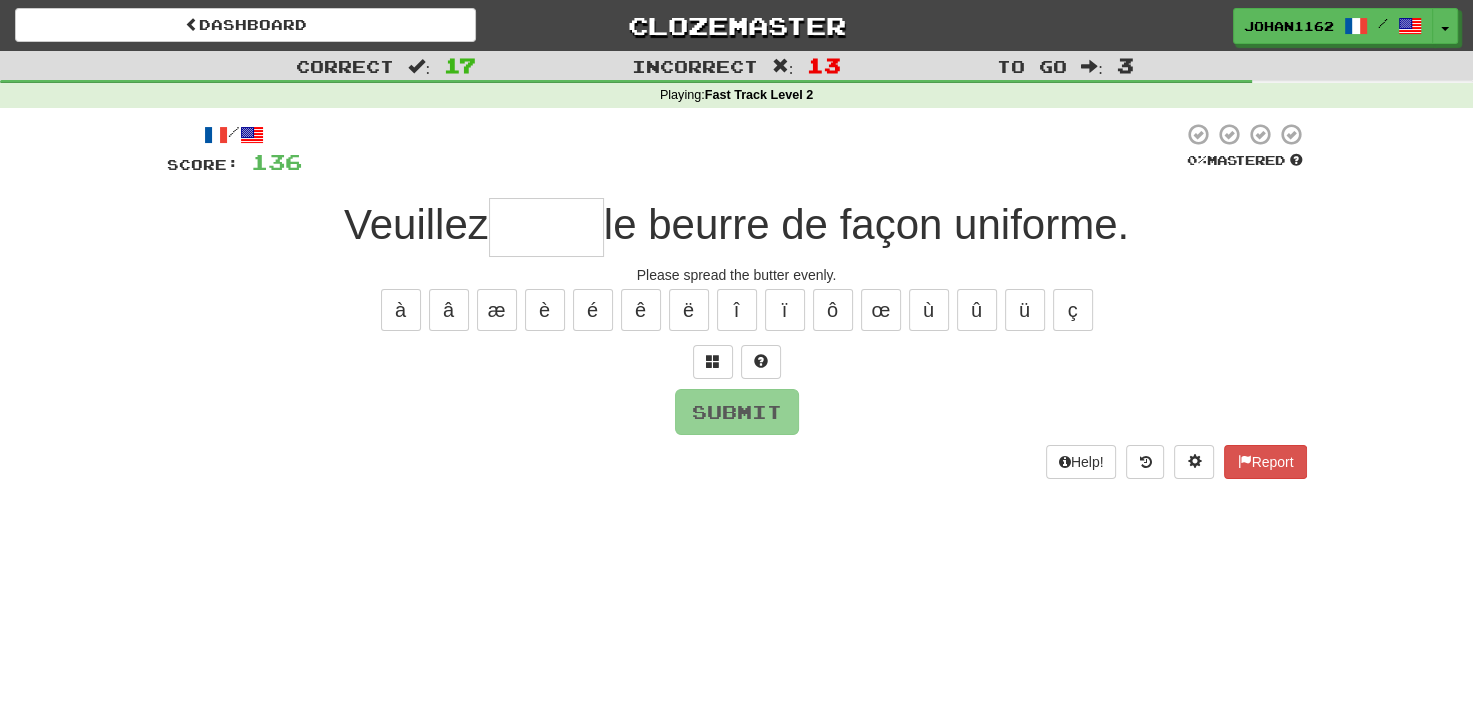 type on "******" 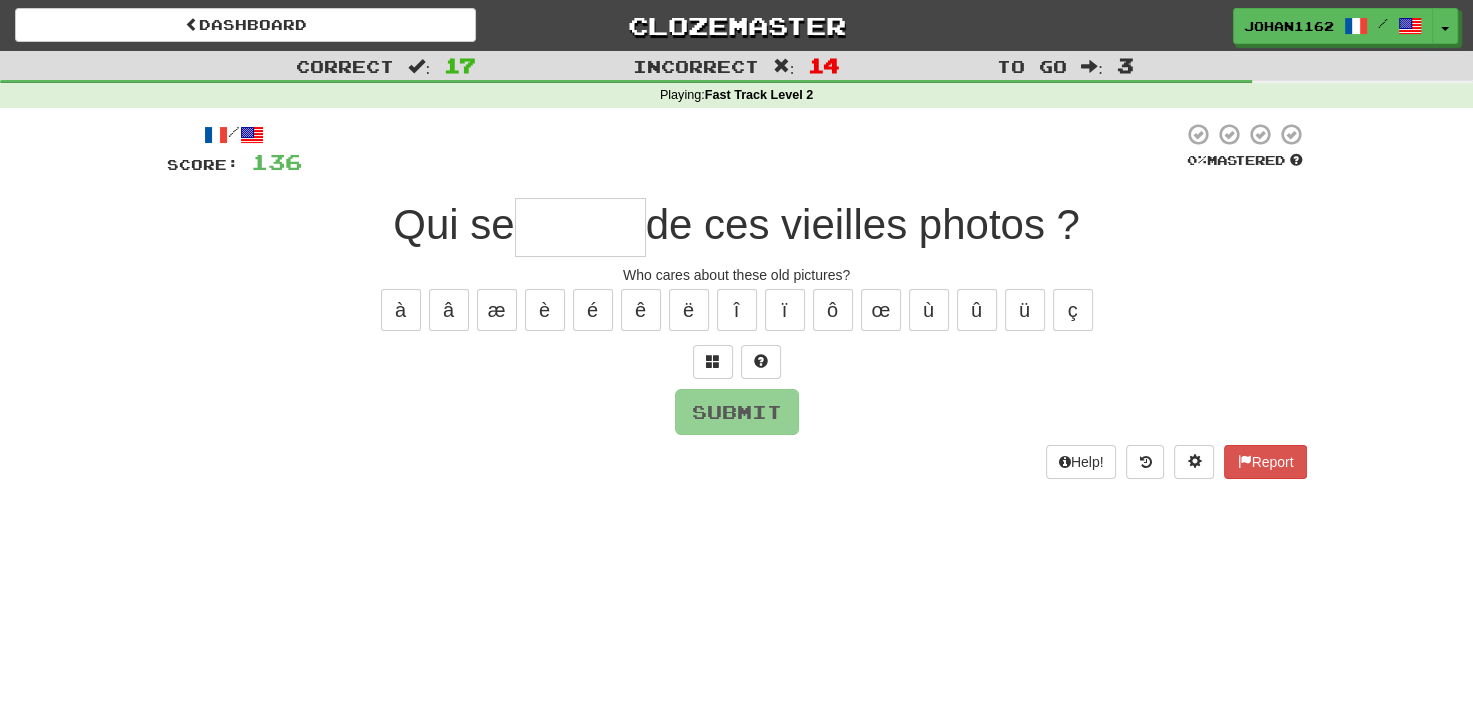 type on "******" 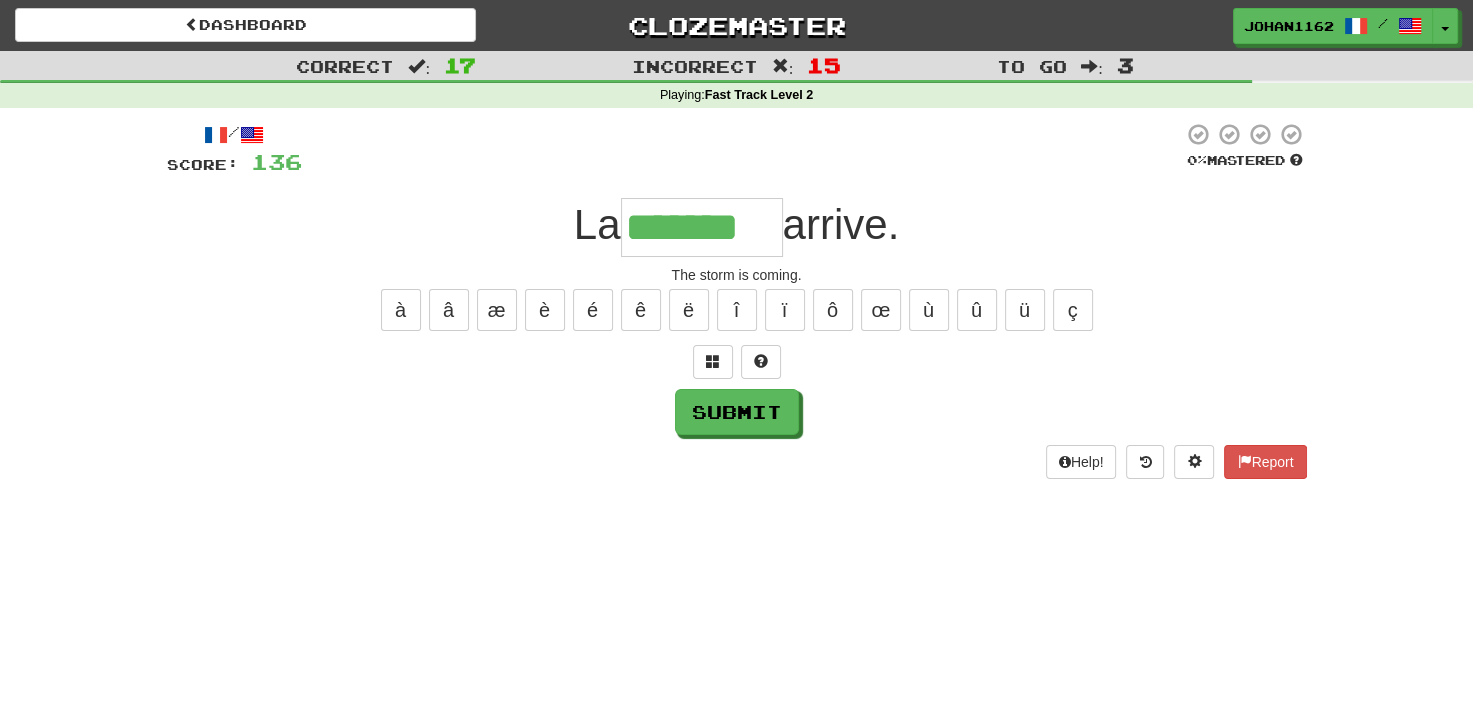 type on "*******" 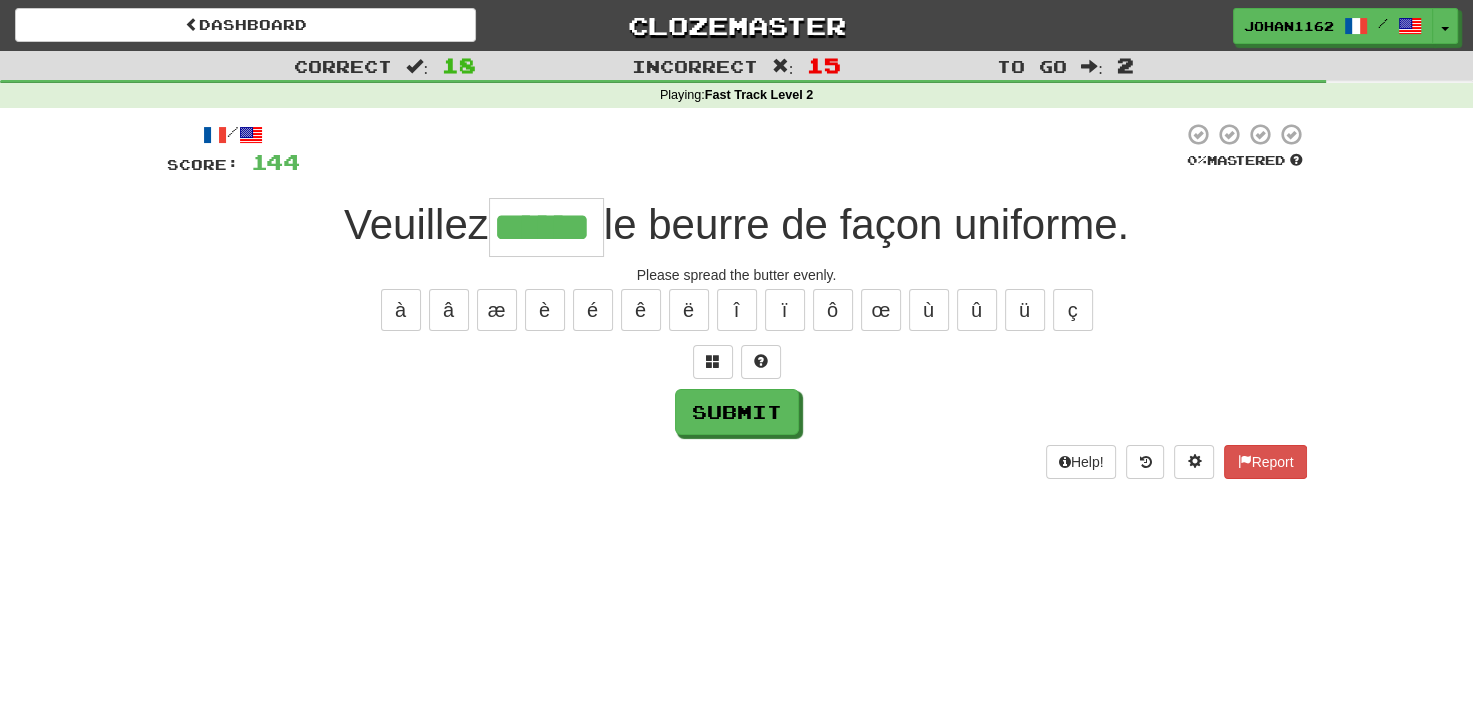 type on "******" 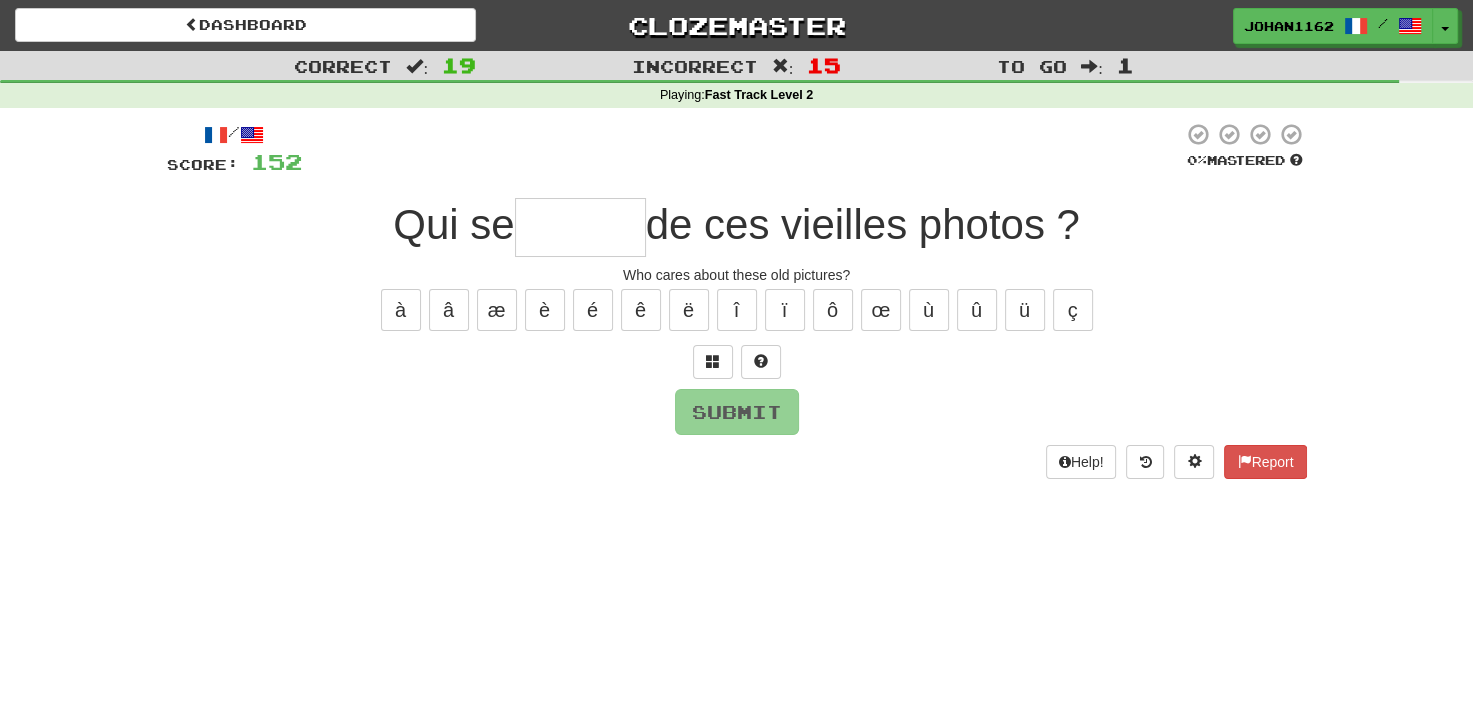 type on "******" 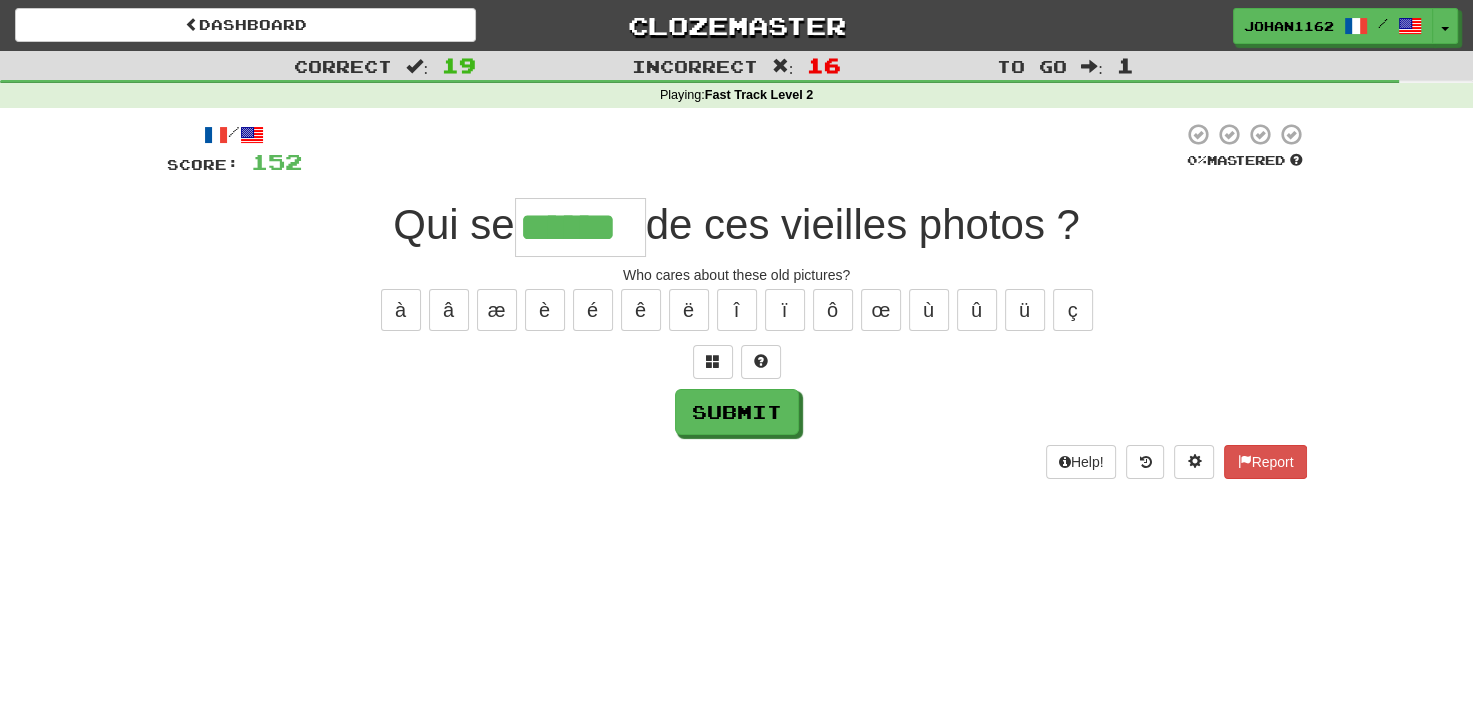type on "******" 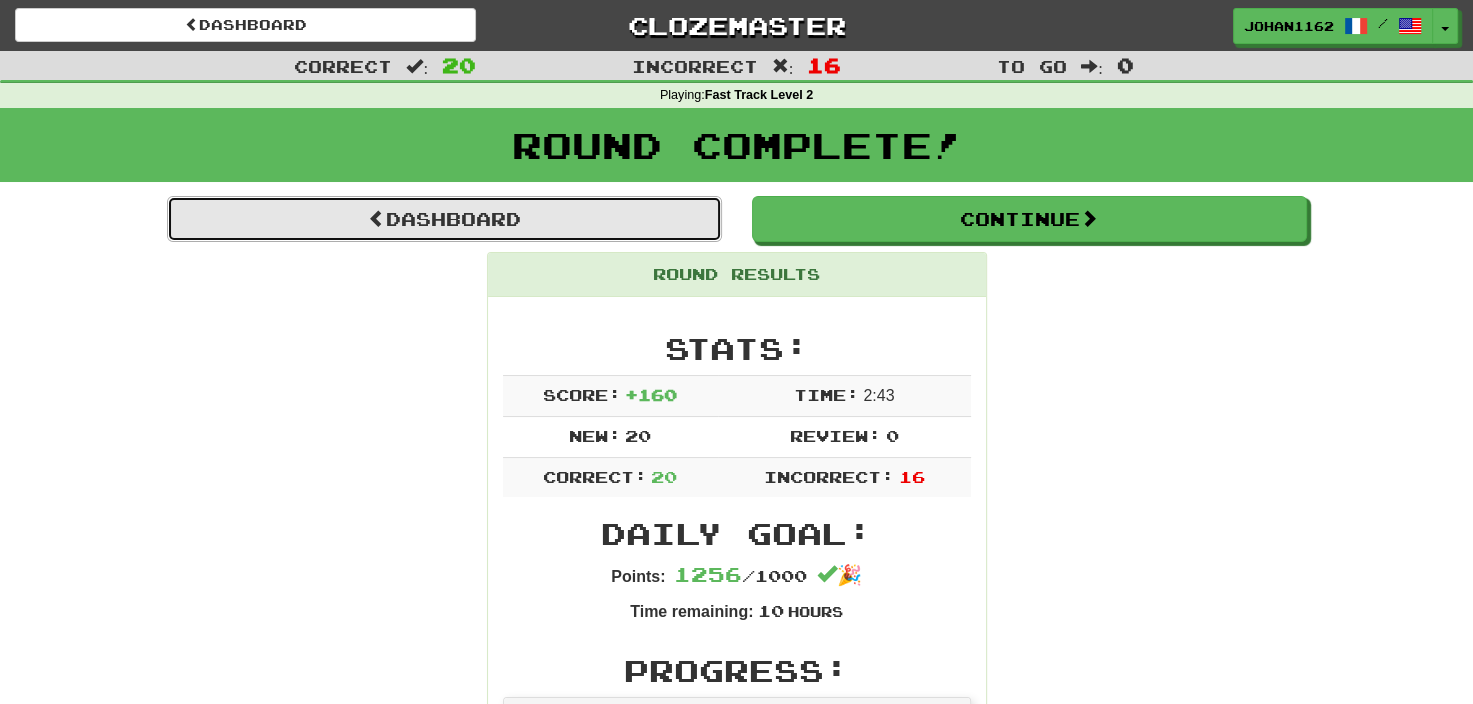 click on "Dashboard" at bounding box center [444, 219] 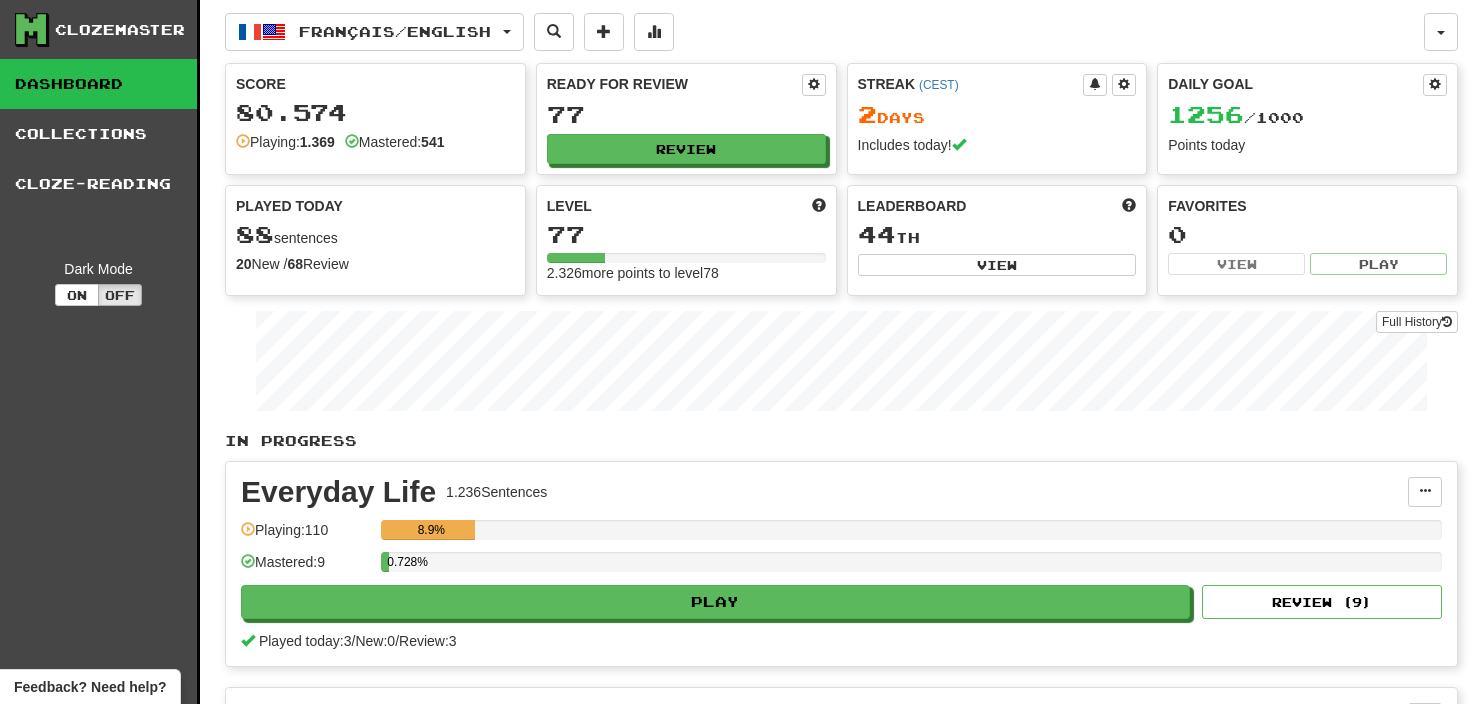 scroll, scrollTop: 0, scrollLeft: 0, axis: both 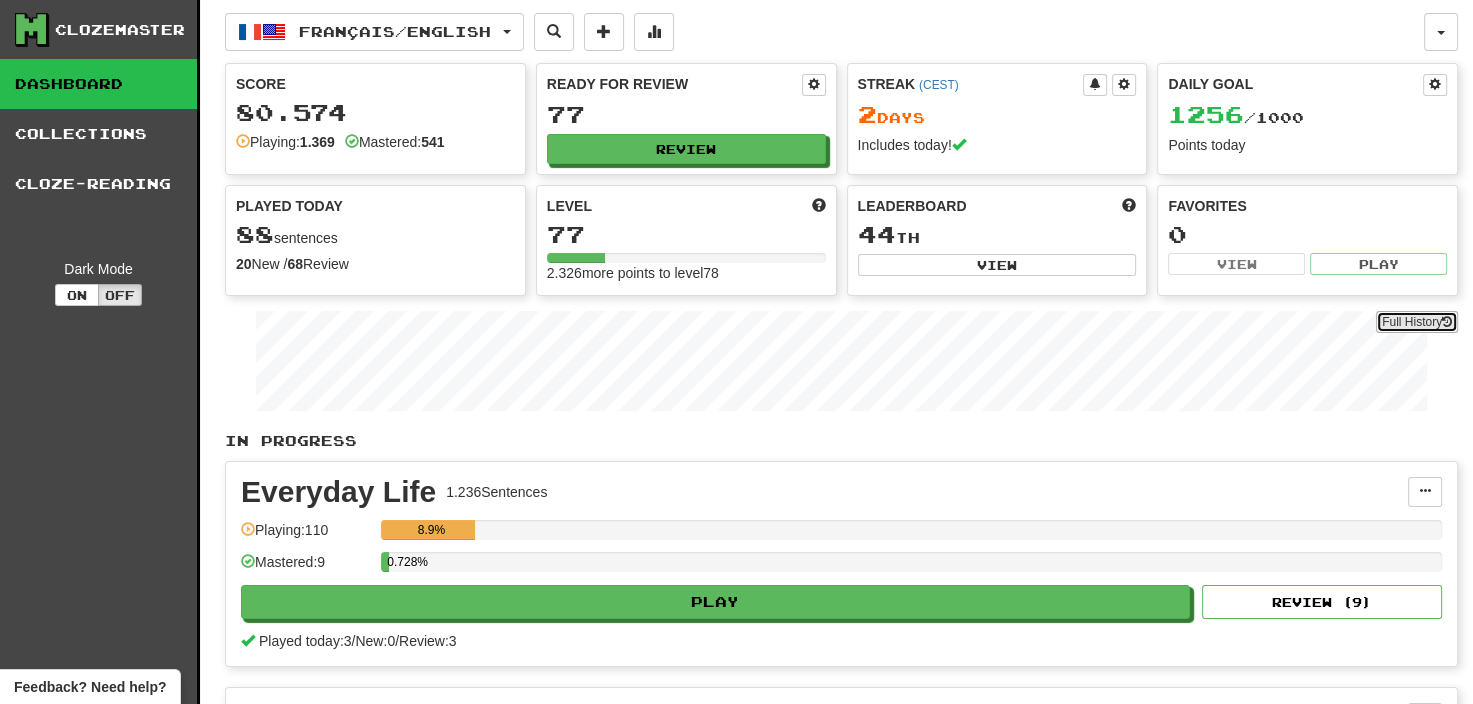 click on "Full History" at bounding box center (1417, 322) 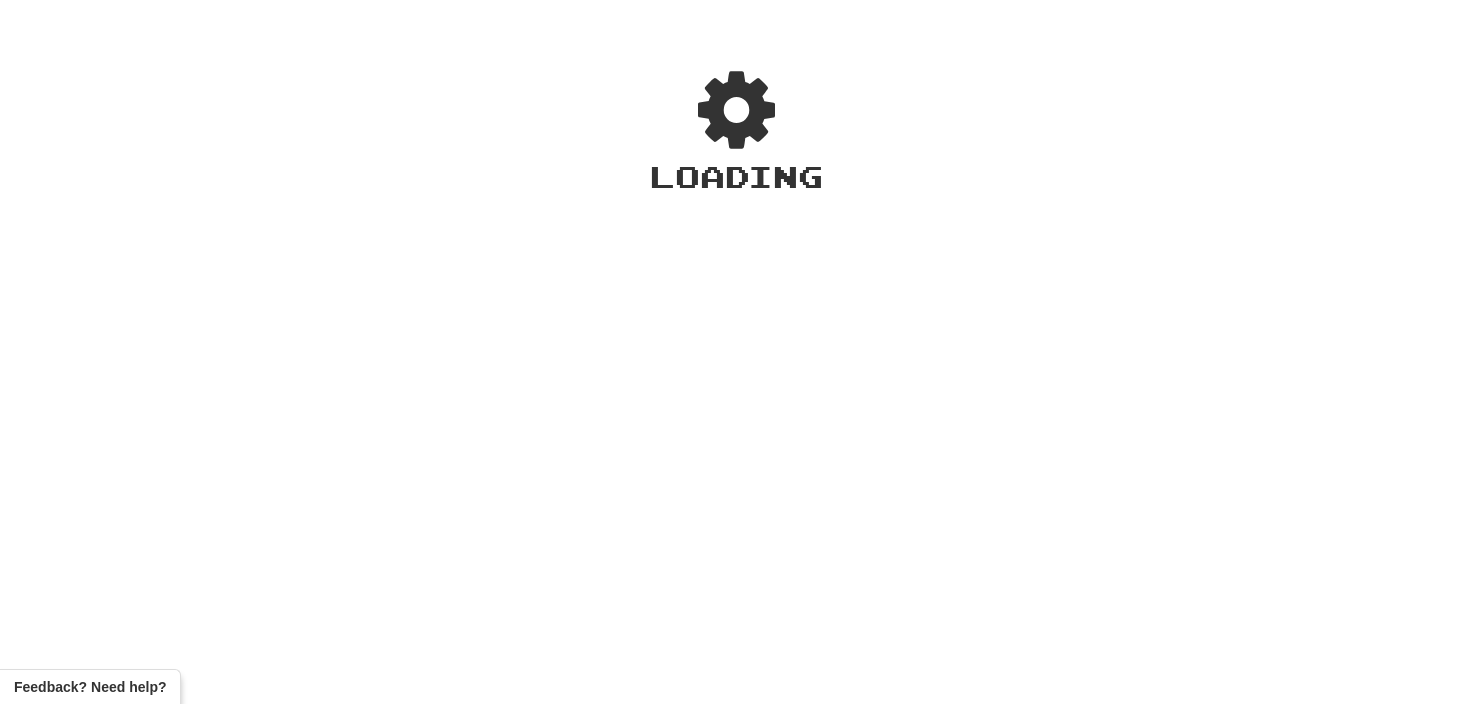 scroll, scrollTop: 0, scrollLeft: 0, axis: both 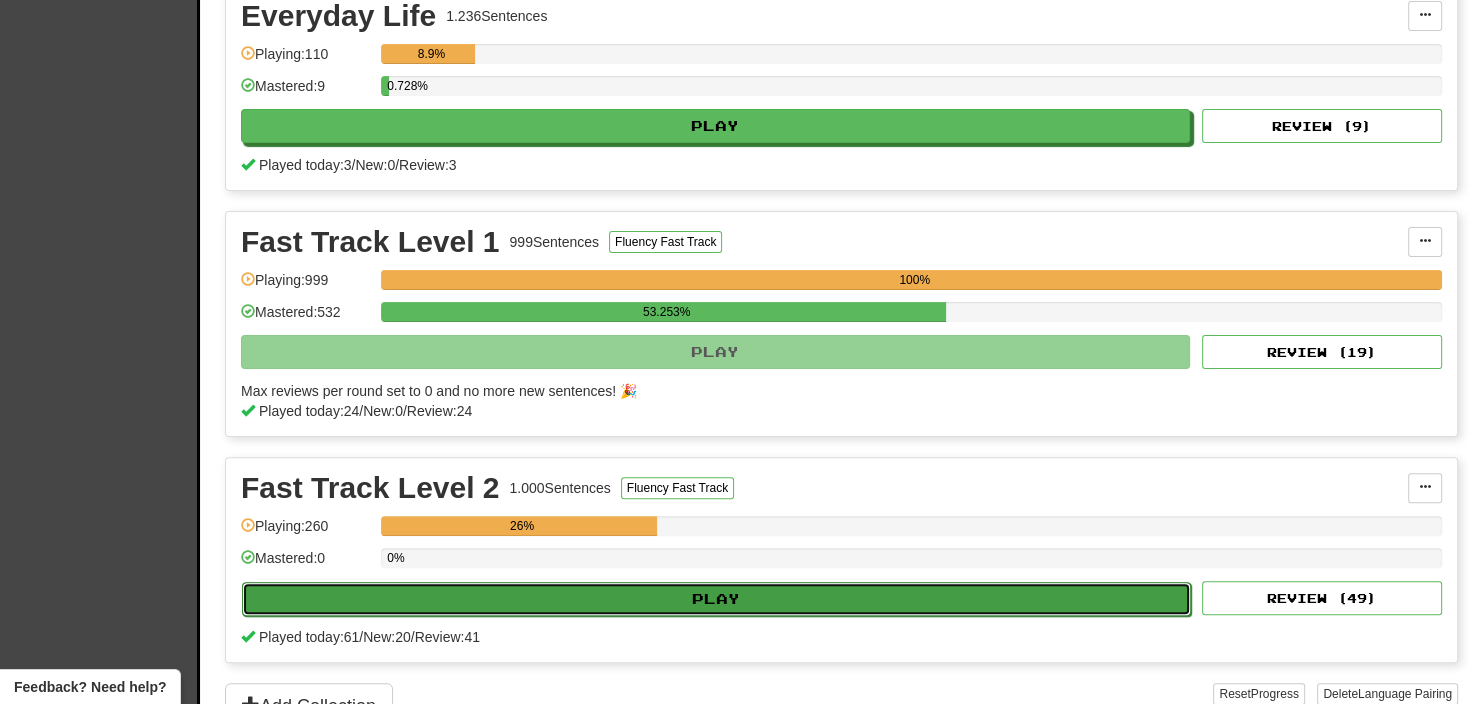 click on "Play" at bounding box center [716, 599] 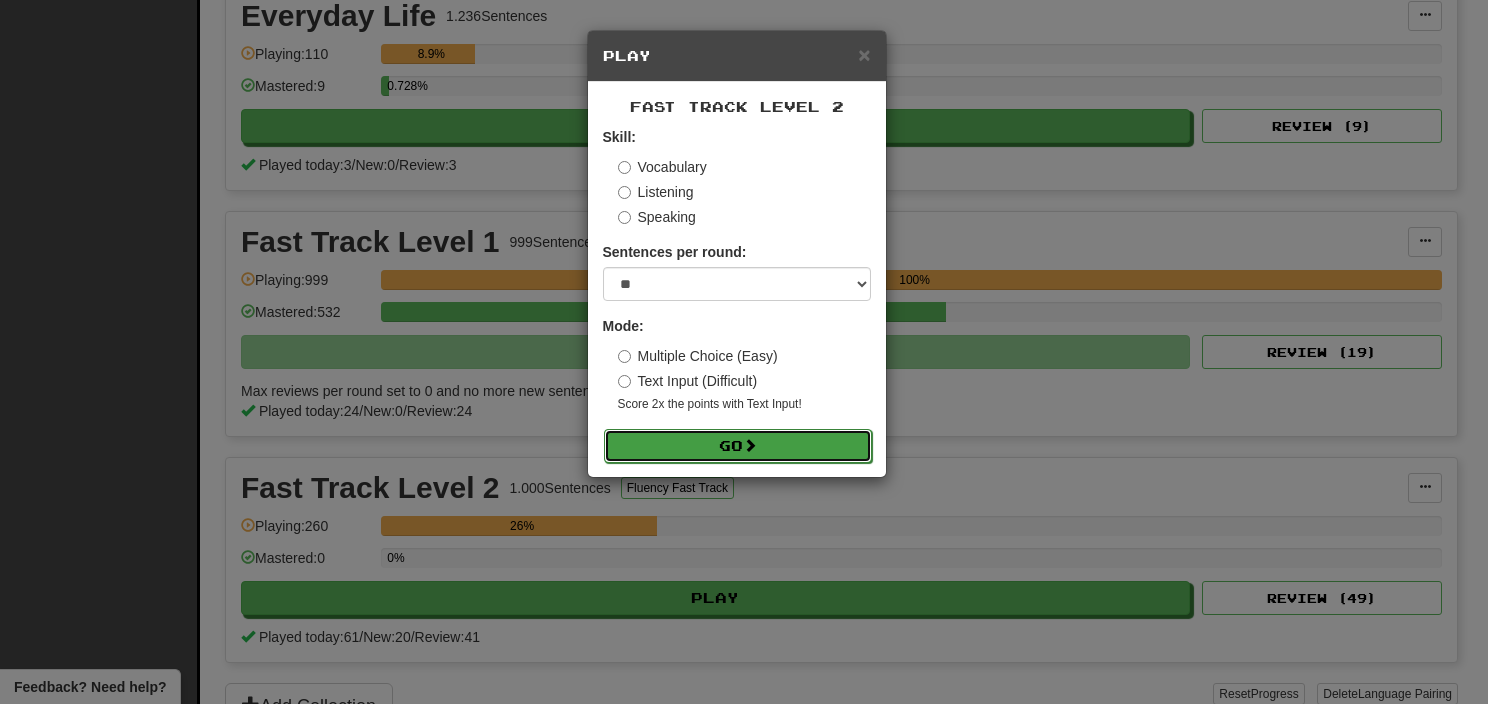 click on "Go" at bounding box center [738, 446] 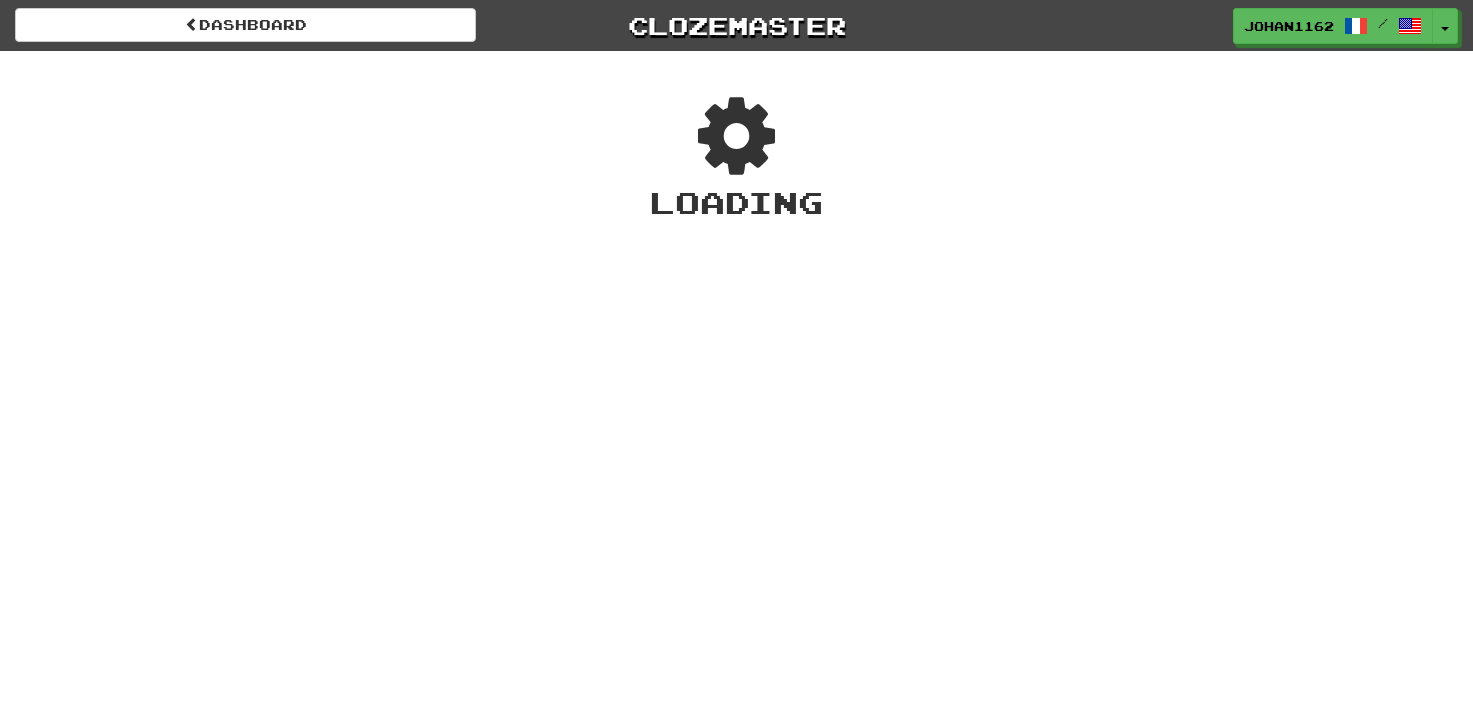 scroll, scrollTop: 0, scrollLeft: 0, axis: both 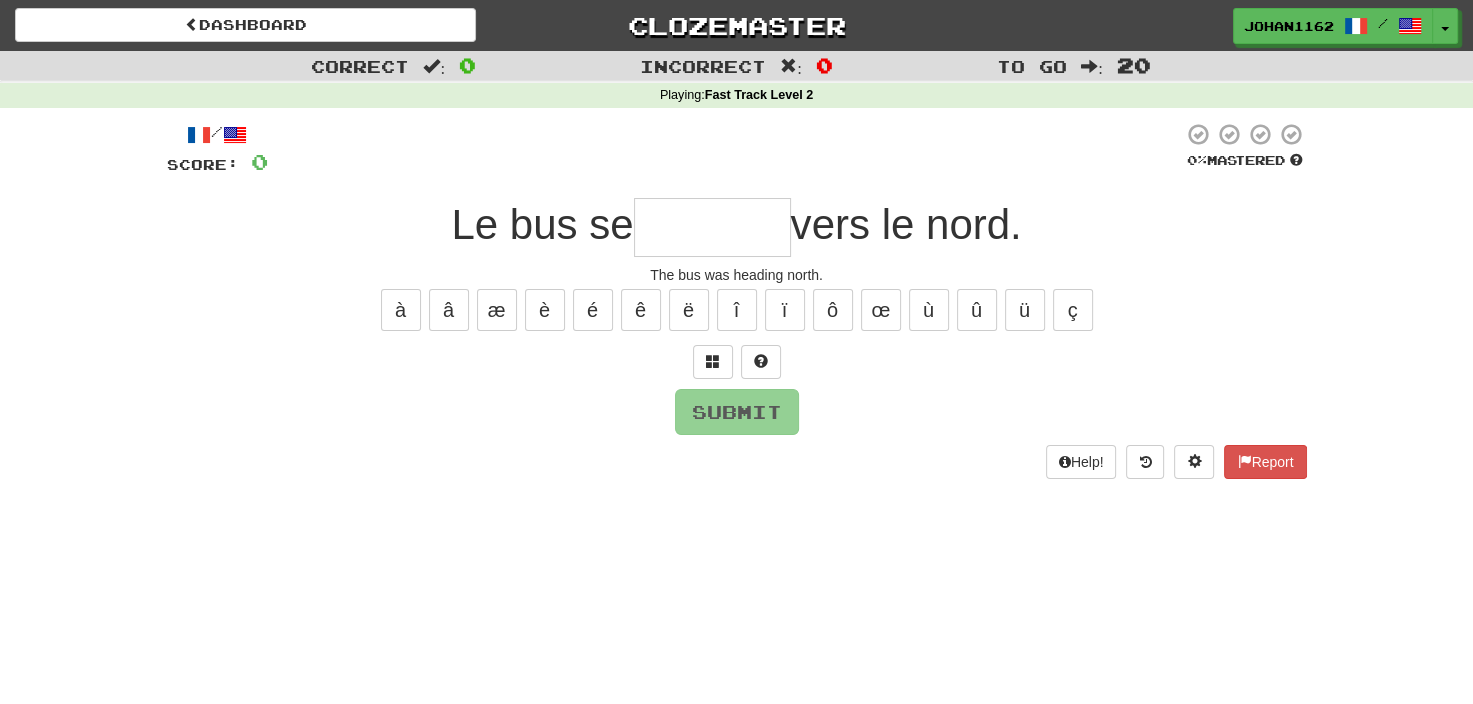 type on "*" 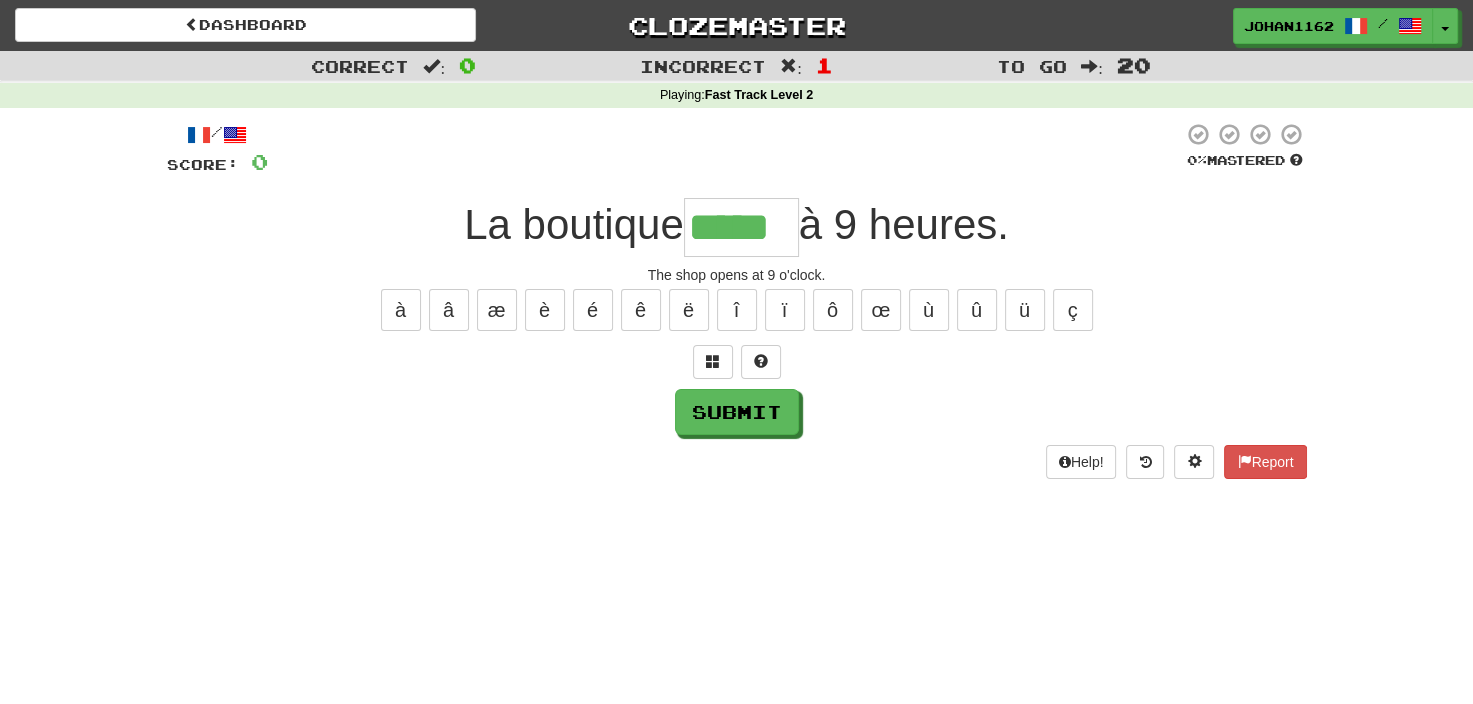 type on "*****" 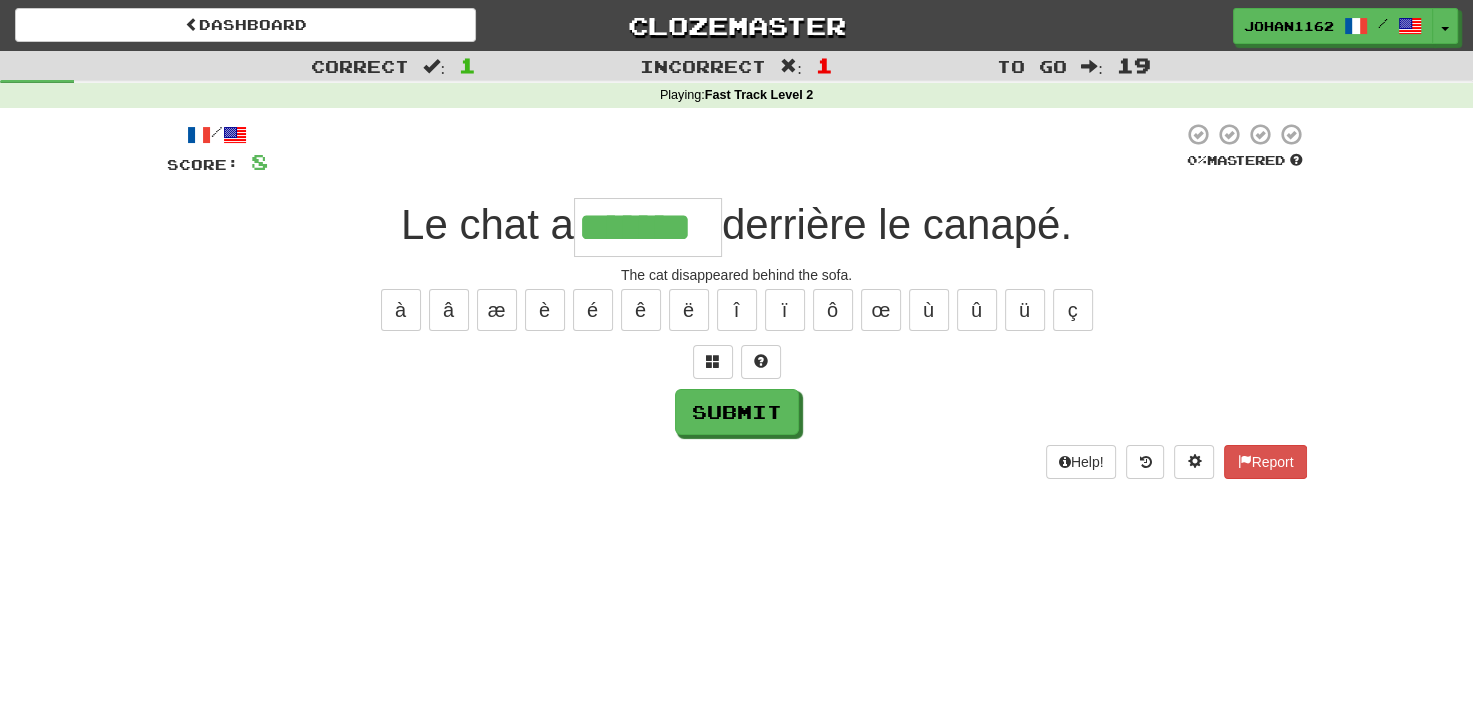 type on "*******" 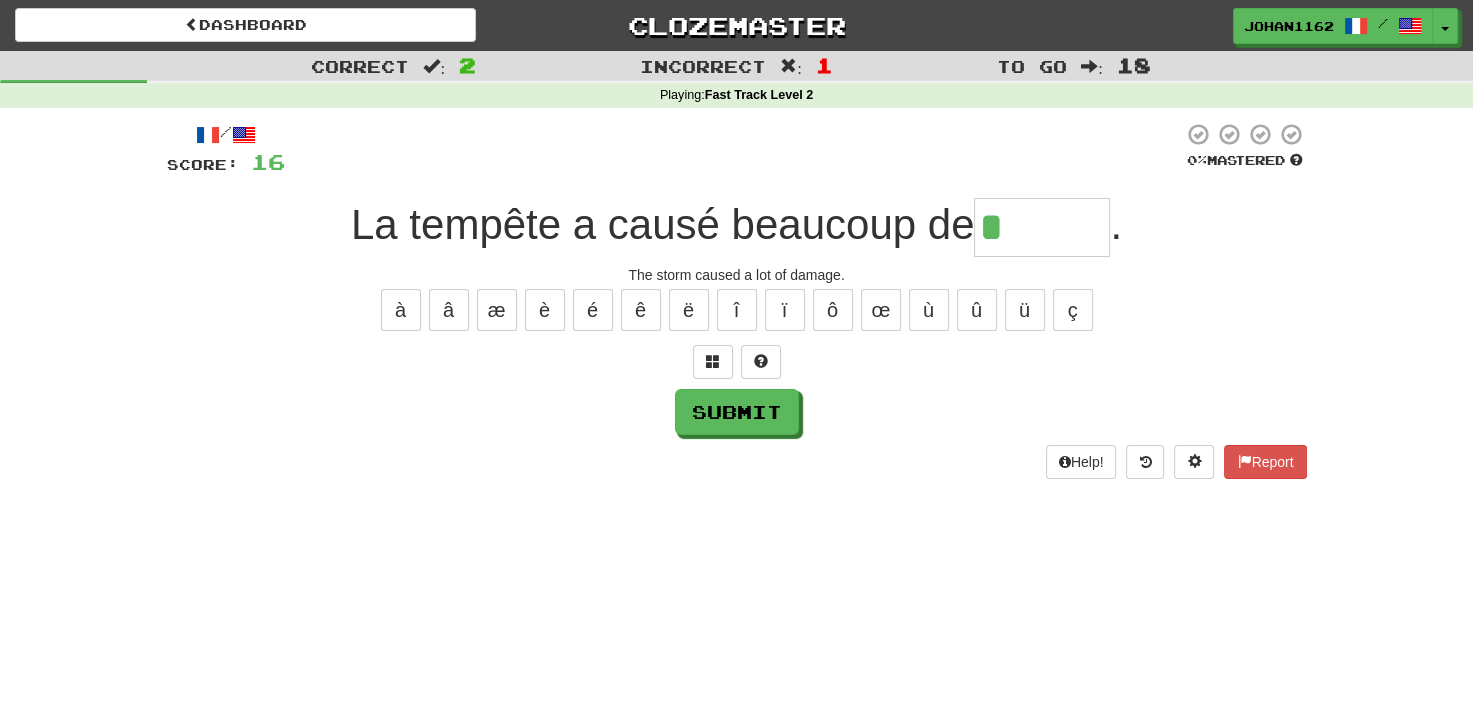 type on "******" 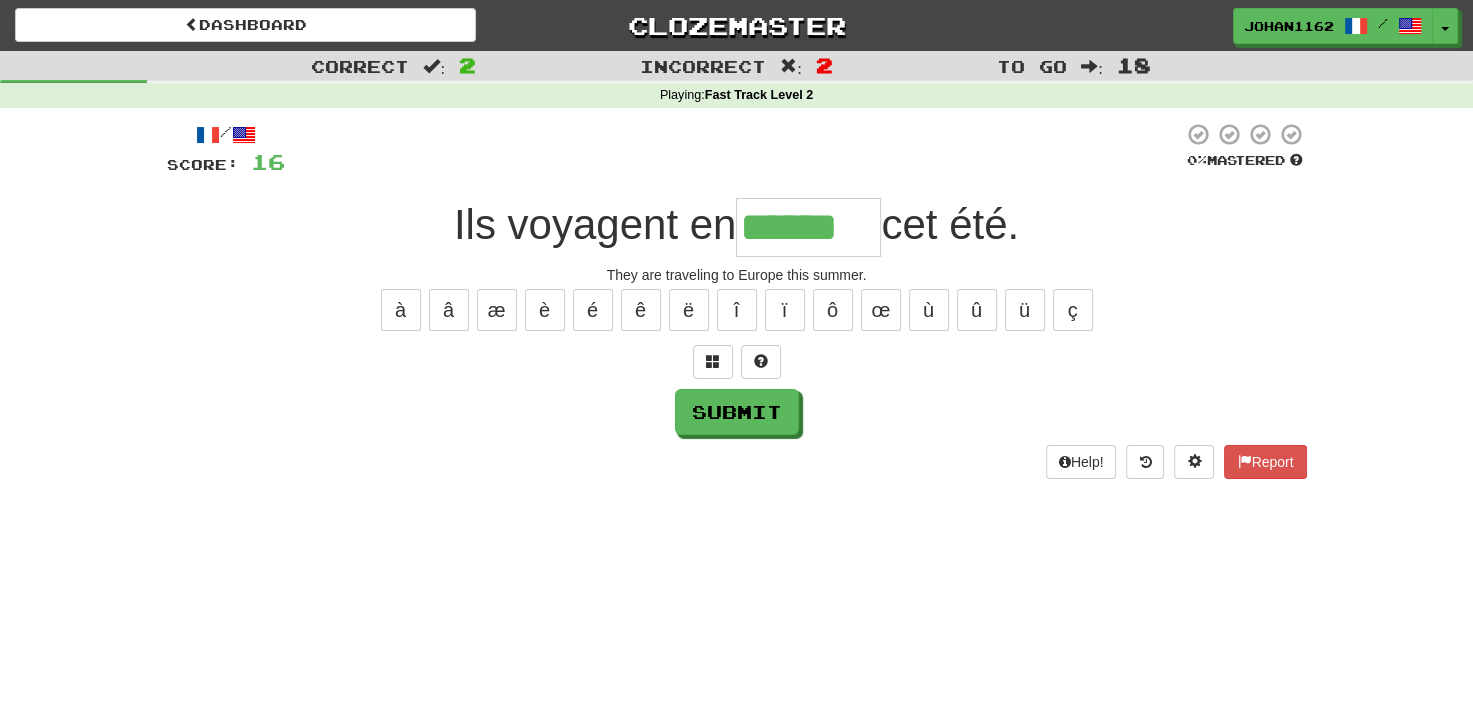 type on "******" 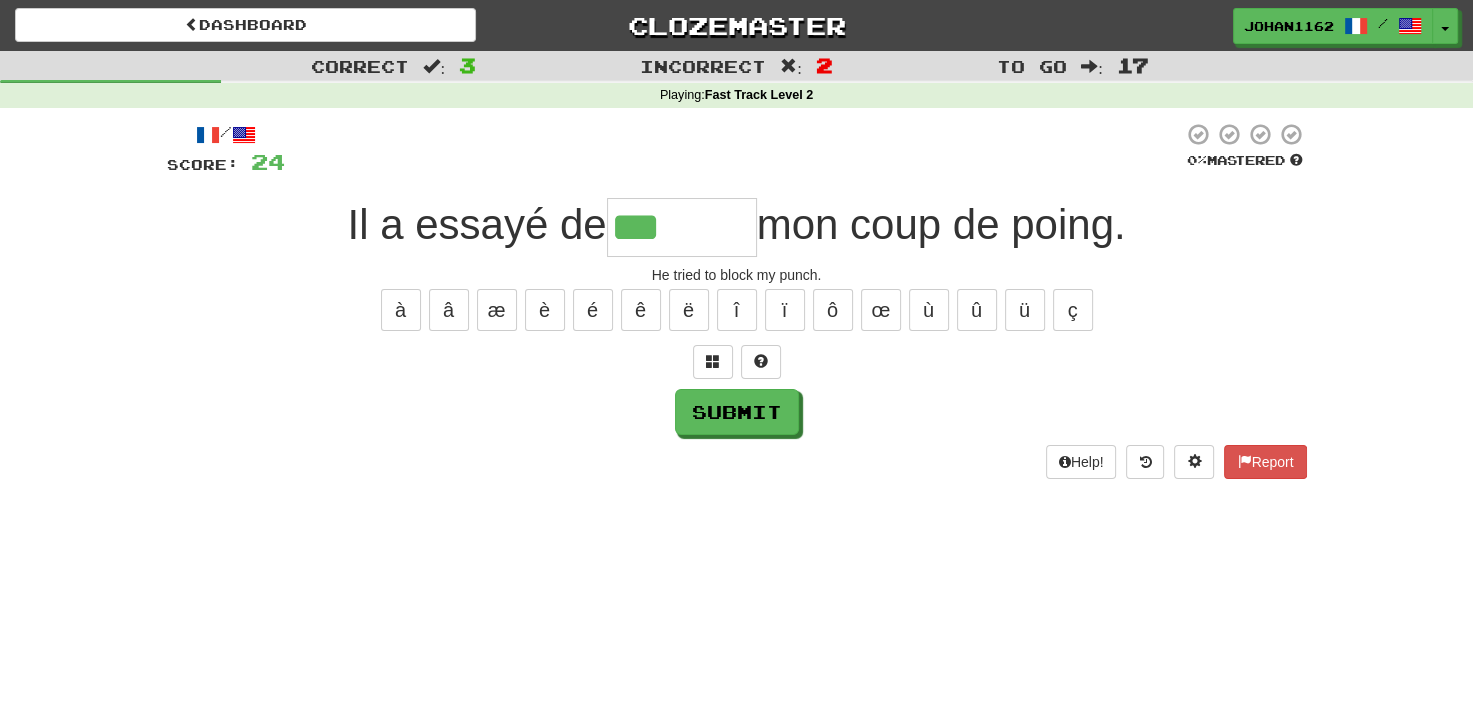 type on "*******" 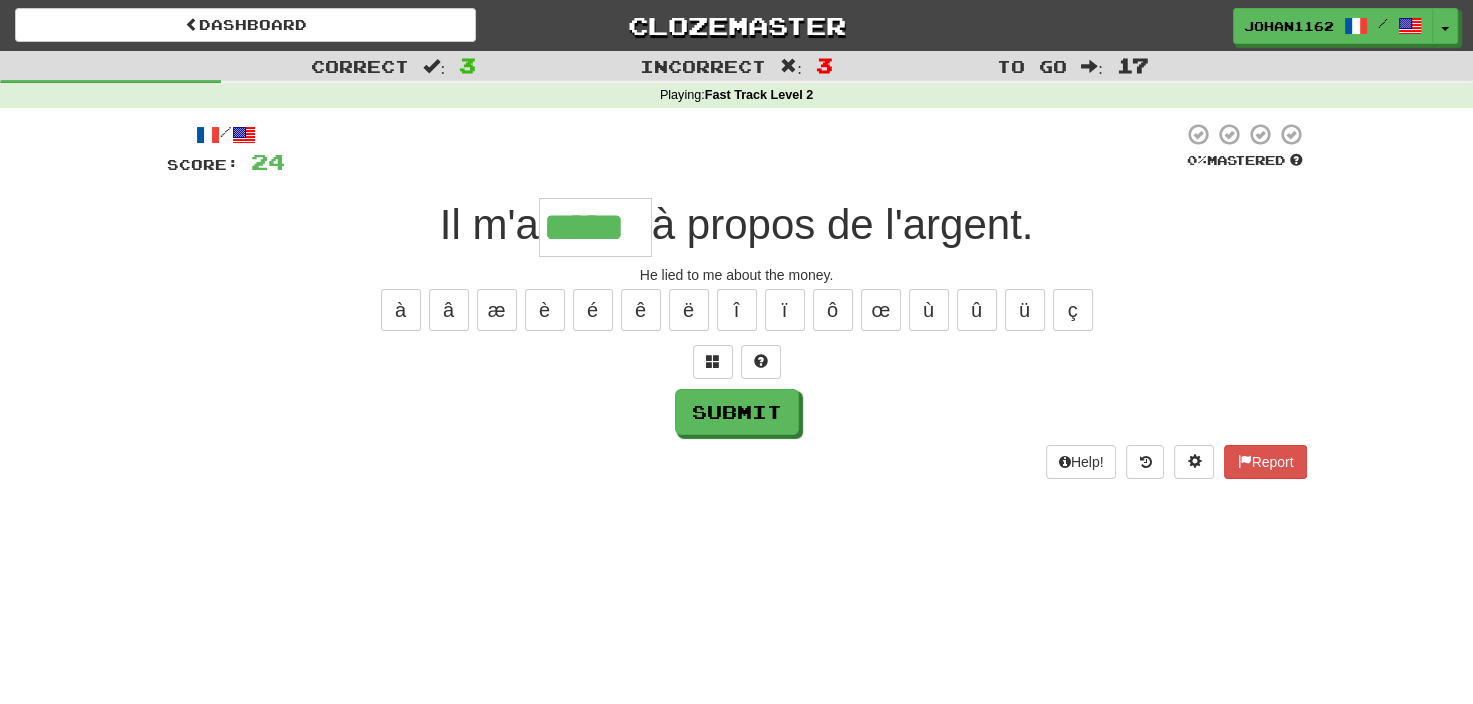 type on "*****" 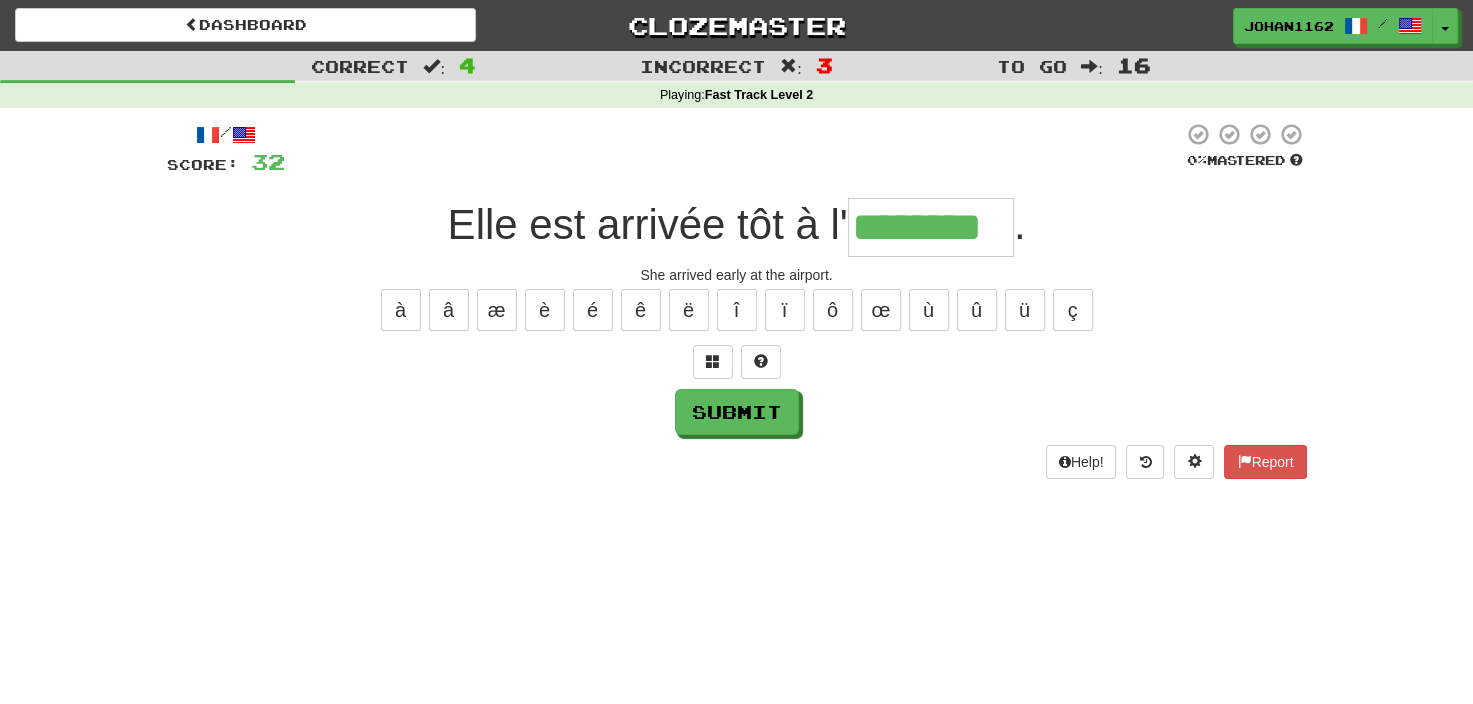type on "********" 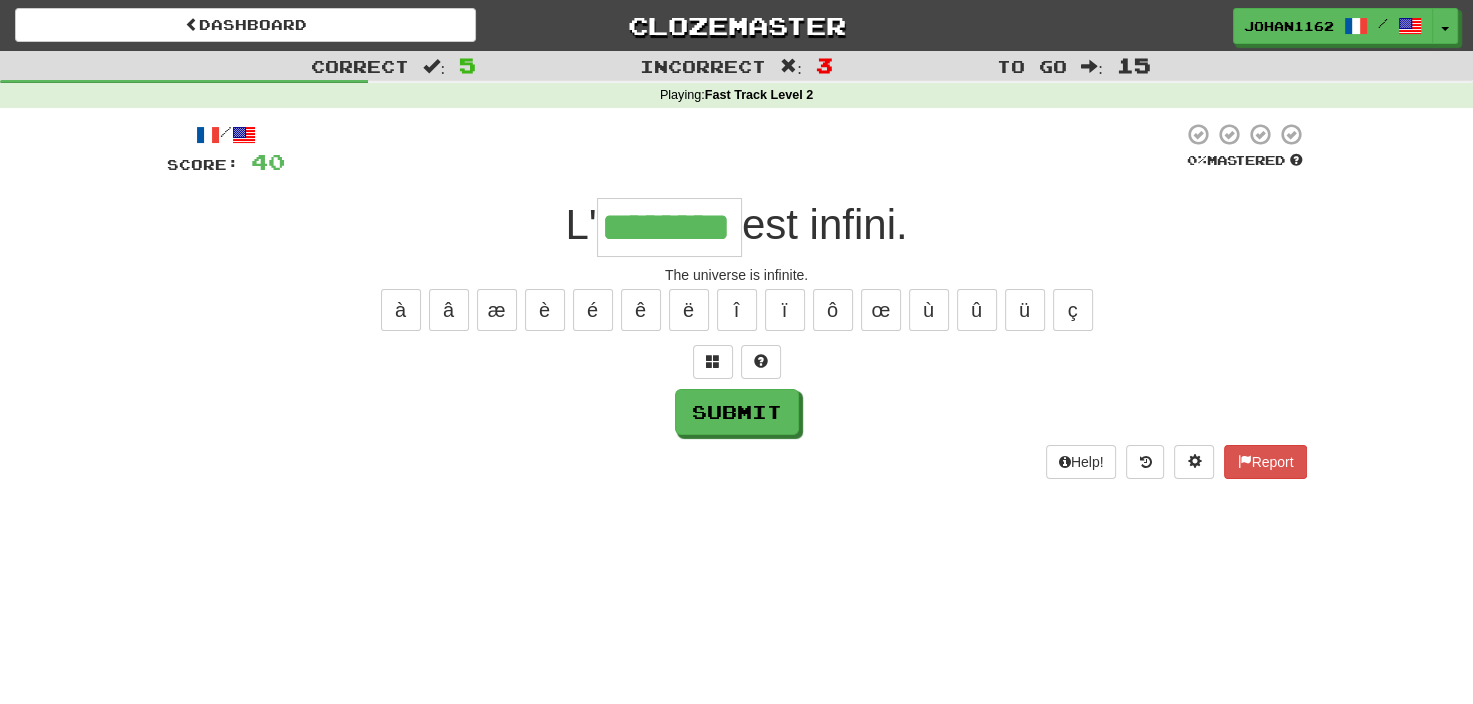 scroll, scrollTop: 0, scrollLeft: 20, axis: horizontal 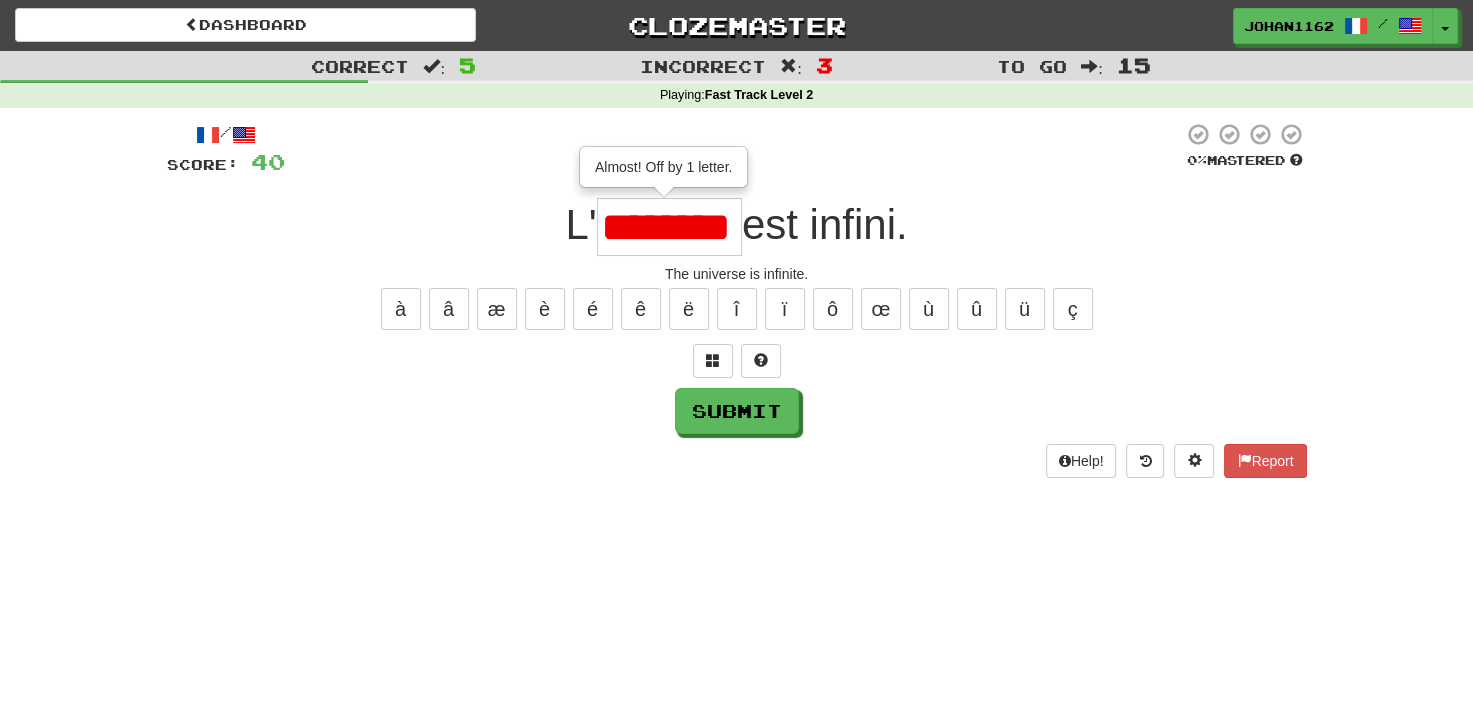 type on "*******" 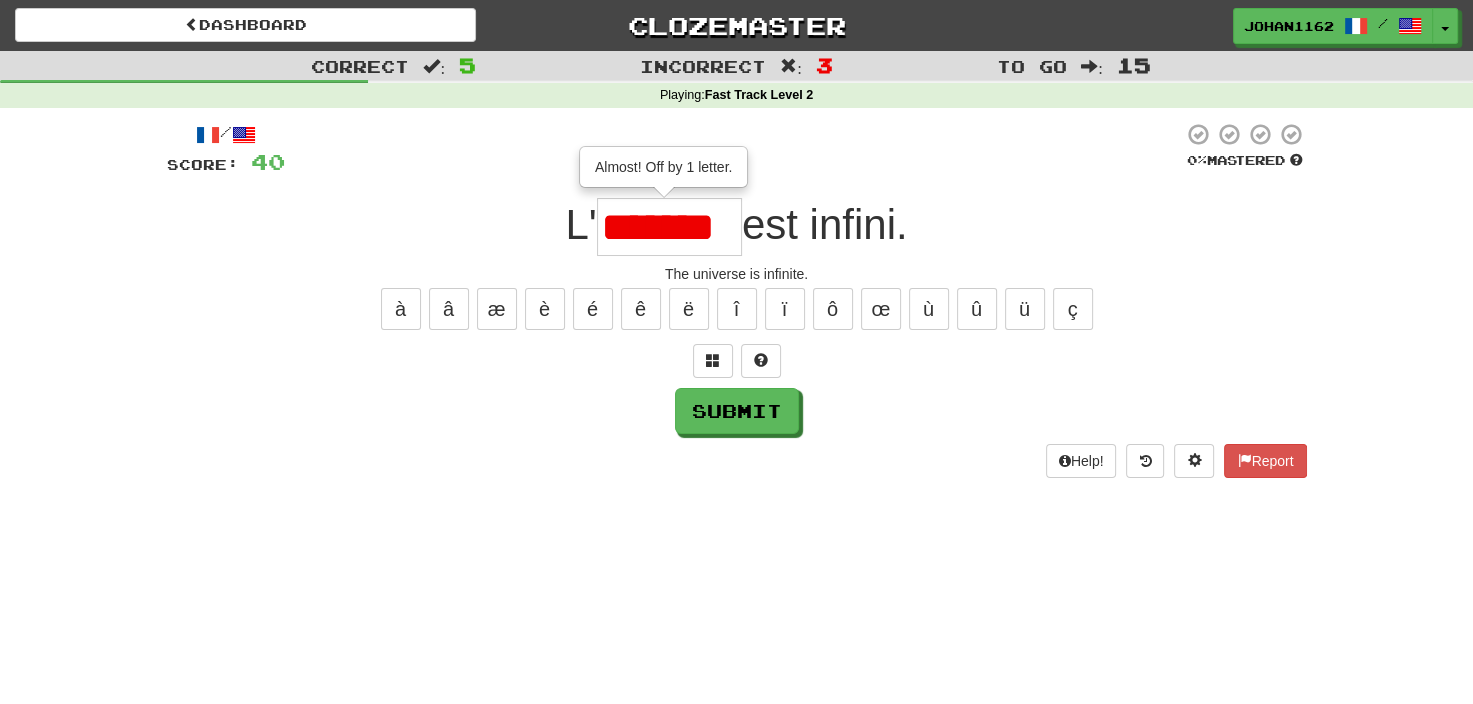 scroll, scrollTop: 0, scrollLeft: 0, axis: both 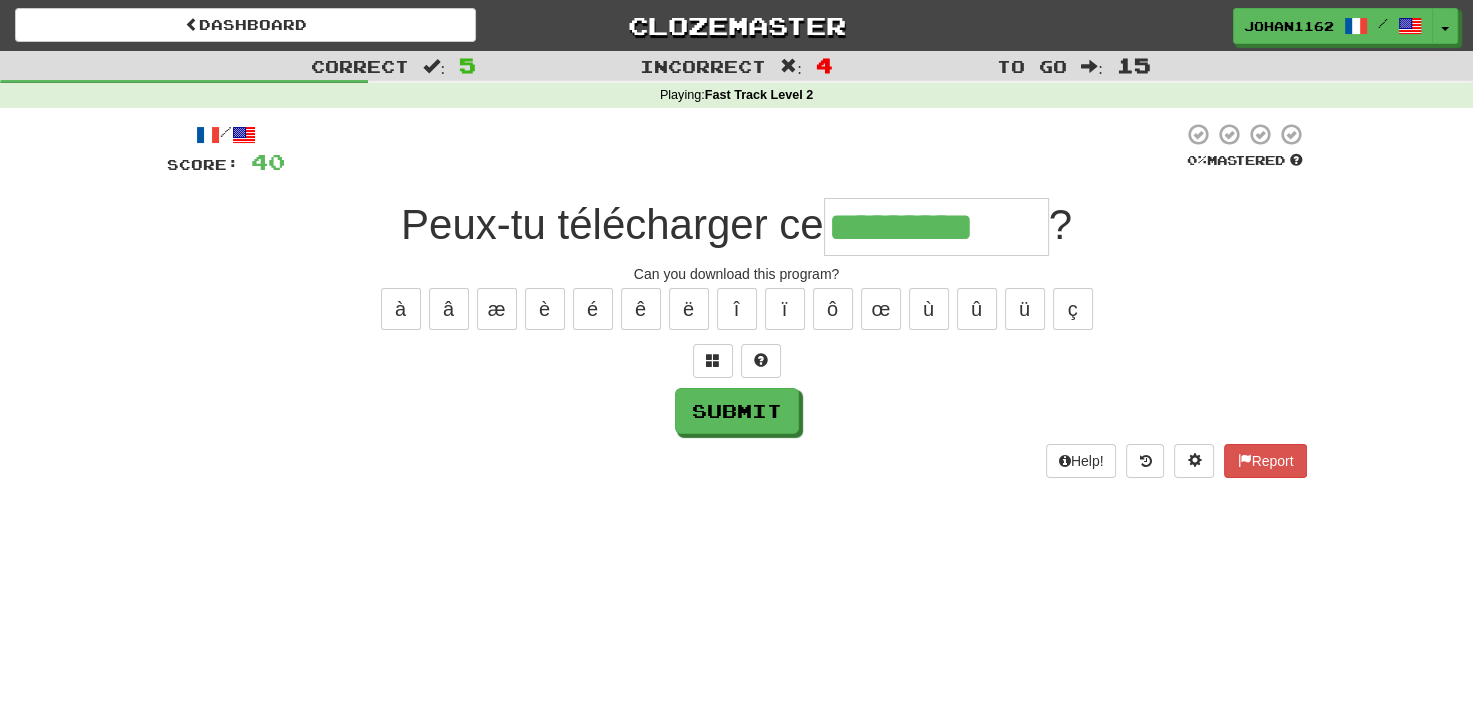 type on "*********" 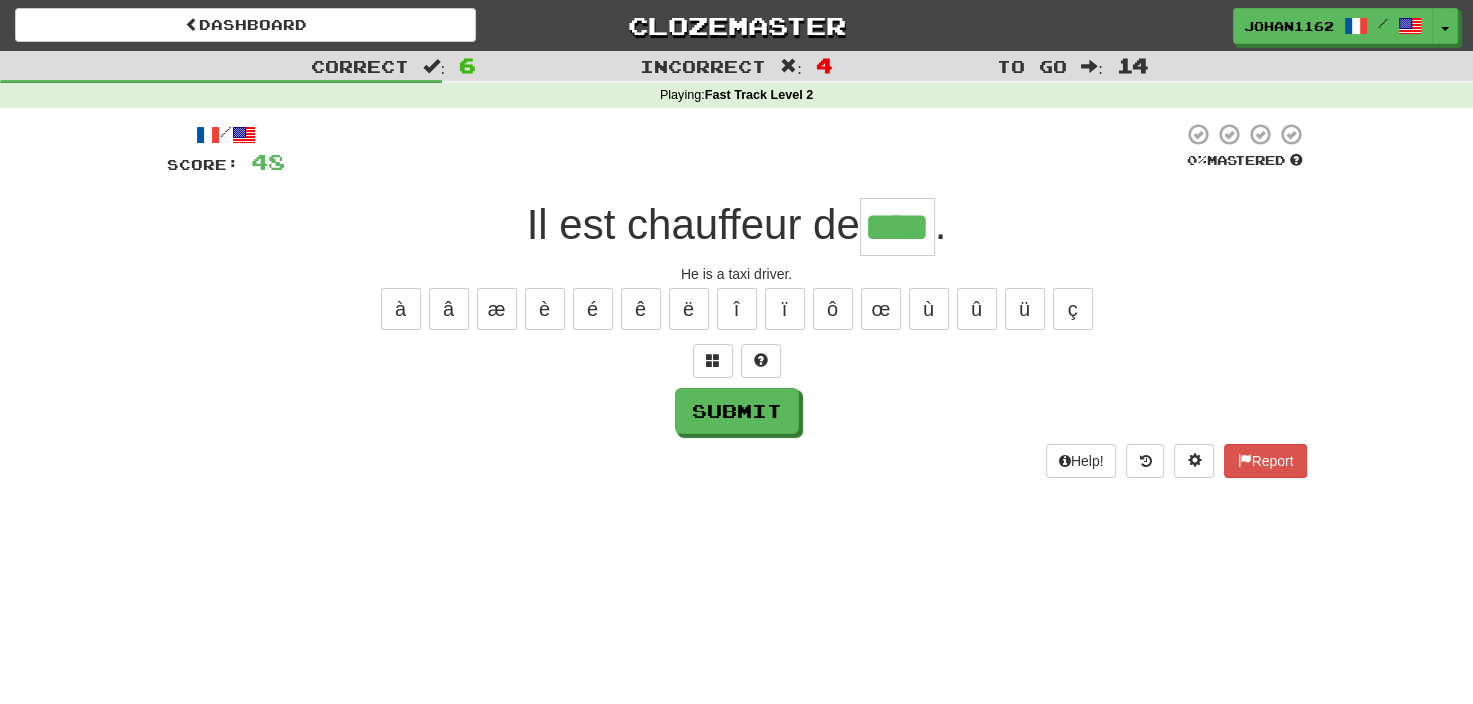 type on "****" 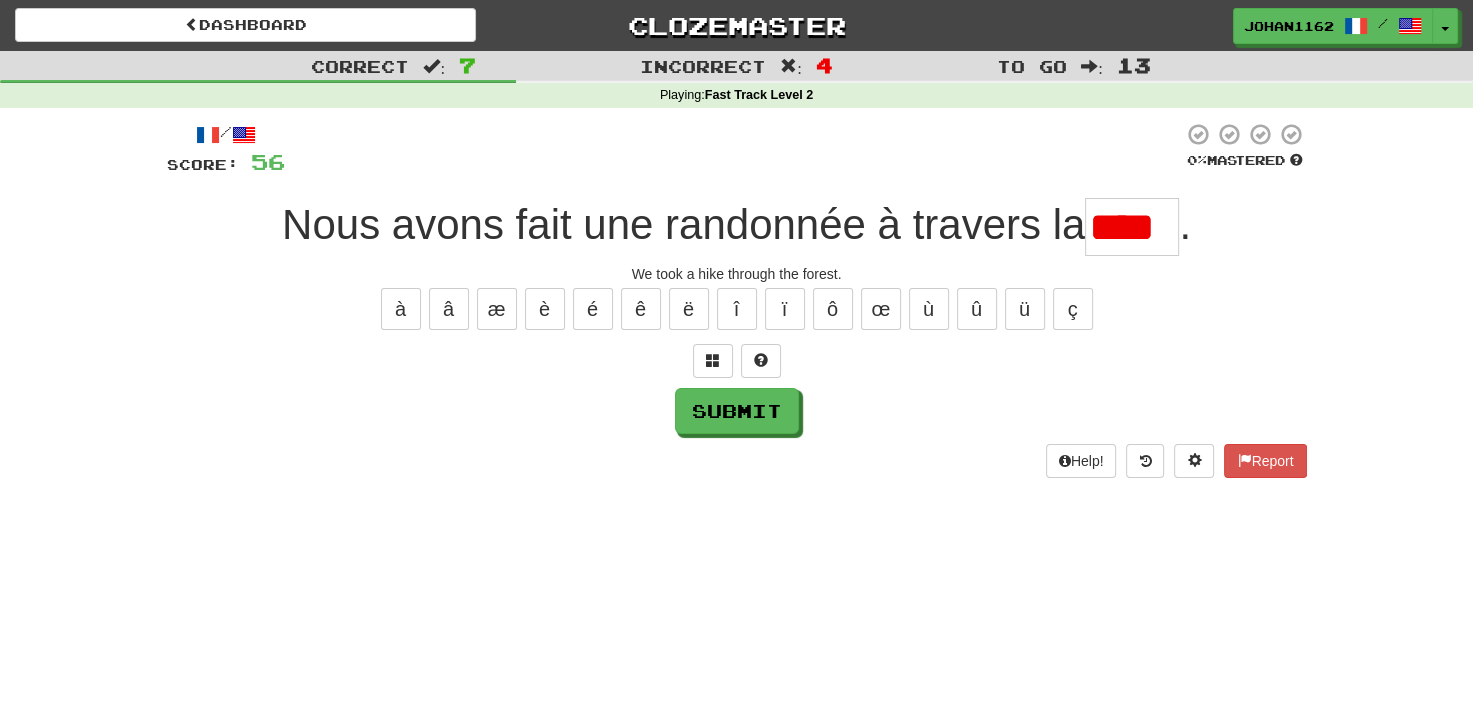 scroll, scrollTop: 0, scrollLeft: 0, axis: both 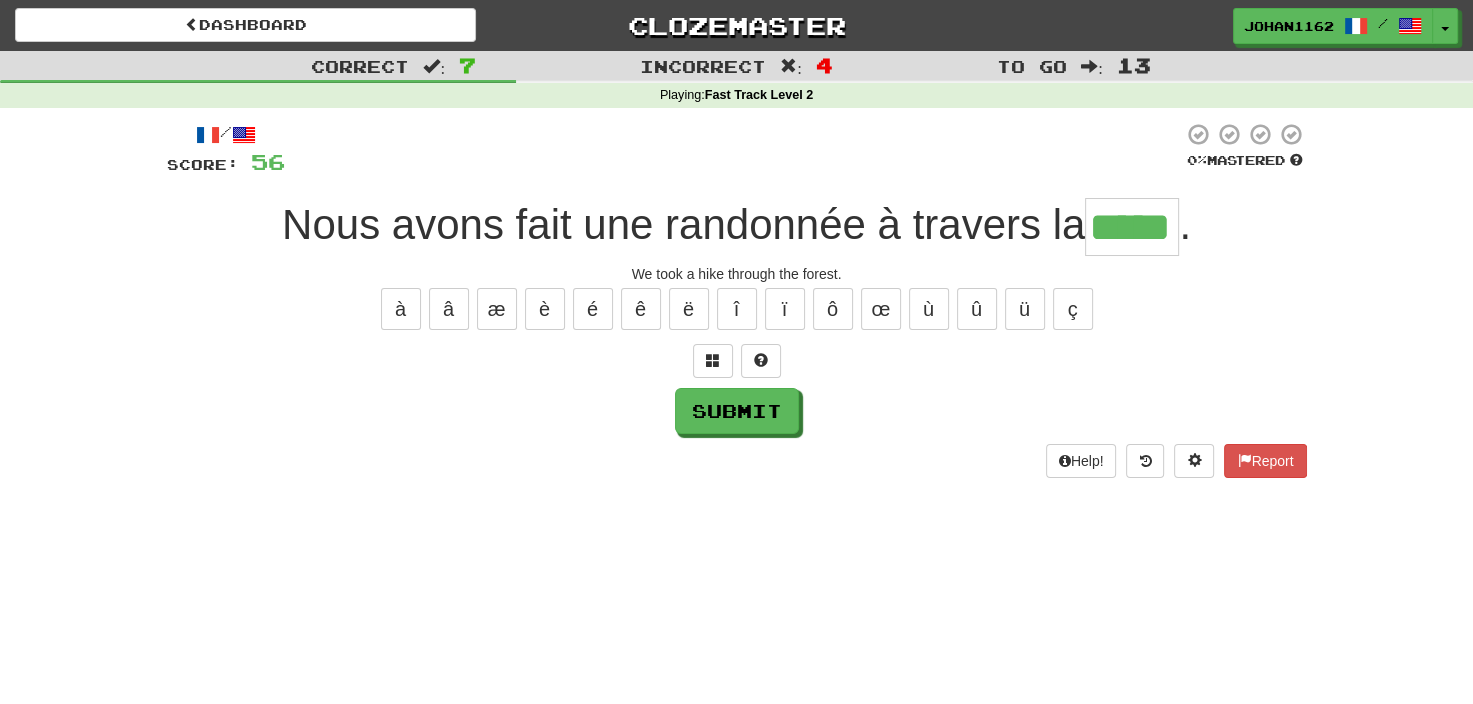 type on "*****" 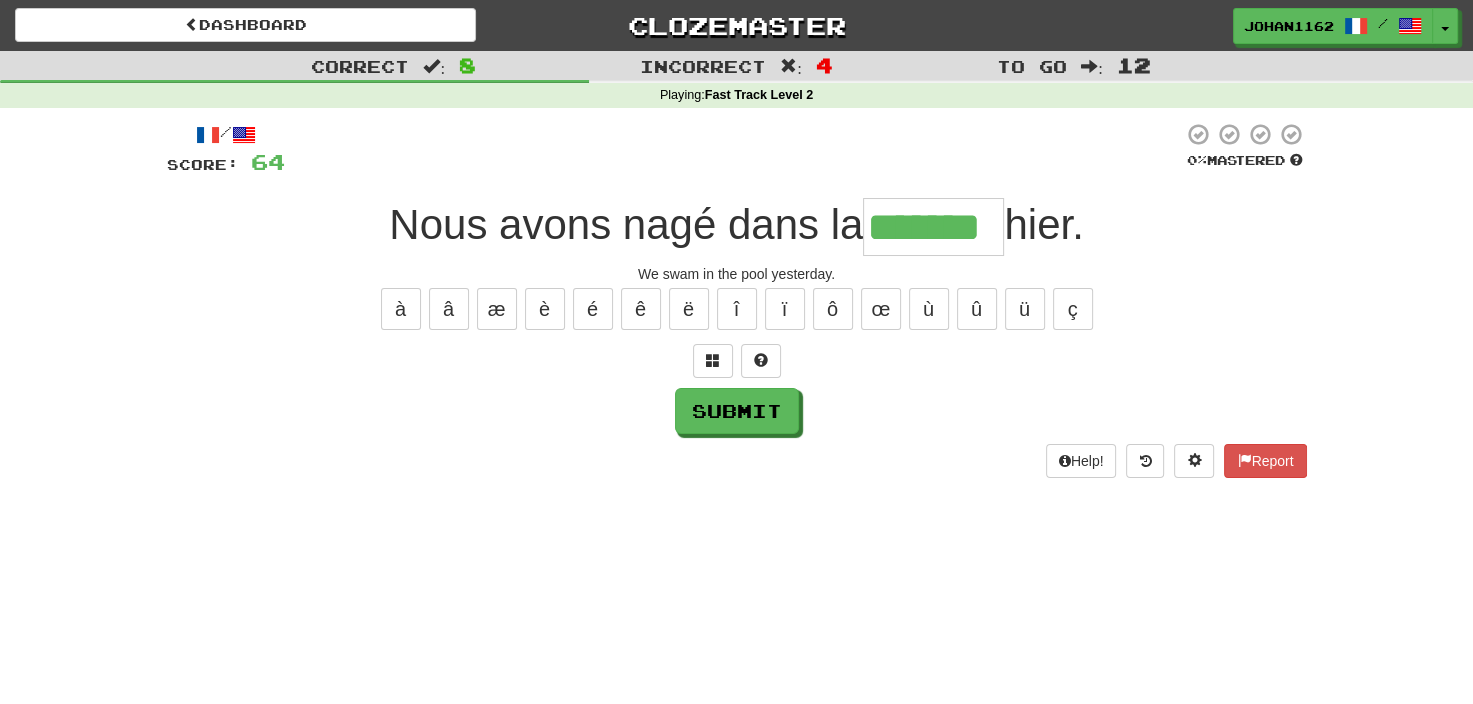 type on "*******" 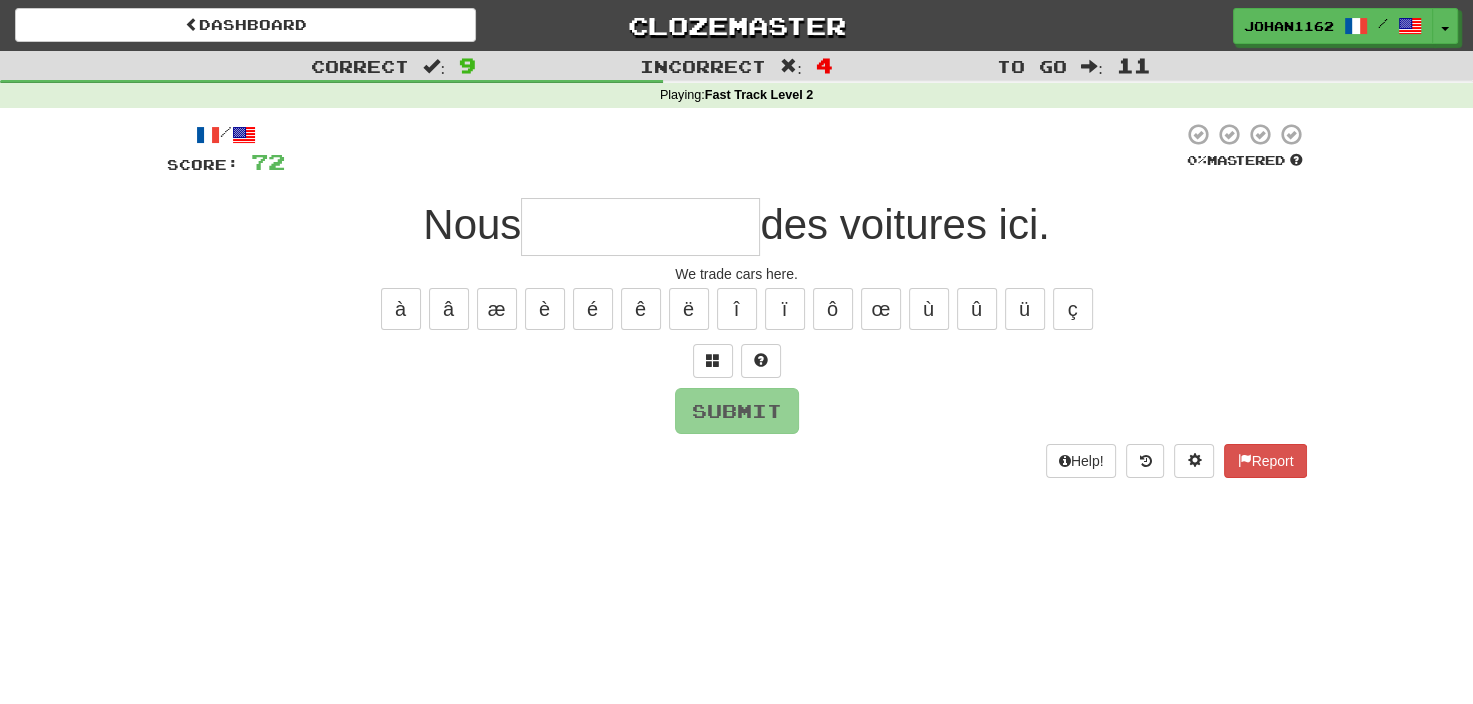 type on "**********" 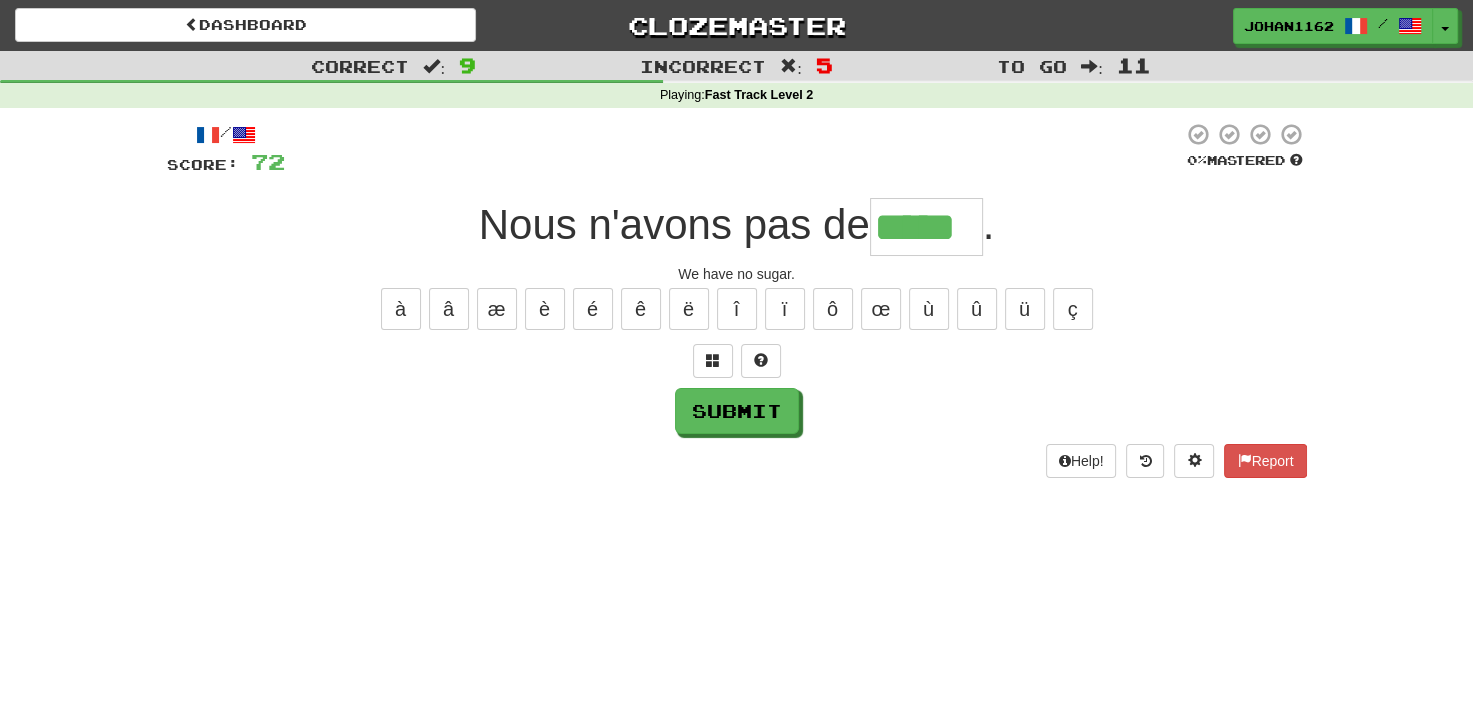type on "*****" 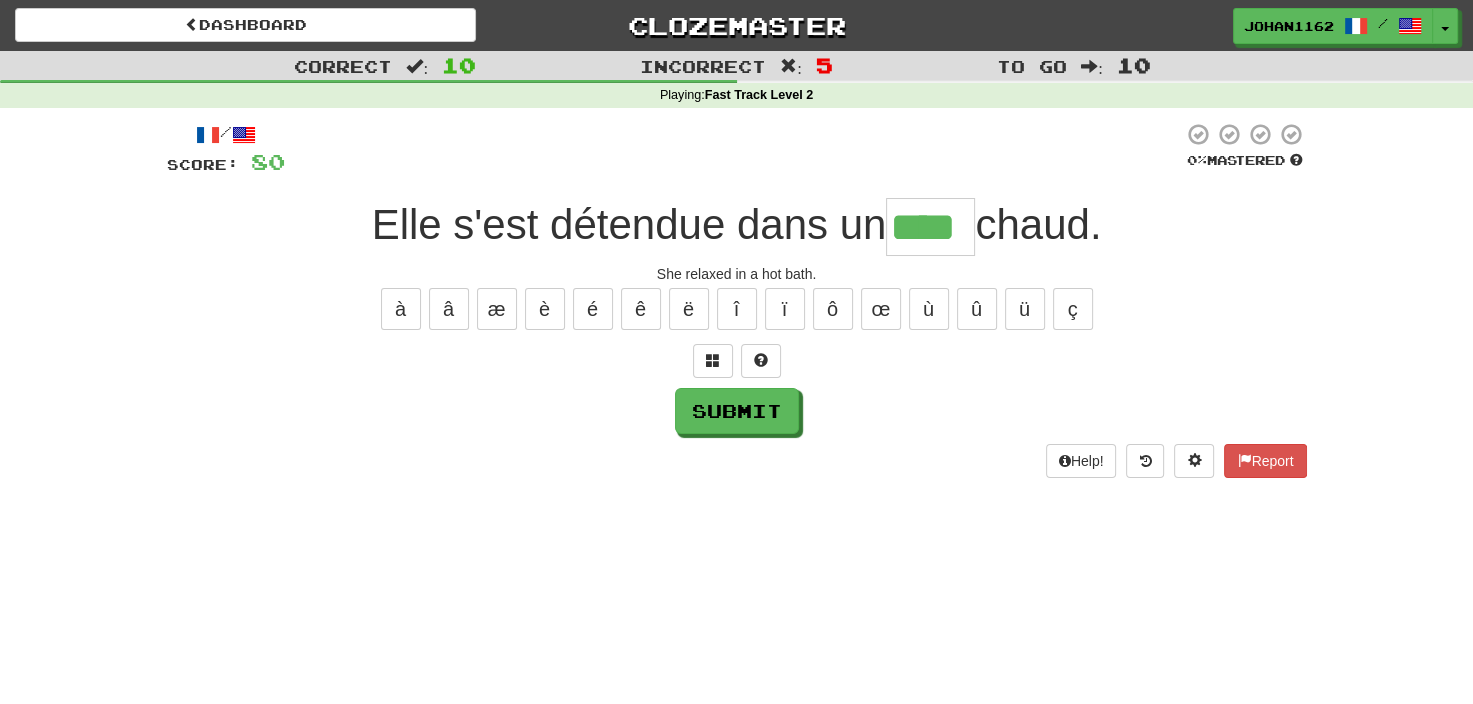 type on "****" 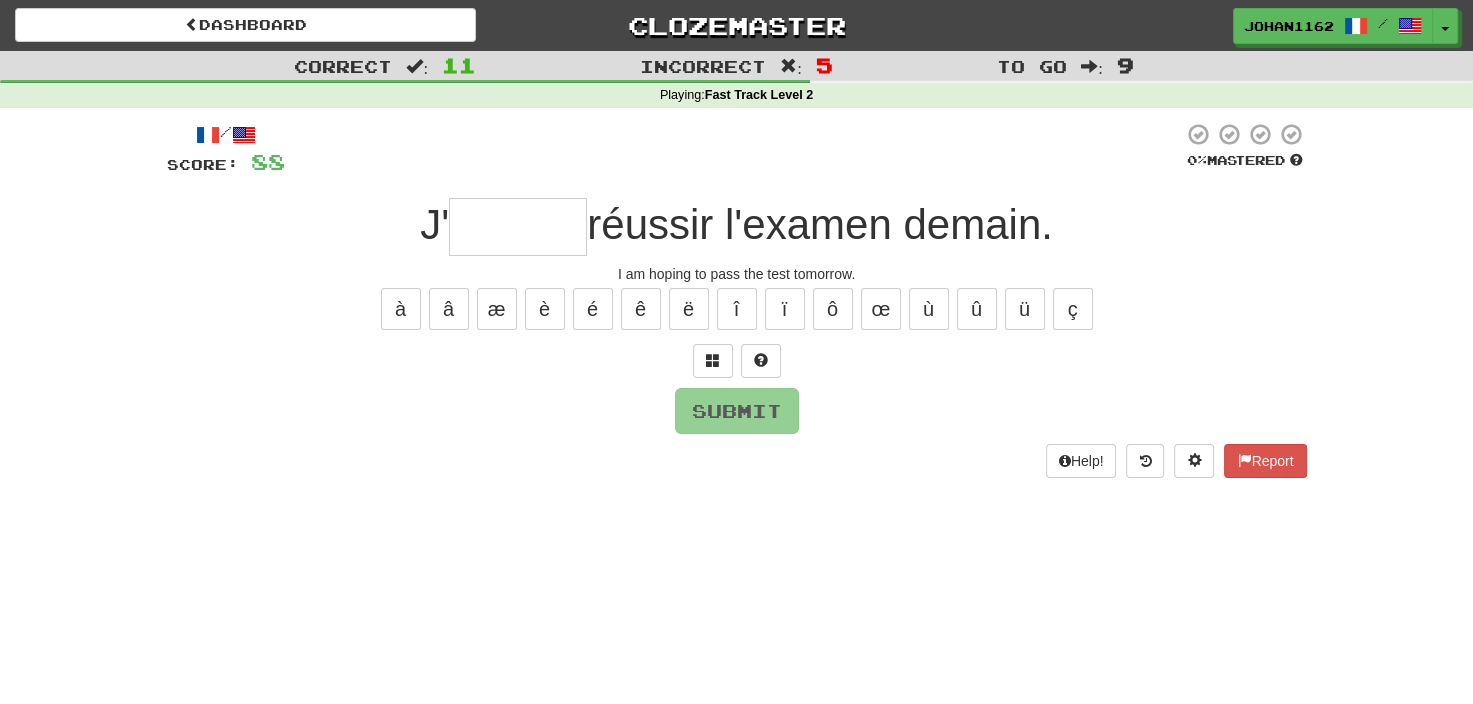 type on "******" 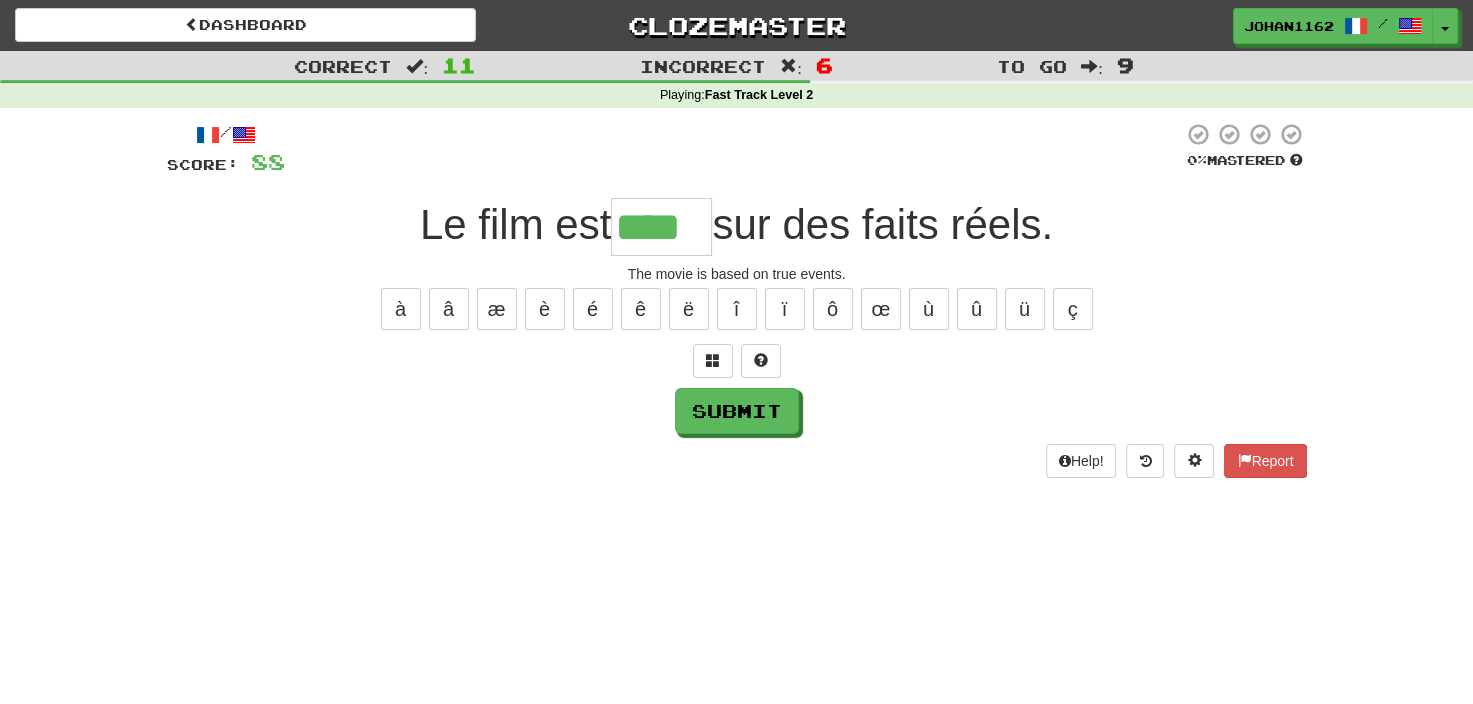 type on "****" 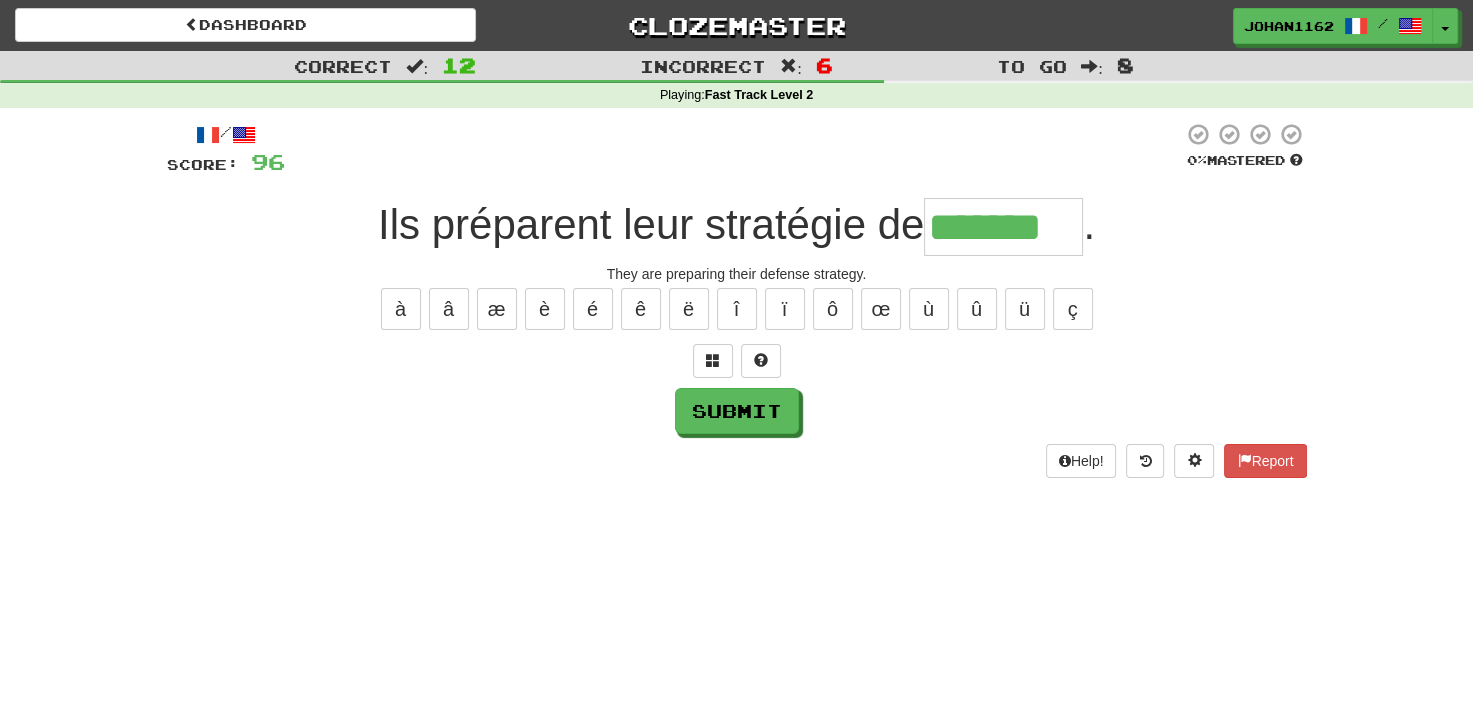 type on "*******" 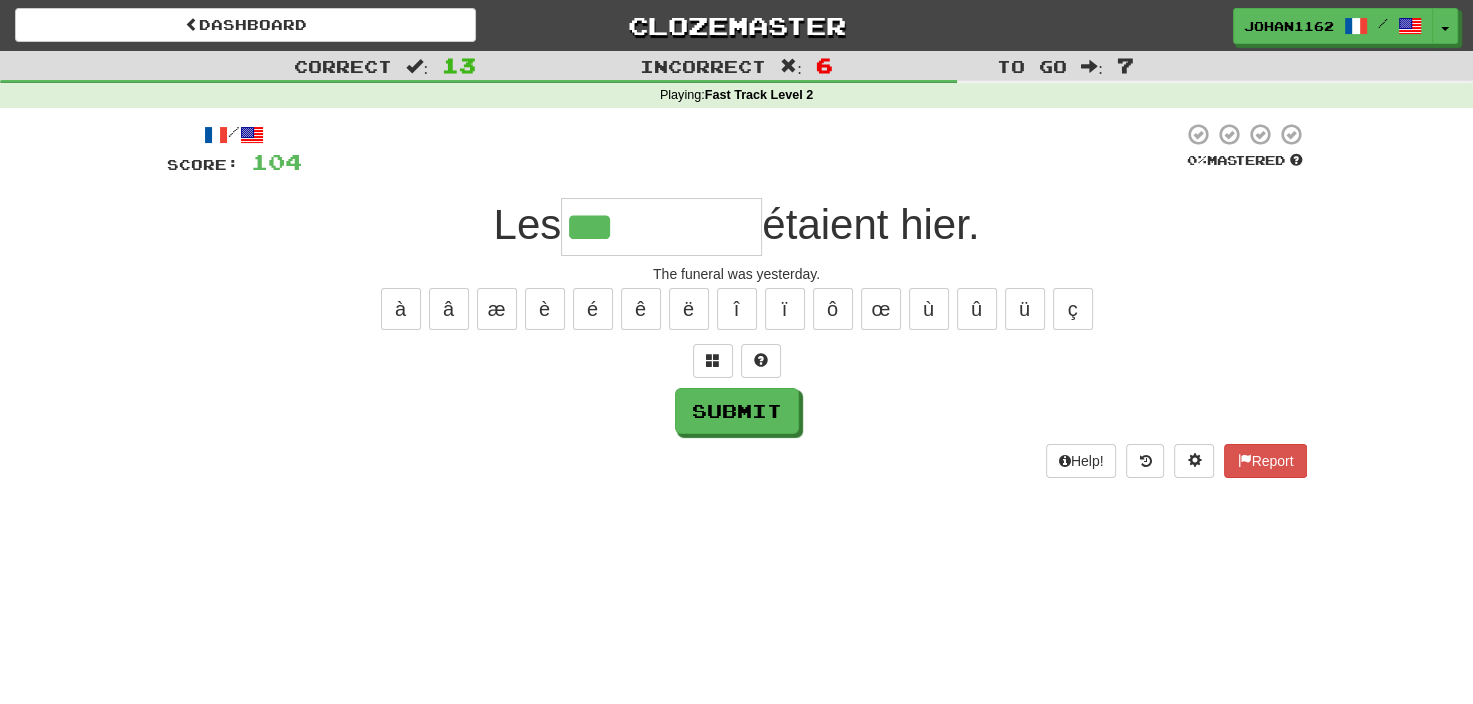 type on "**********" 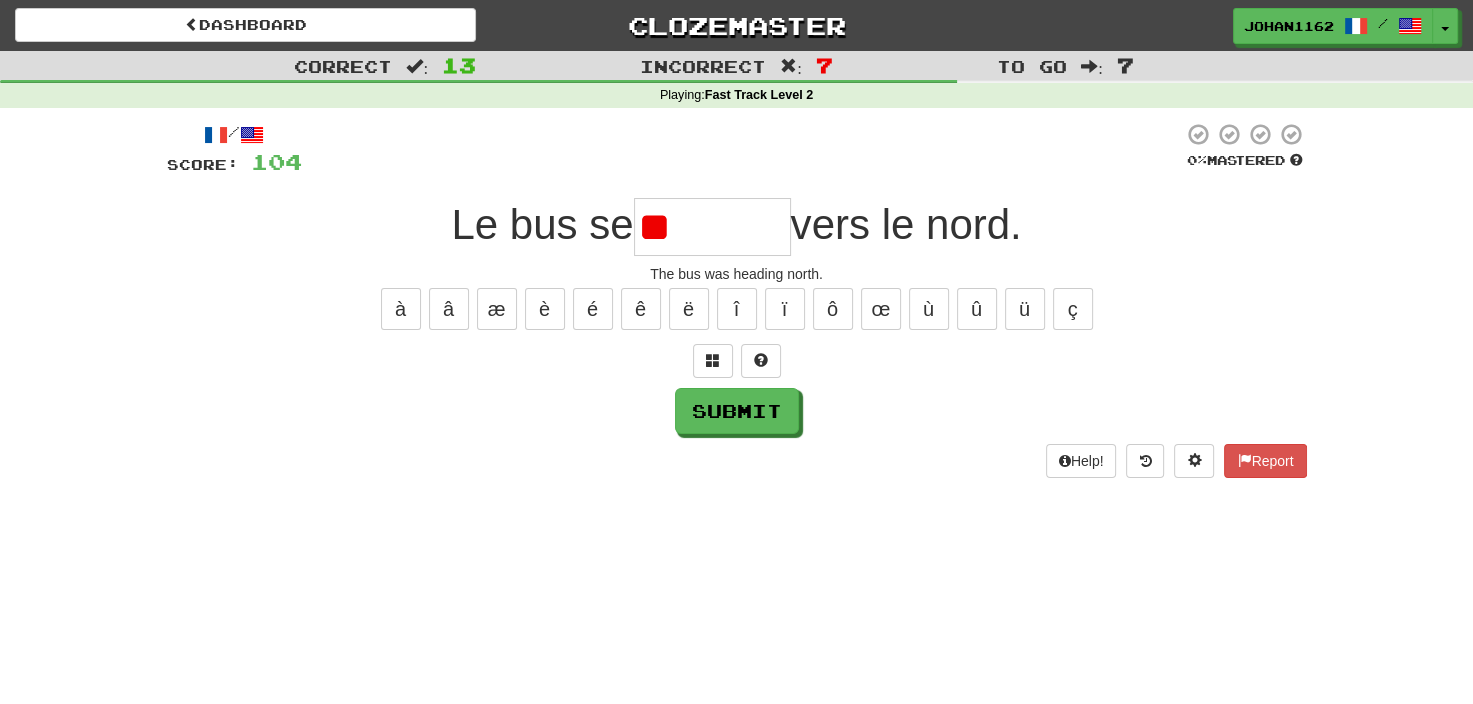 type on "*" 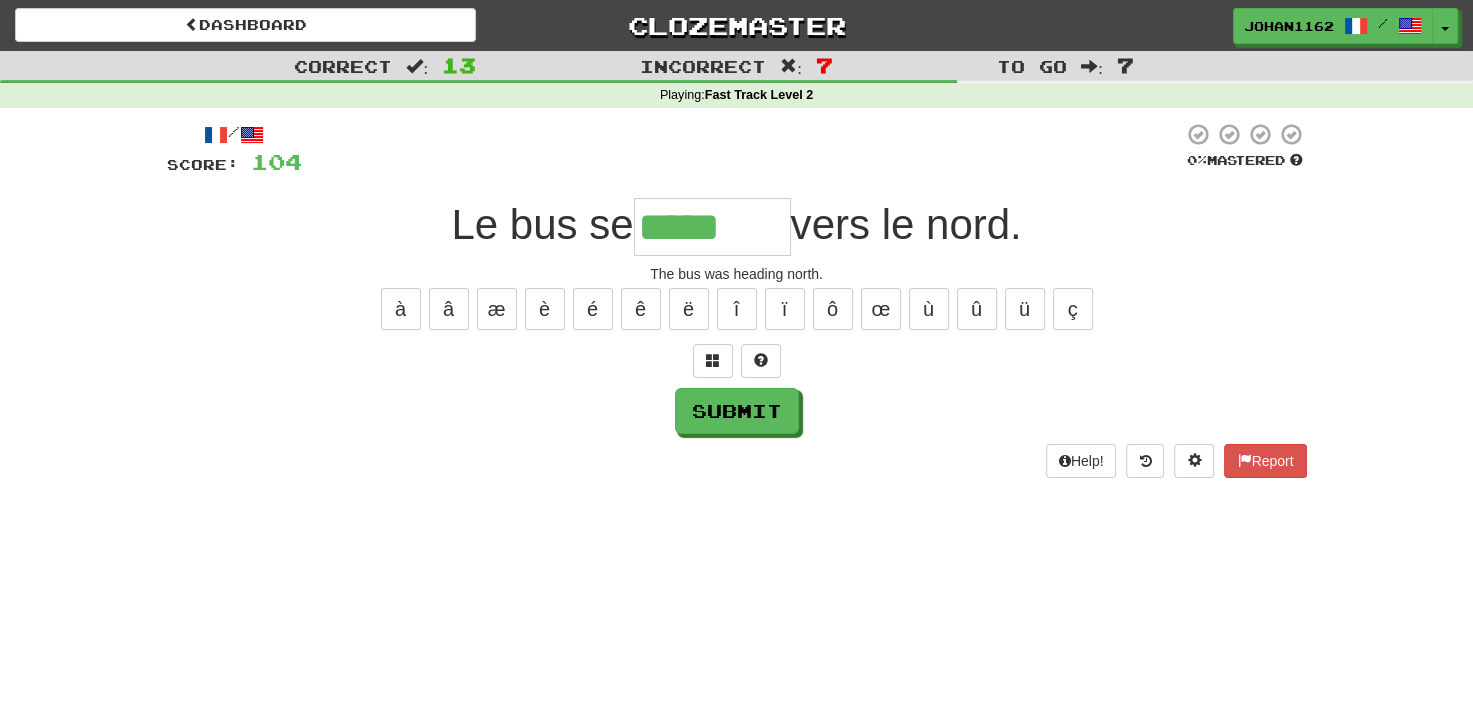 type on "*********" 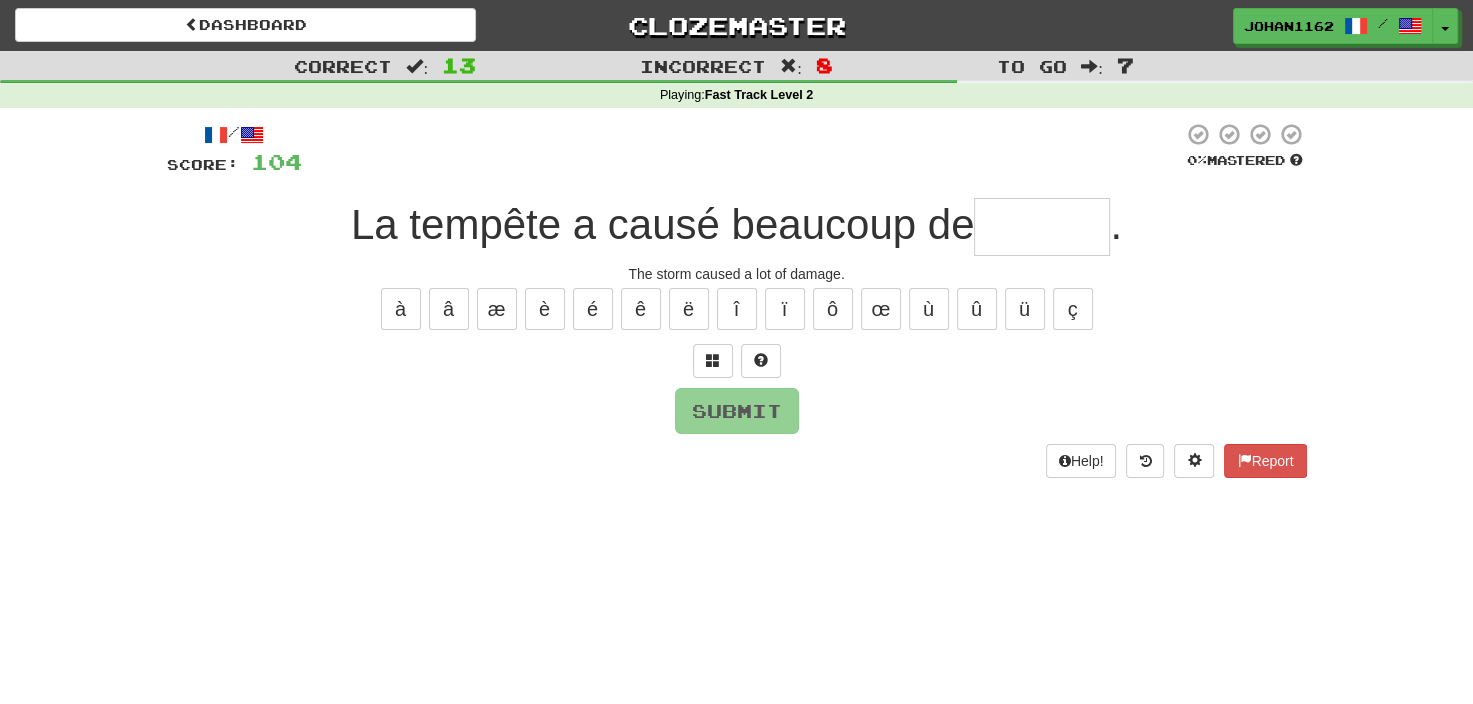 type on "******" 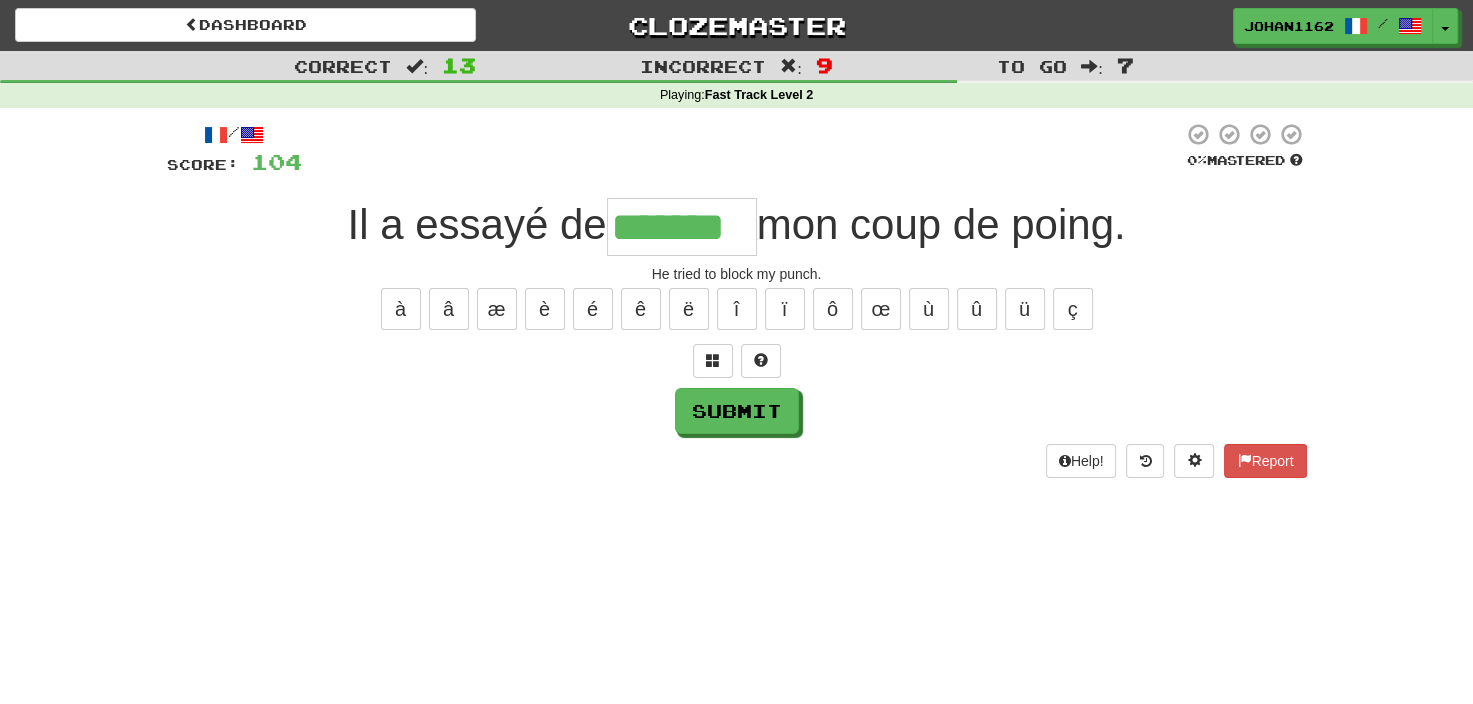 type on "*******" 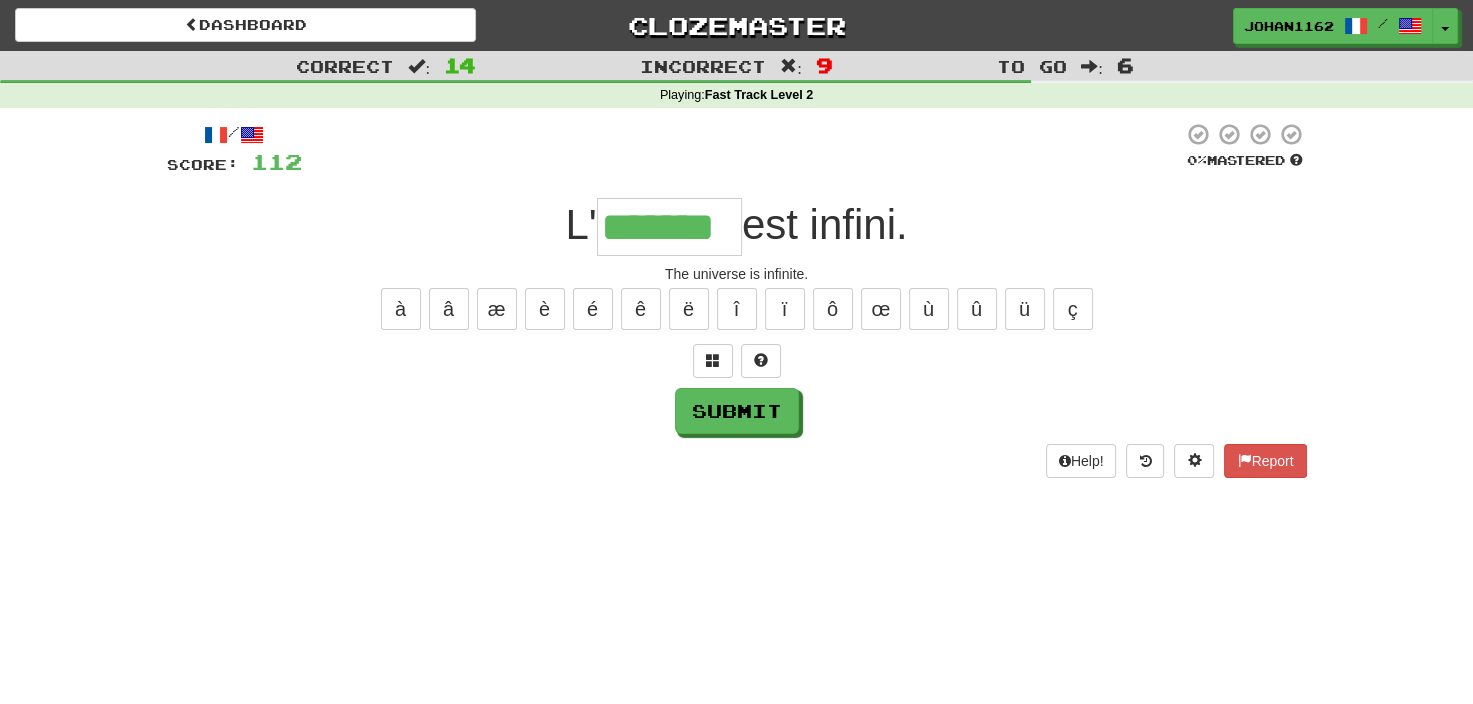 type on "*******" 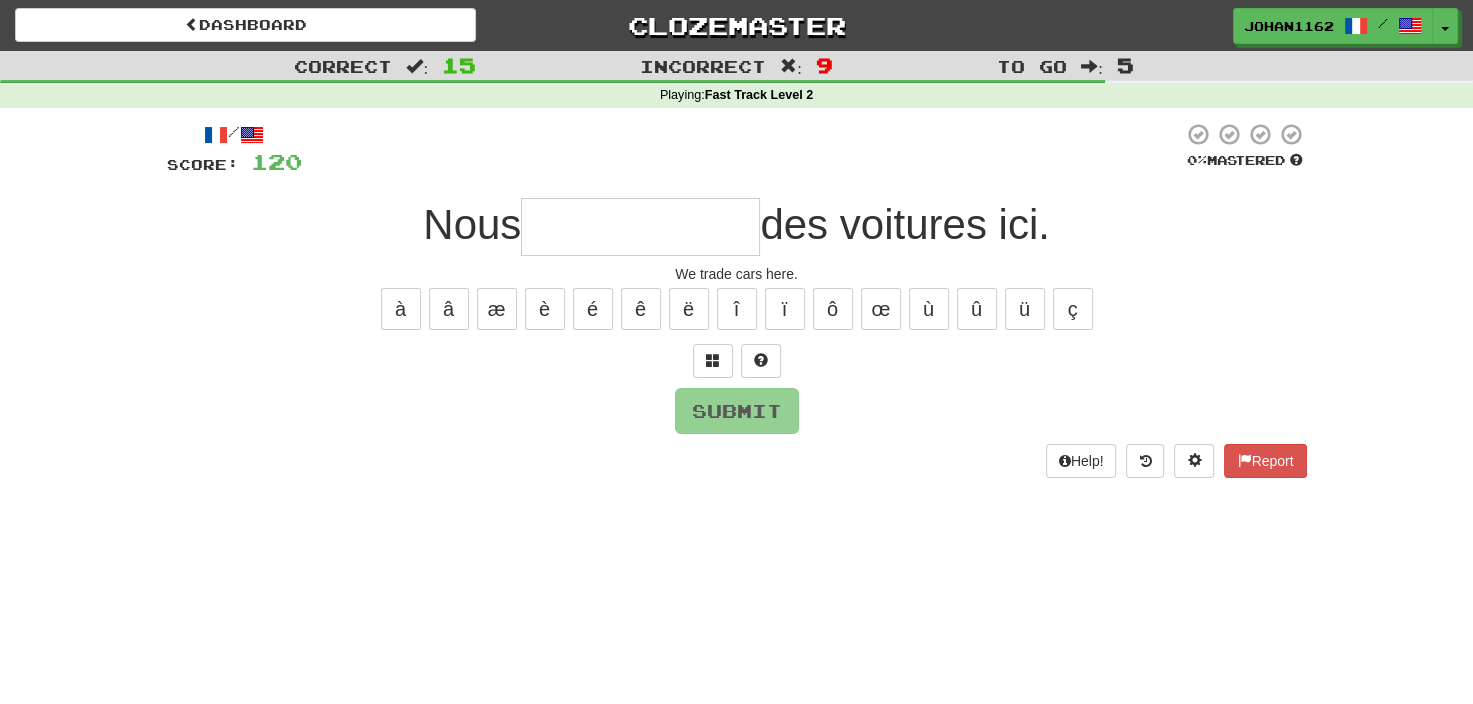 type on "**********" 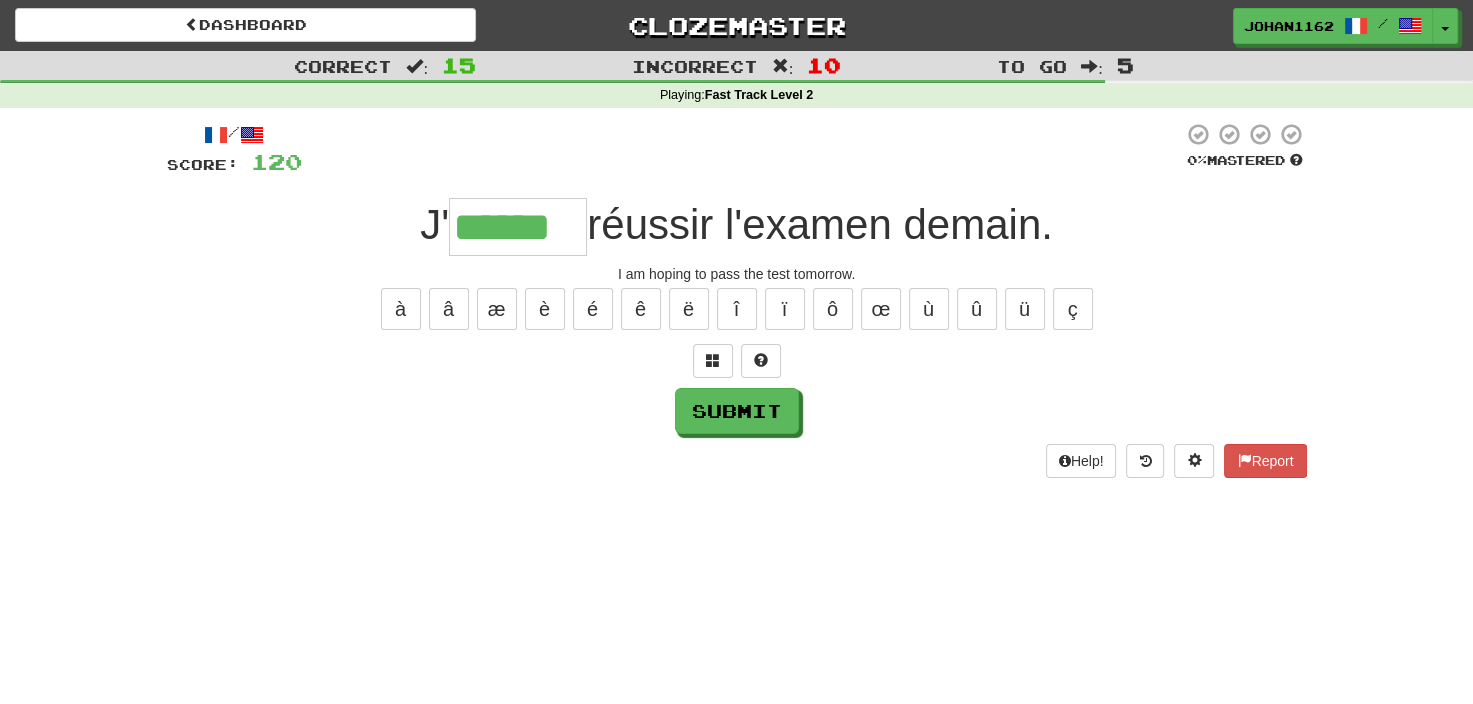 type on "******" 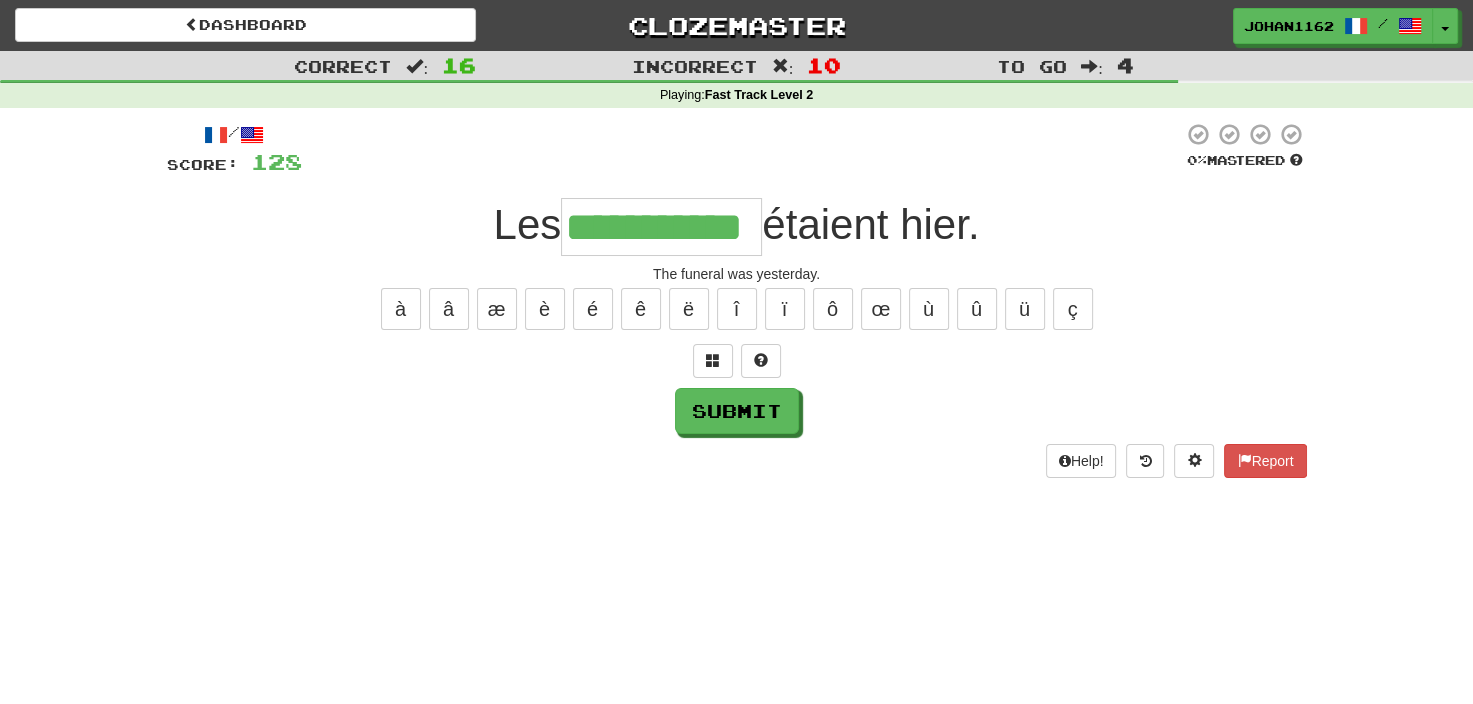 type on "**********" 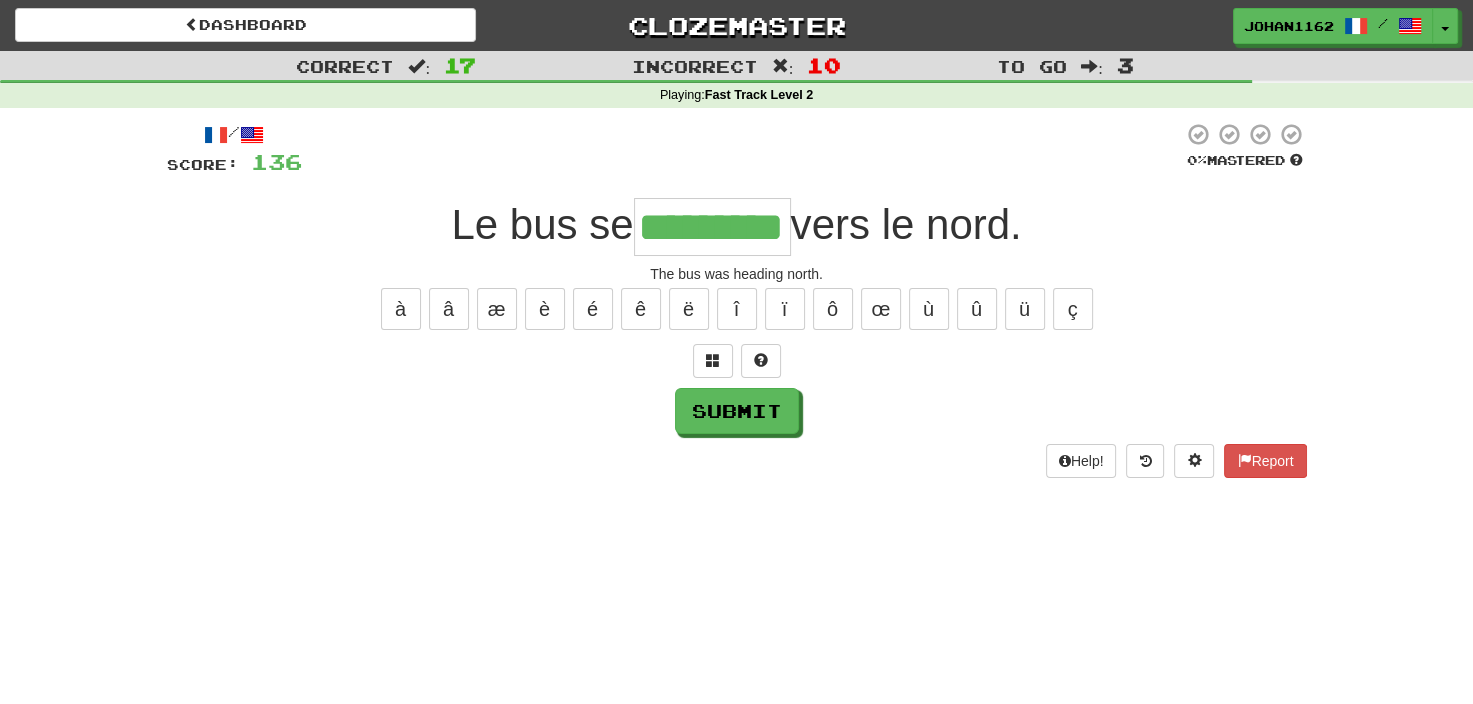 type on "*********" 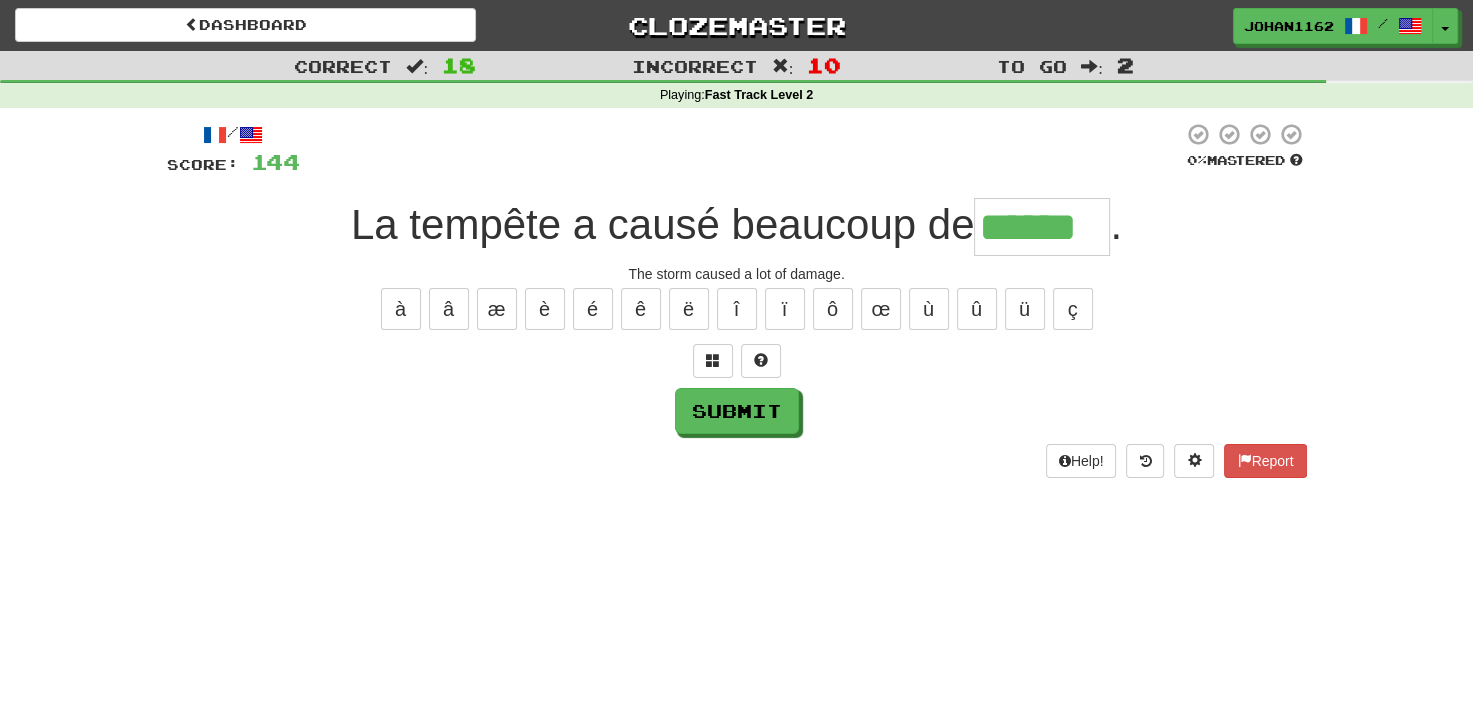 type on "******" 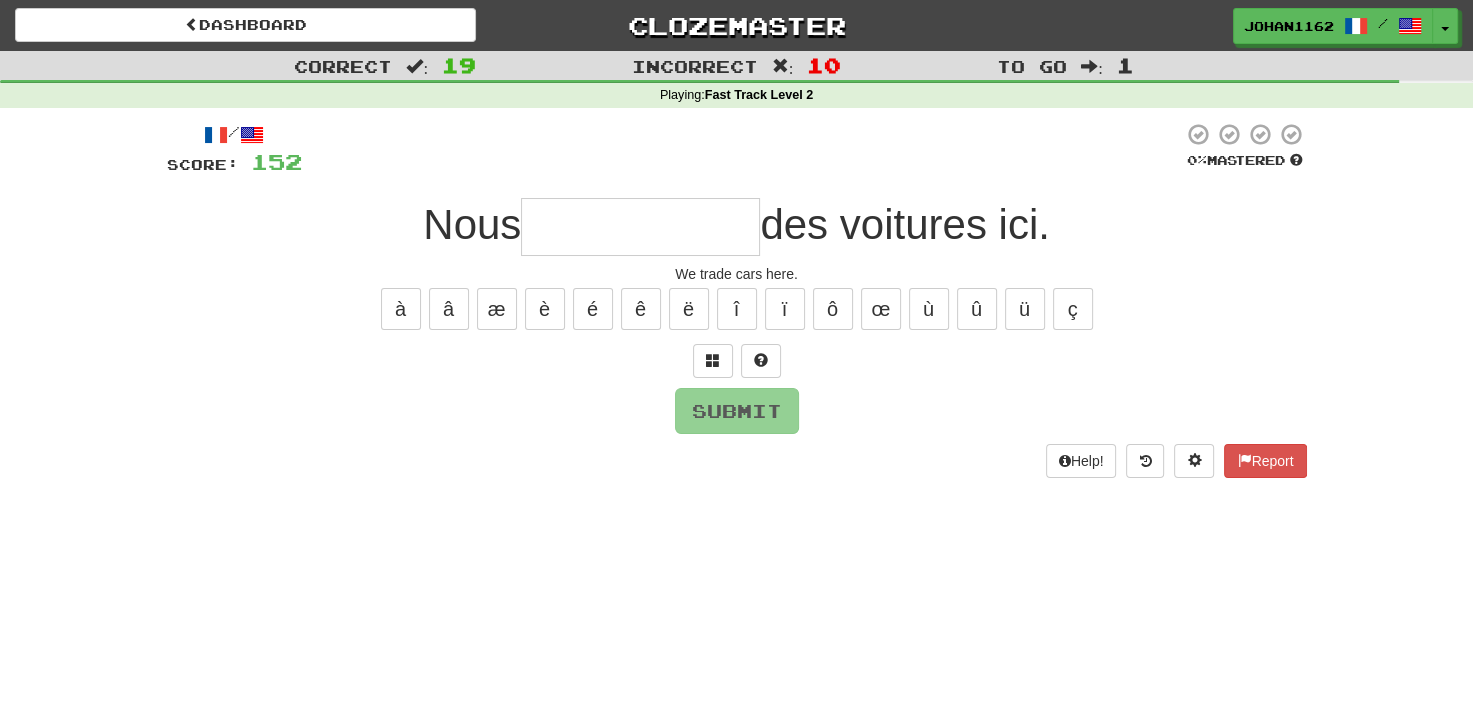 type on "*" 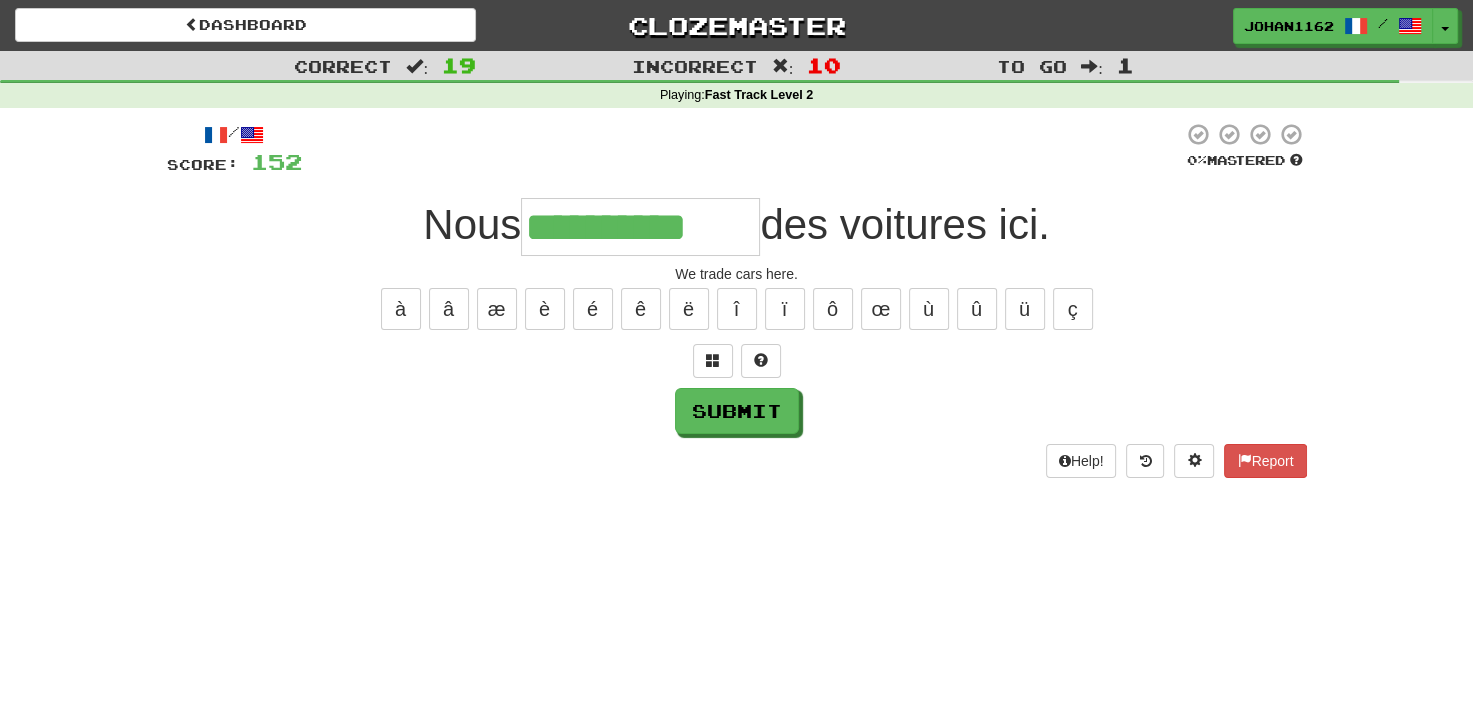 type on "**********" 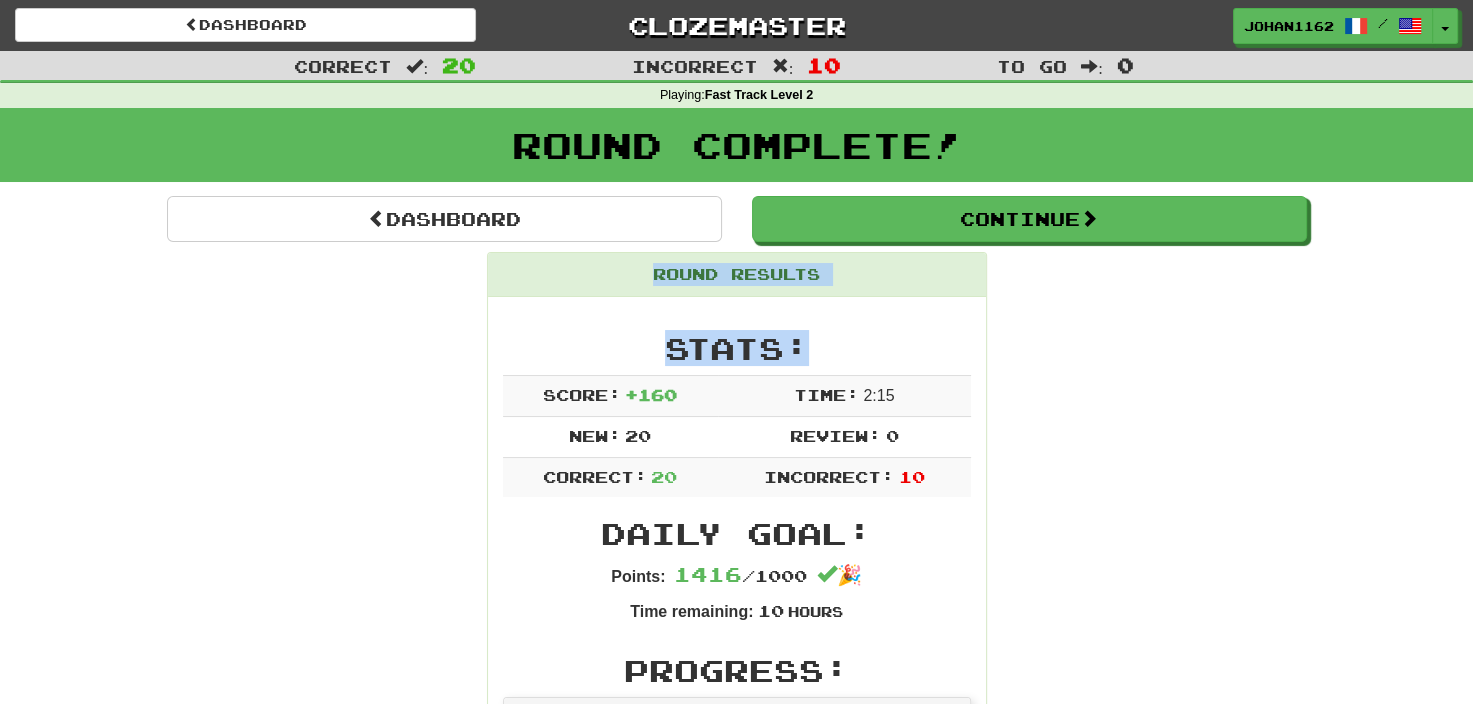 drag, startPoint x: 641, startPoint y: 268, endPoint x: 973, endPoint y: 468, distance: 387.5874 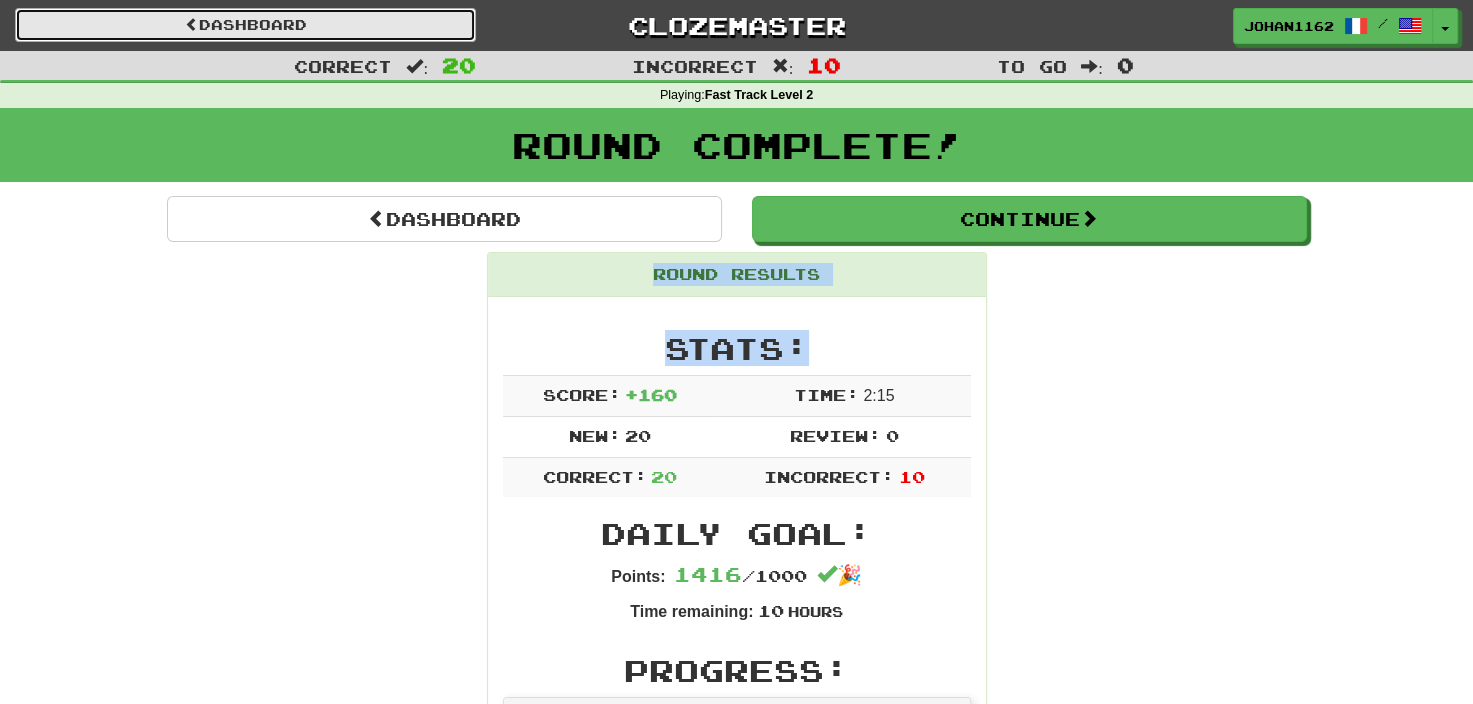 click on "Dashboard" at bounding box center (245, 25) 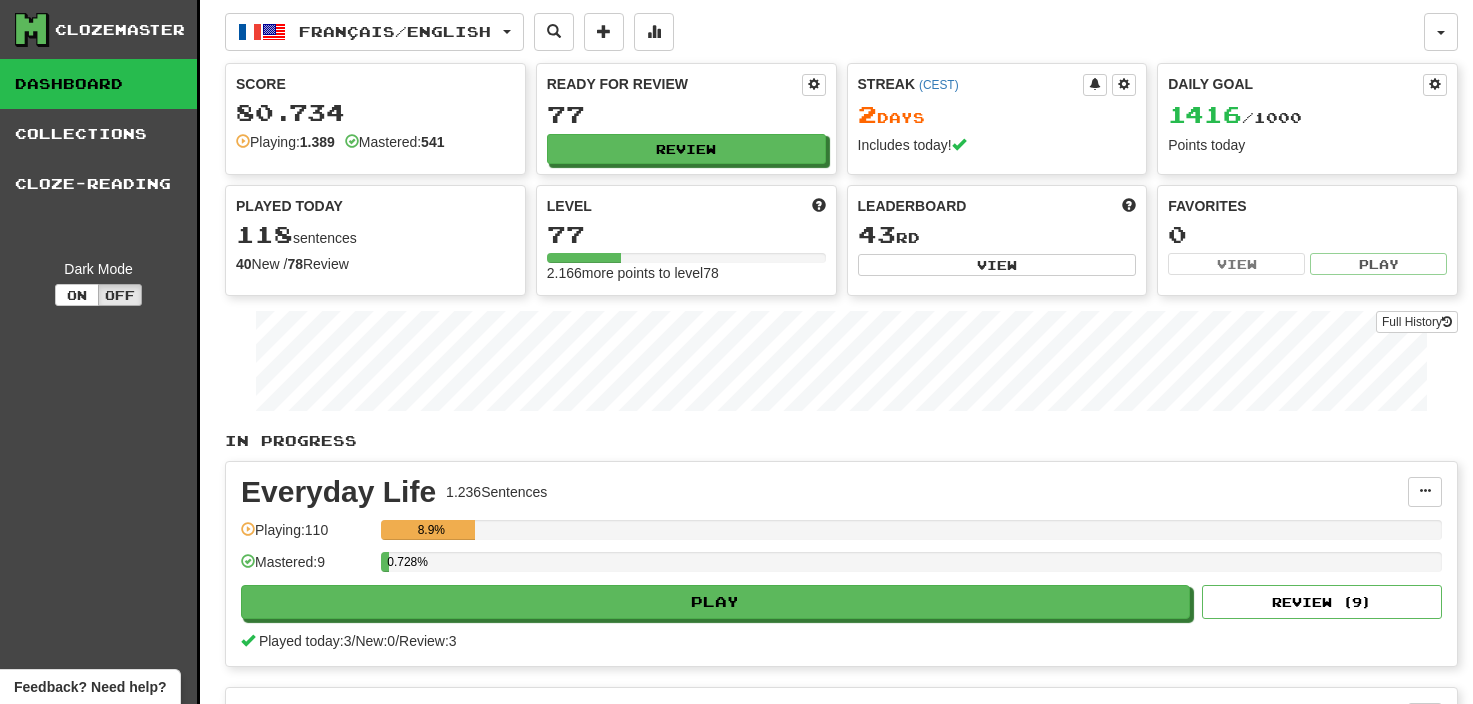 scroll, scrollTop: 0, scrollLeft: 0, axis: both 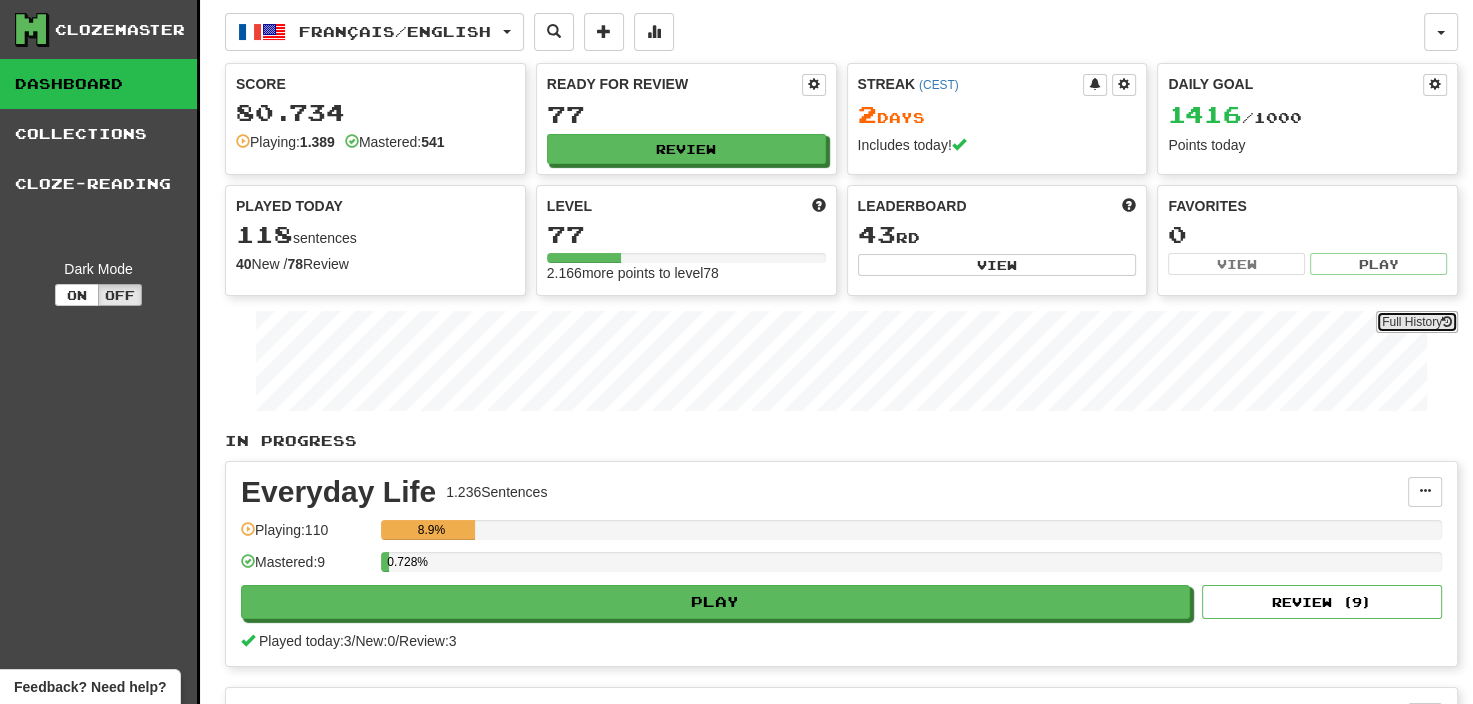 click on "Full History" at bounding box center (1417, 322) 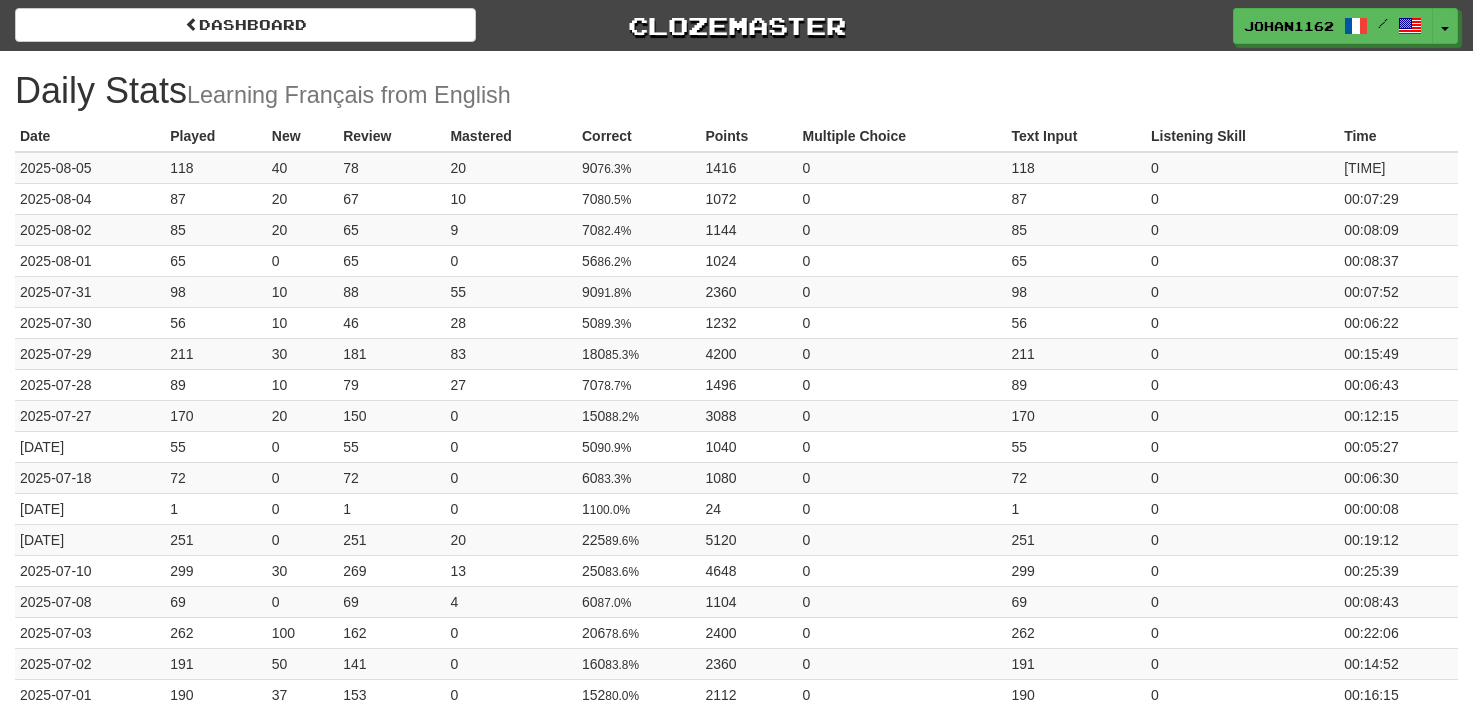 scroll, scrollTop: 0, scrollLeft: 0, axis: both 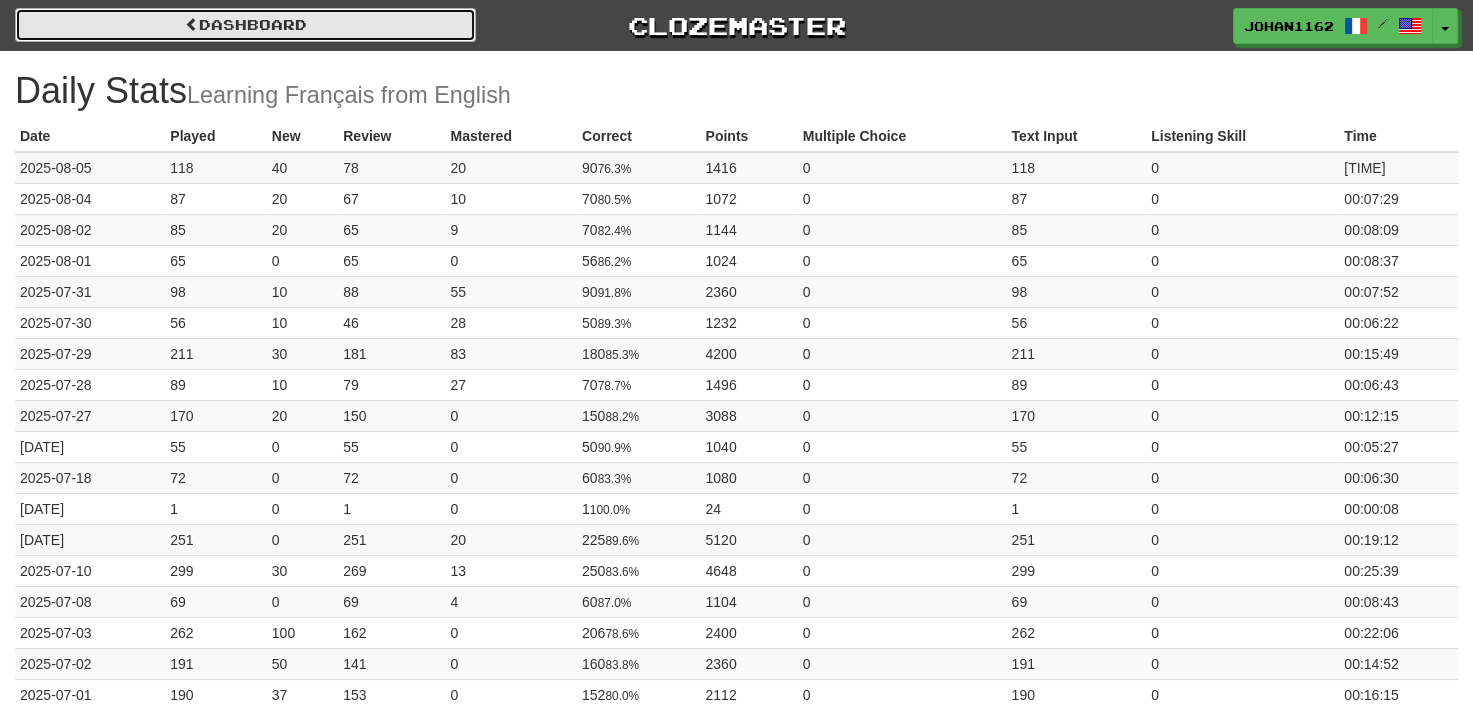 click on "Dashboard" at bounding box center (245, 25) 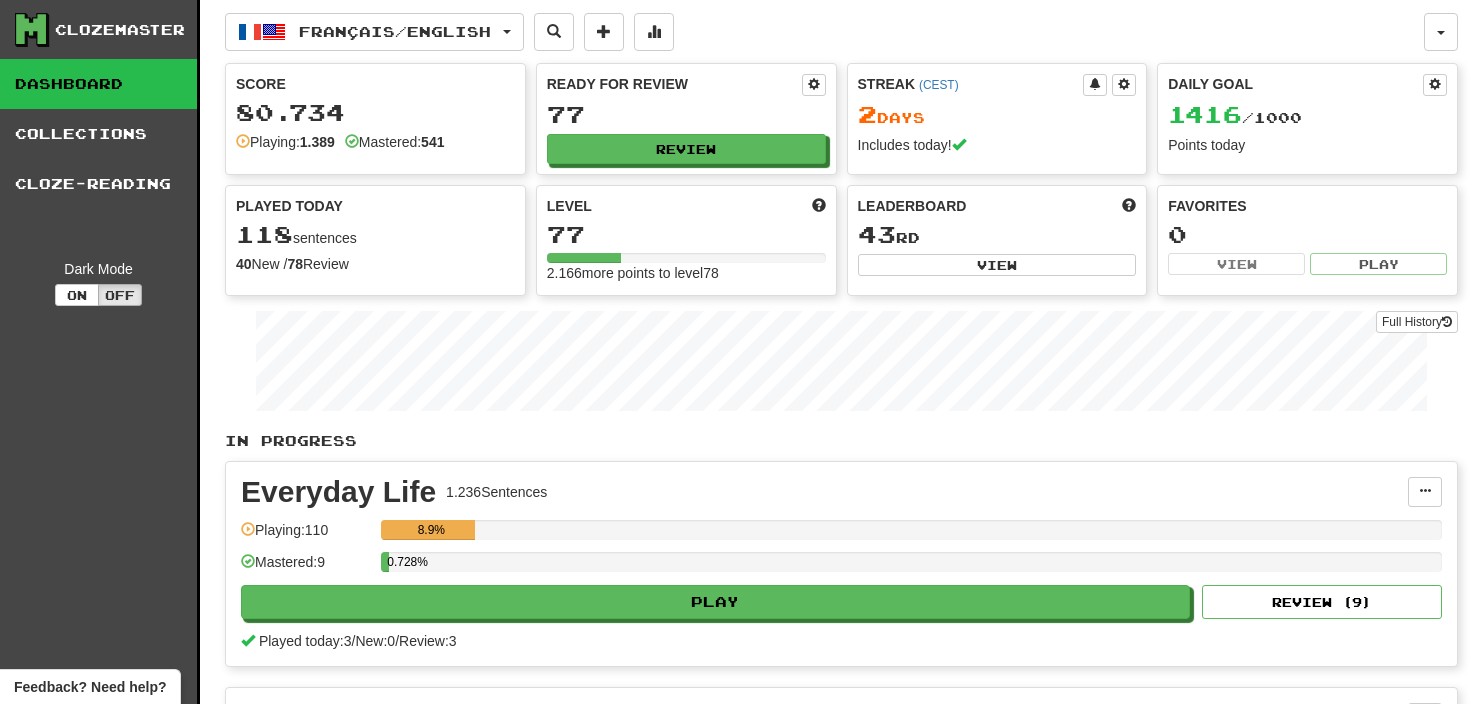 scroll, scrollTop: 0, scrollLeft: 0, axis: both 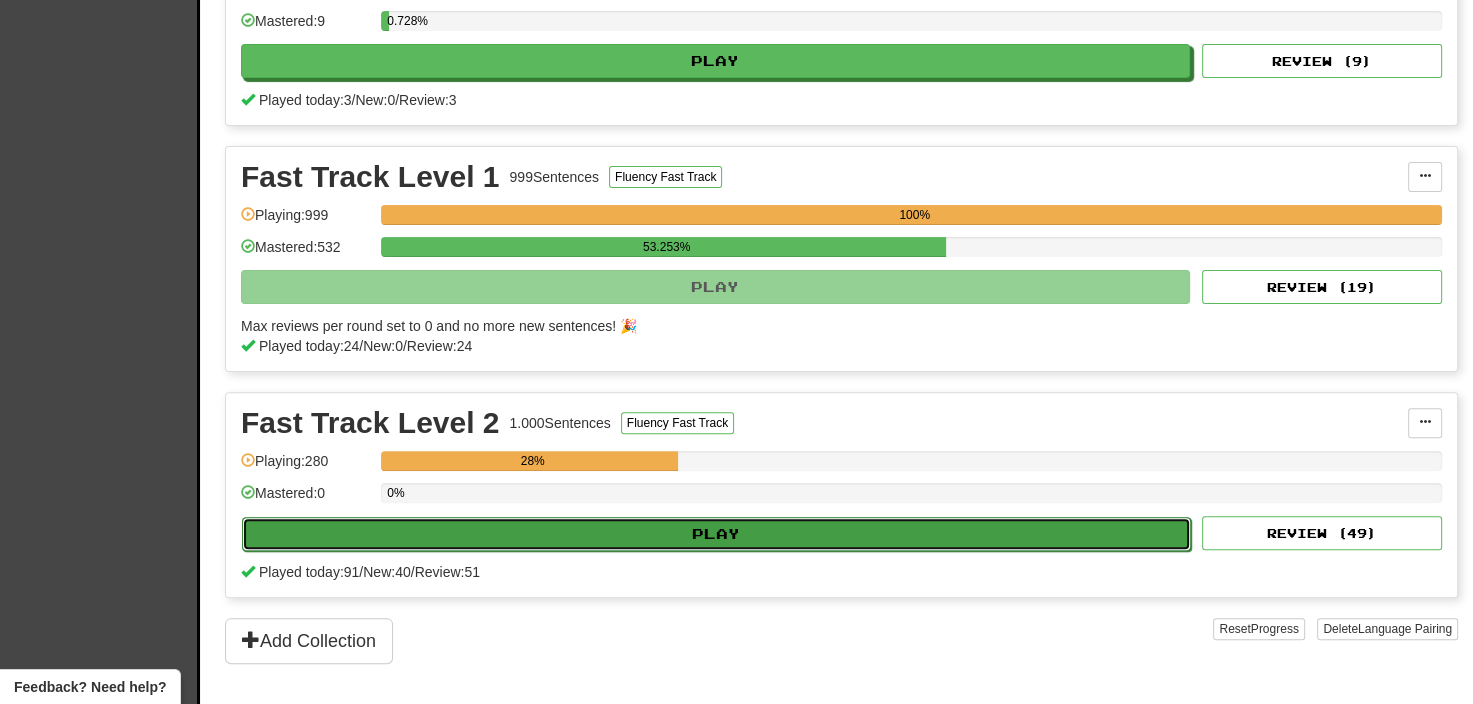 click on "Play" at bounding box center [716, 534] 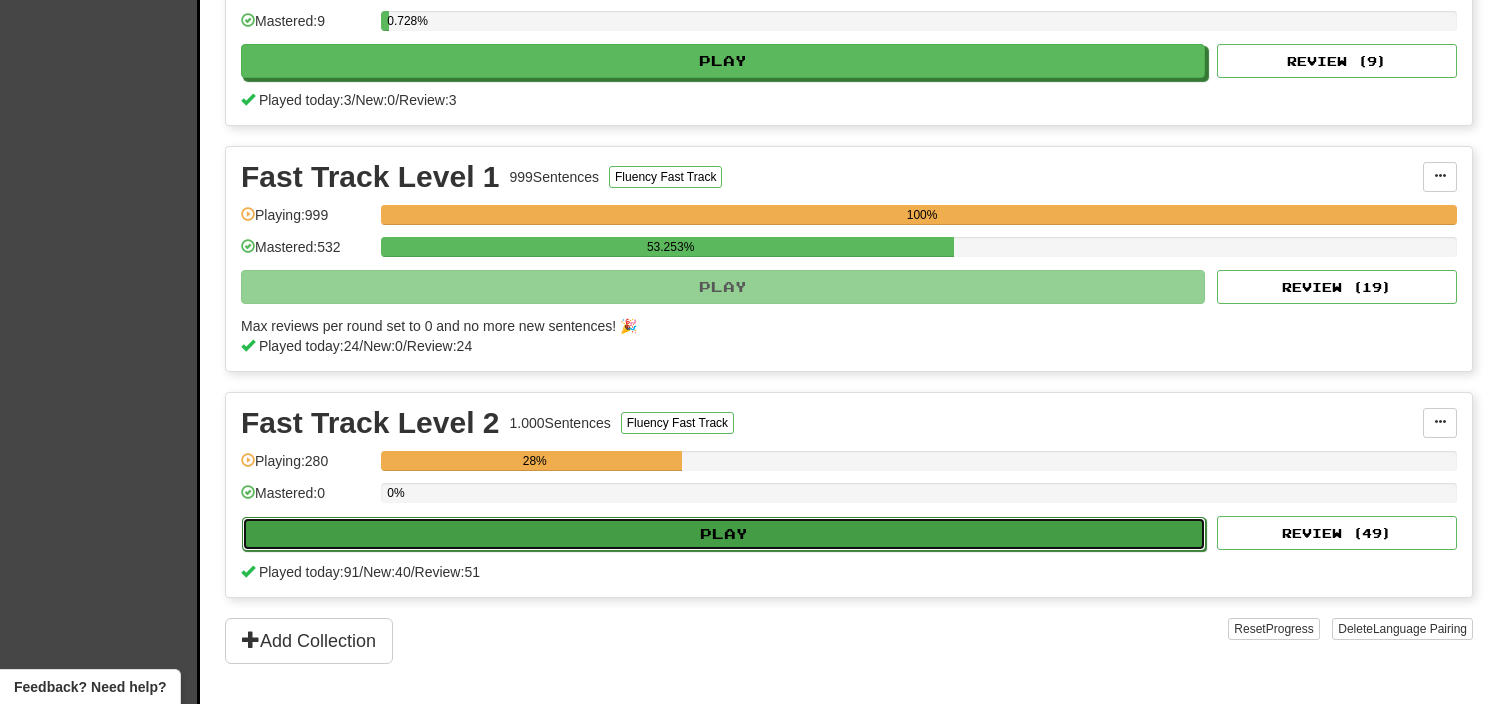 select on "**" 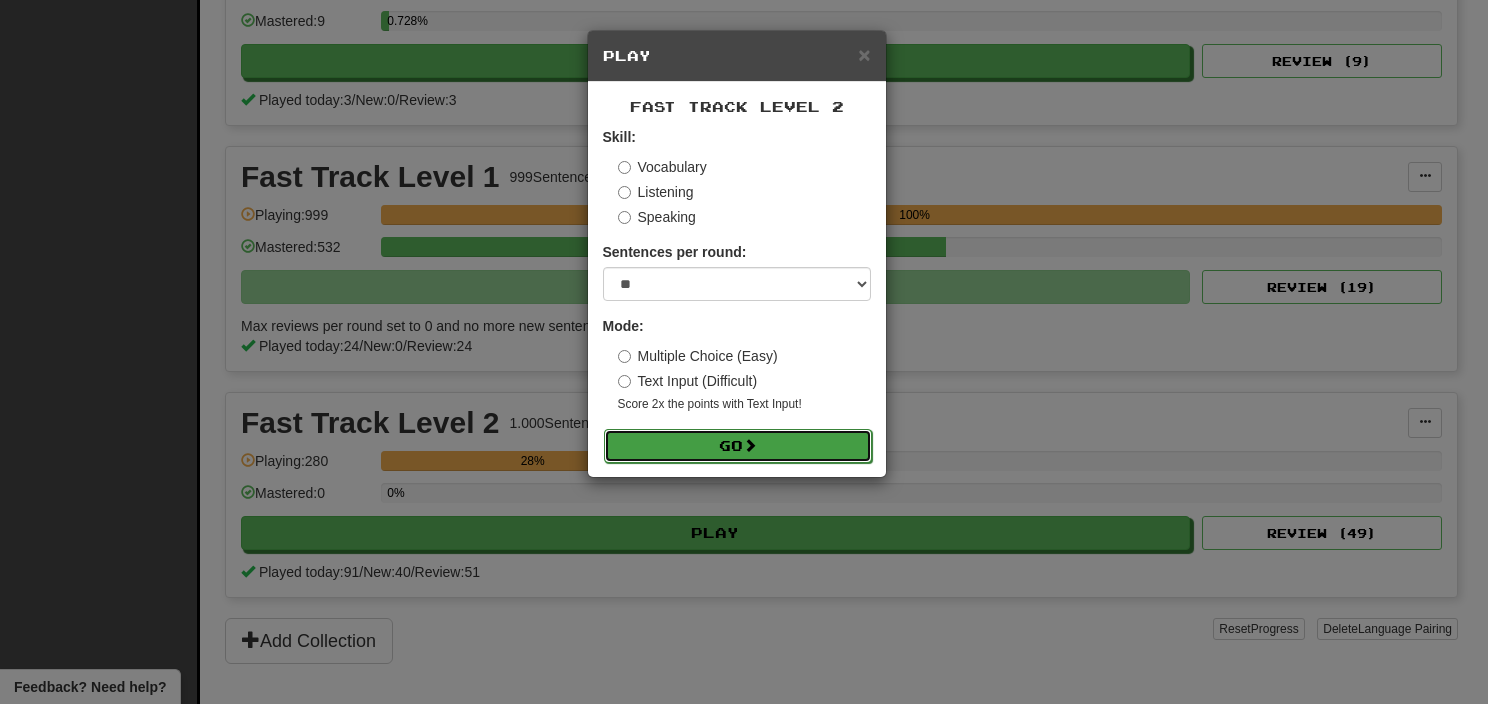 click on "Go" at bounding box center (738, 446) 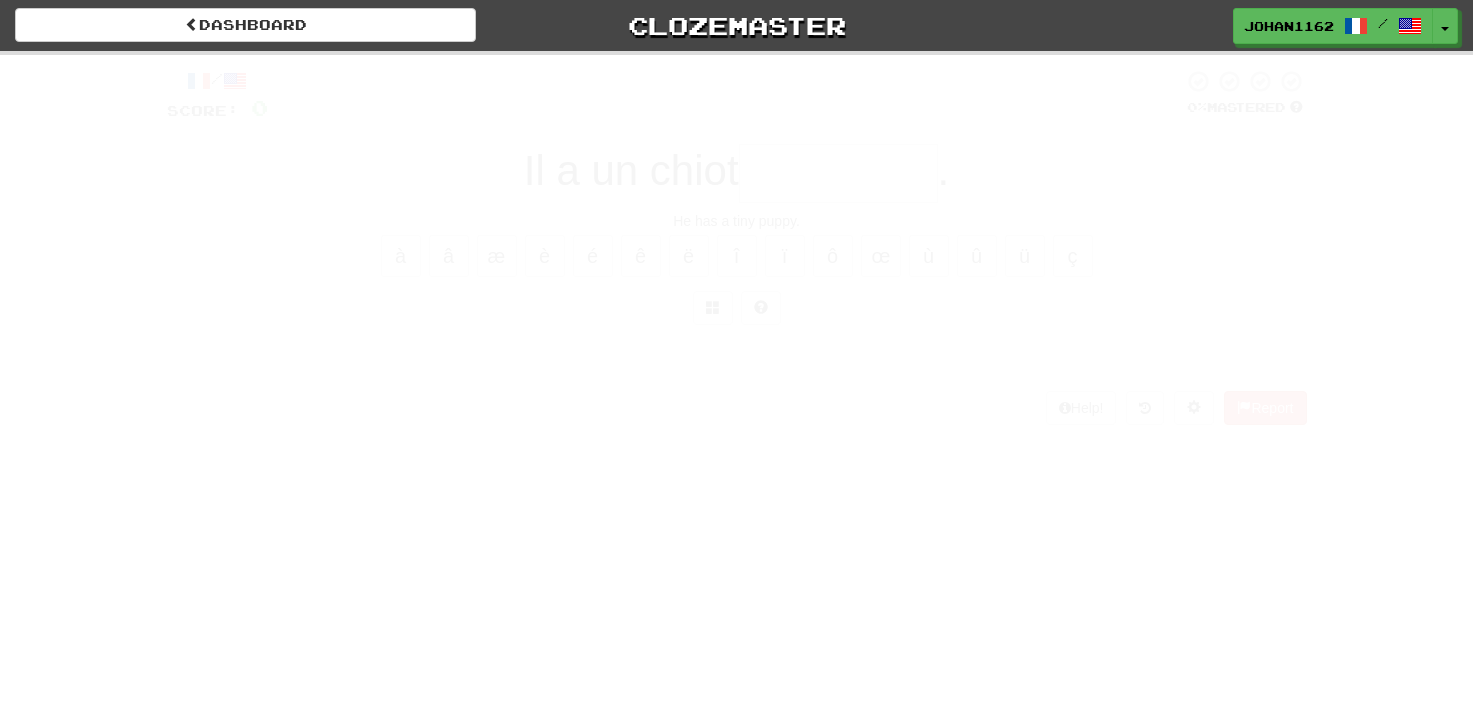 scroll, scrollTop: 0, scrollLeft: 0, axis: both 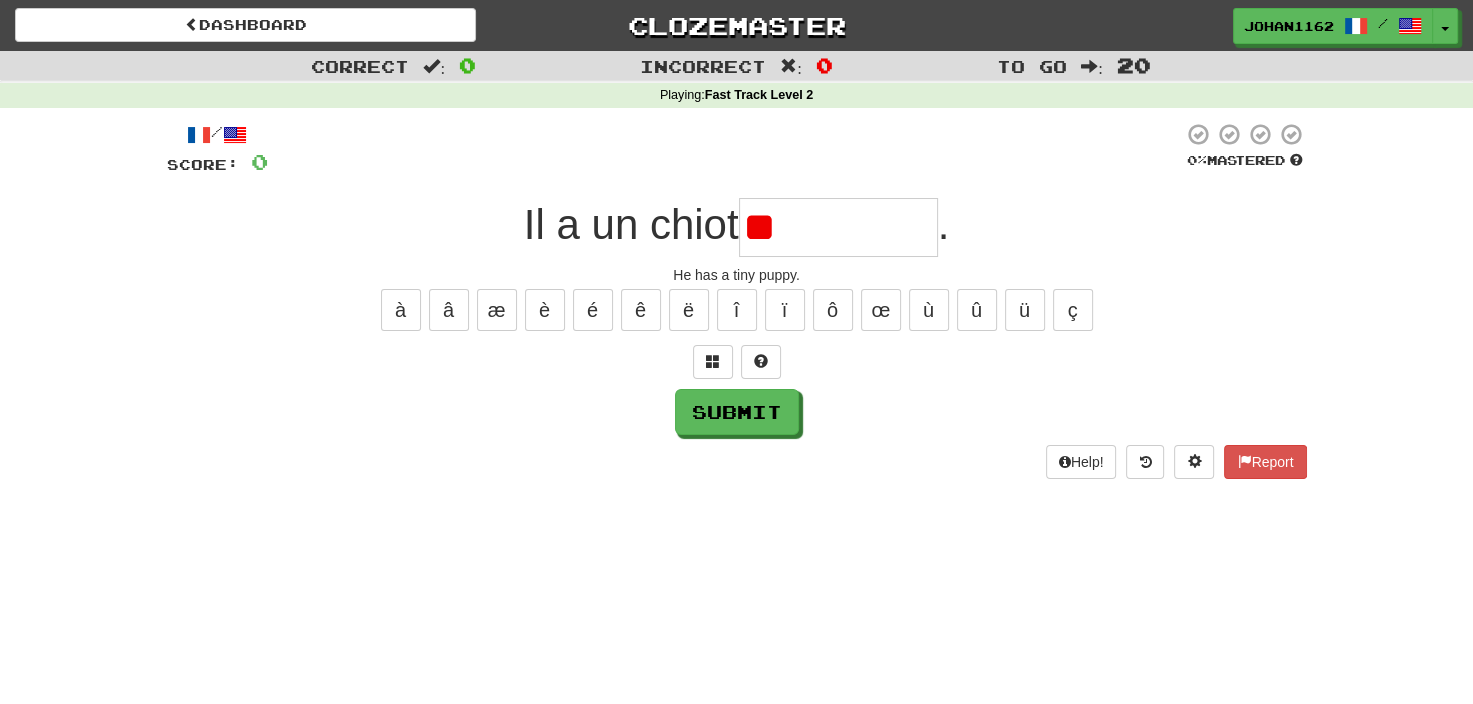 type on "*" 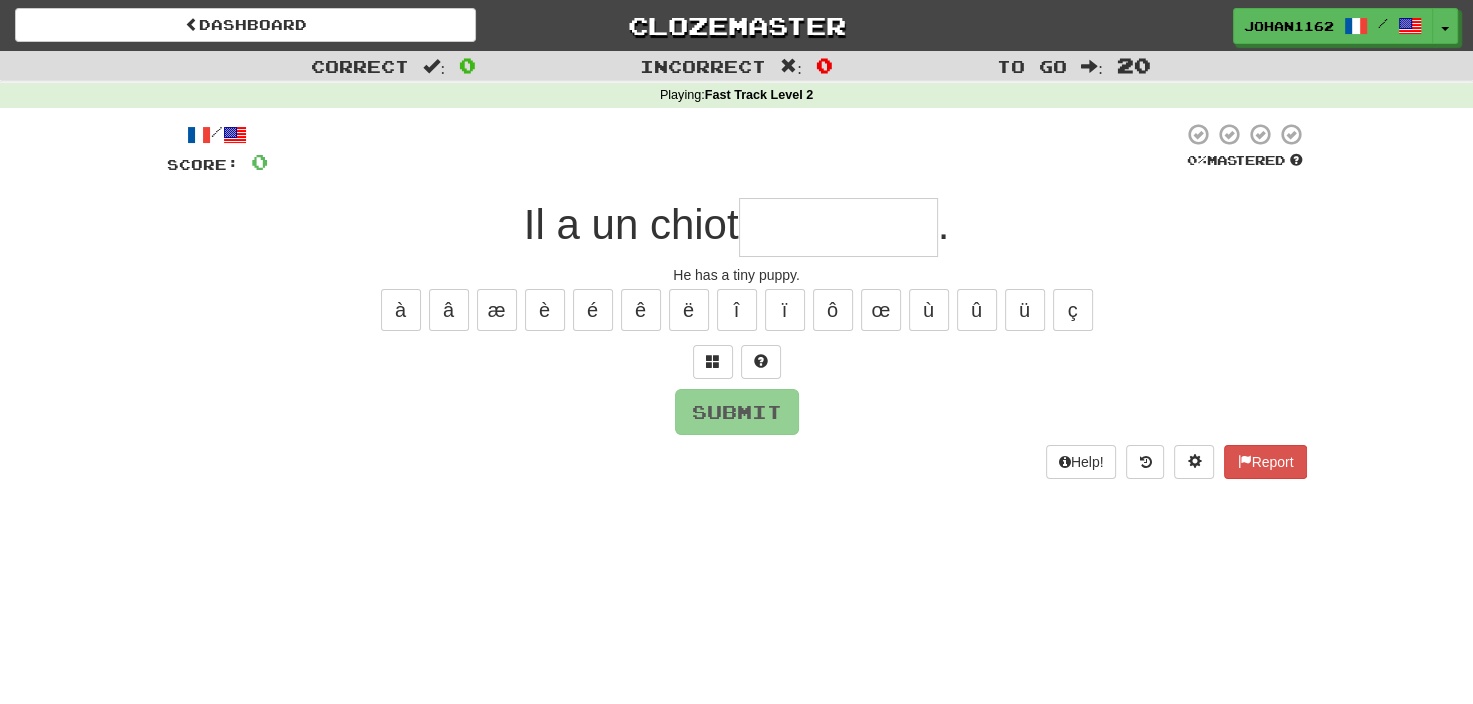 type on "*********" 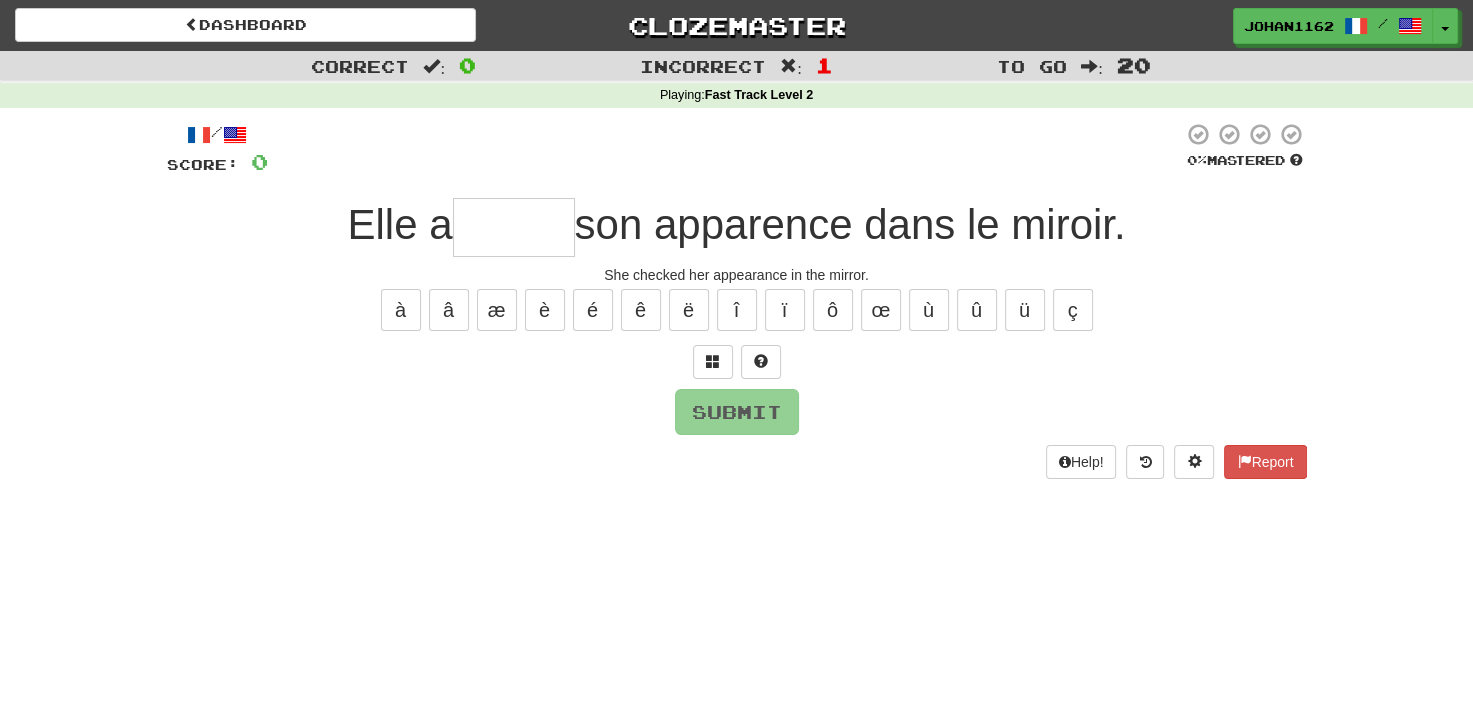 type on "*" 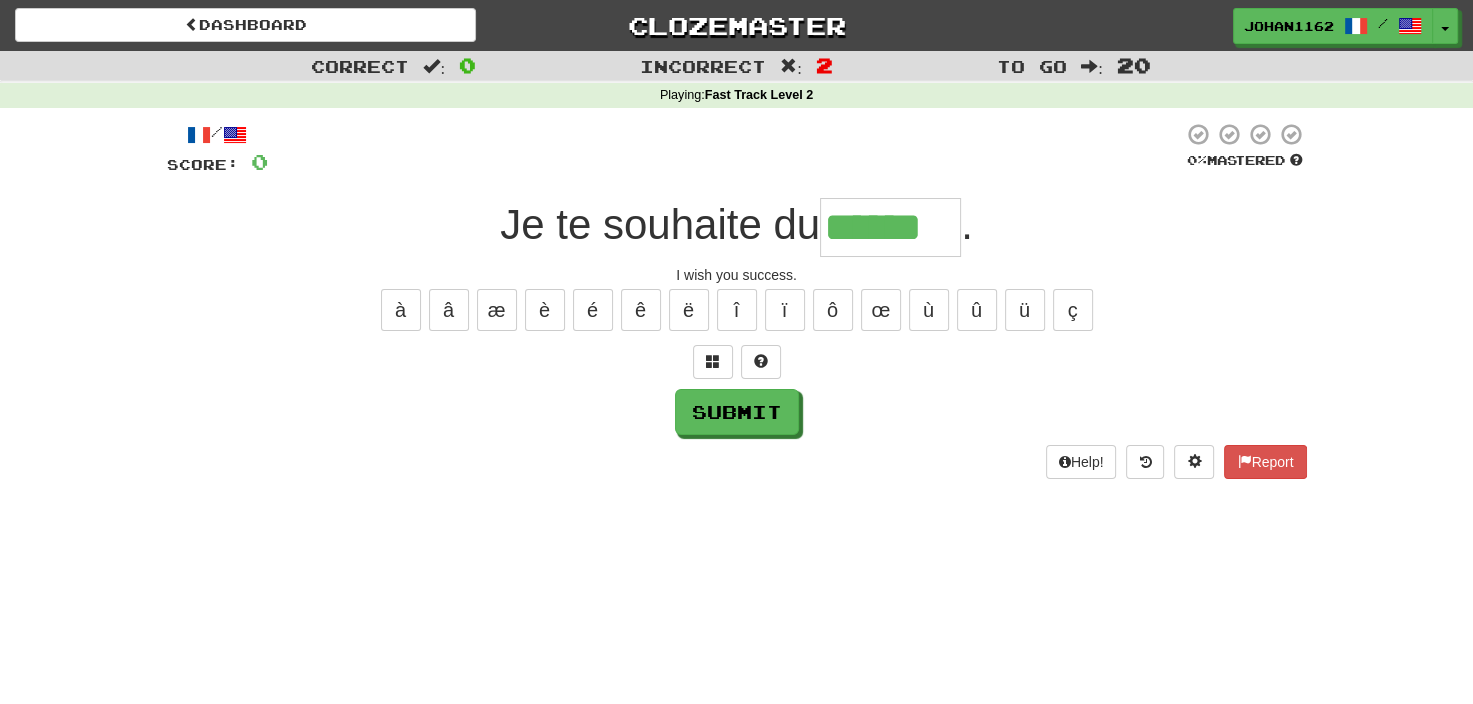 type on "******" 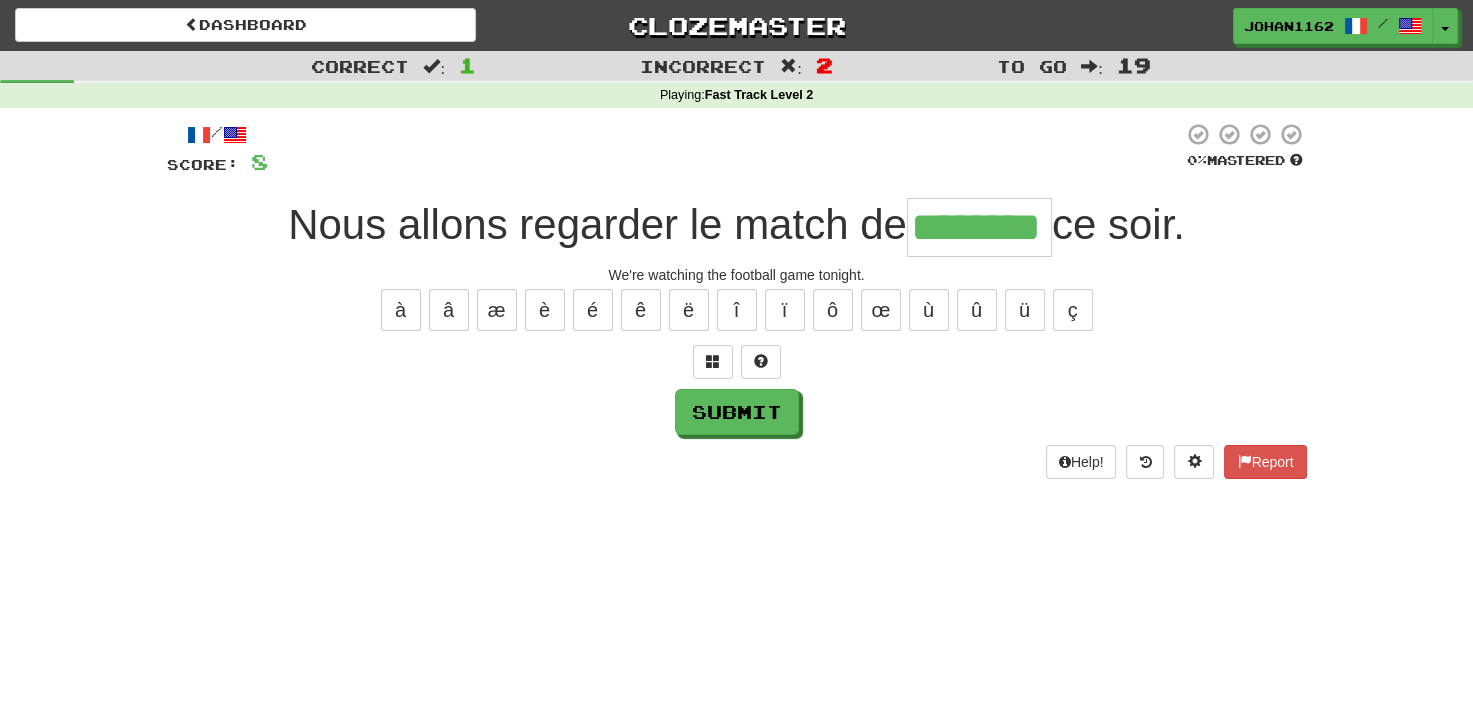 type on "********" 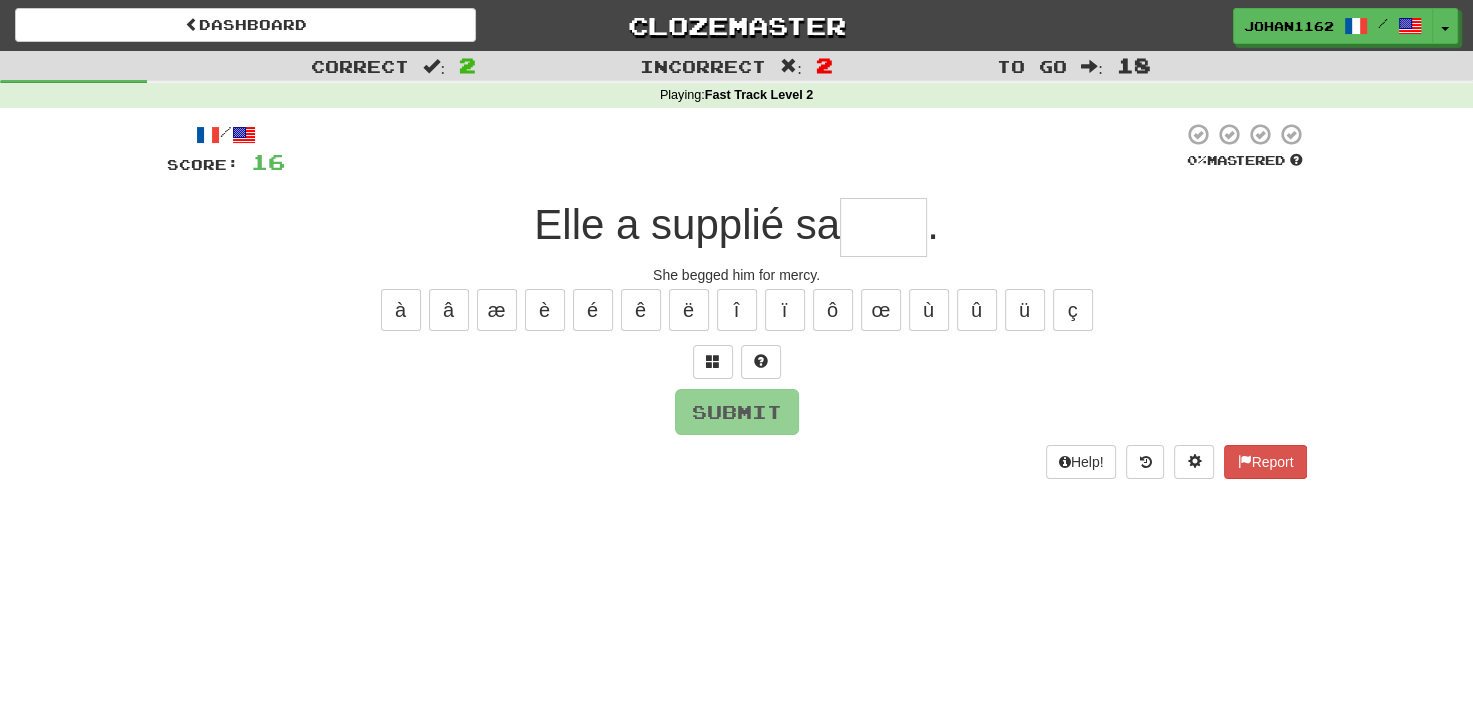 type on "*" 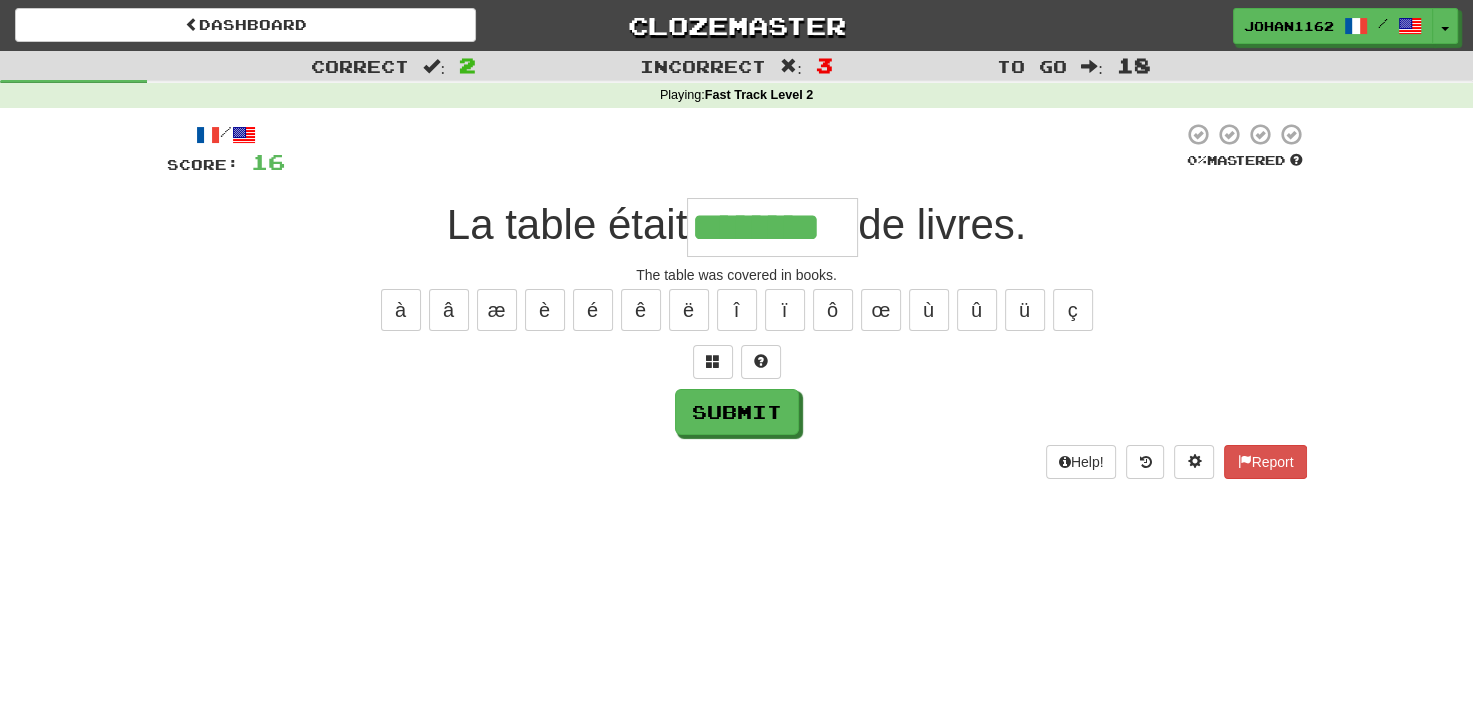 type on "********" 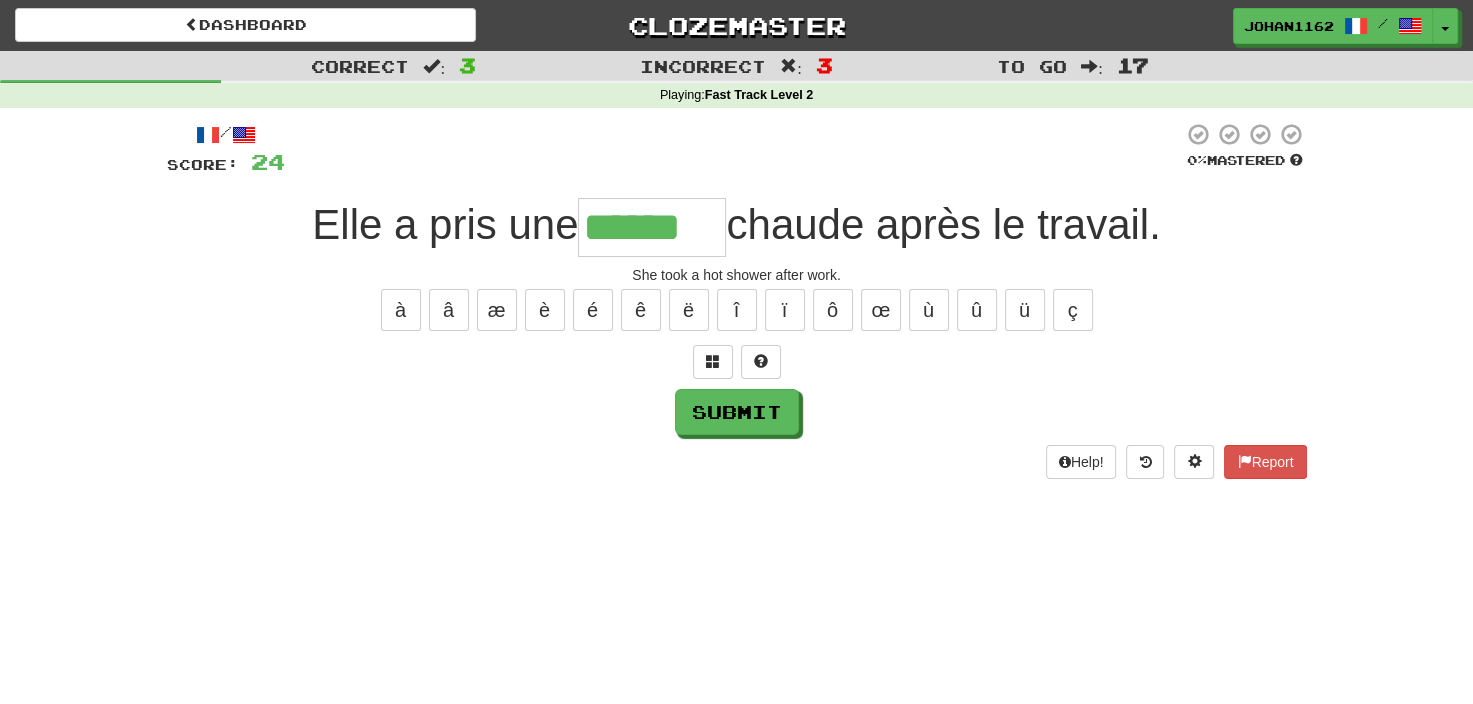 type on "******" 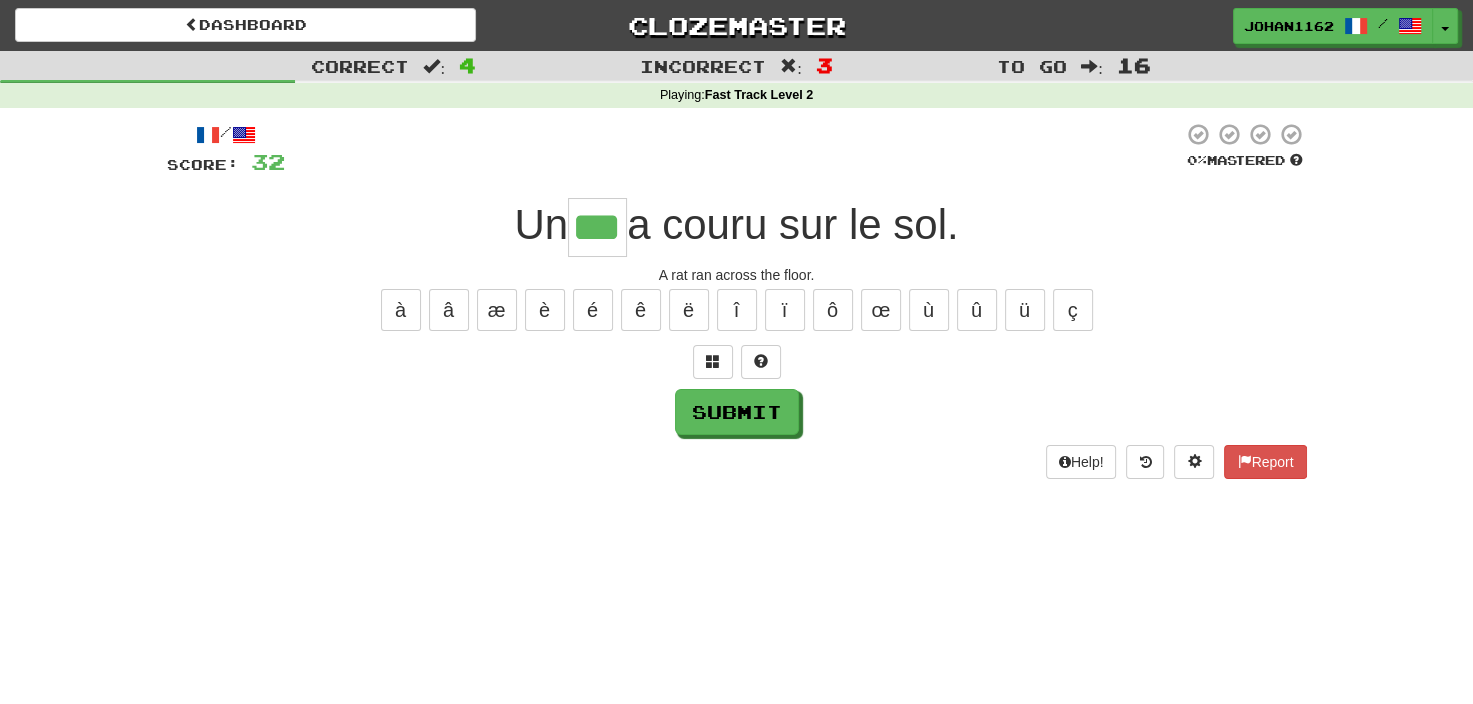 type on "***" 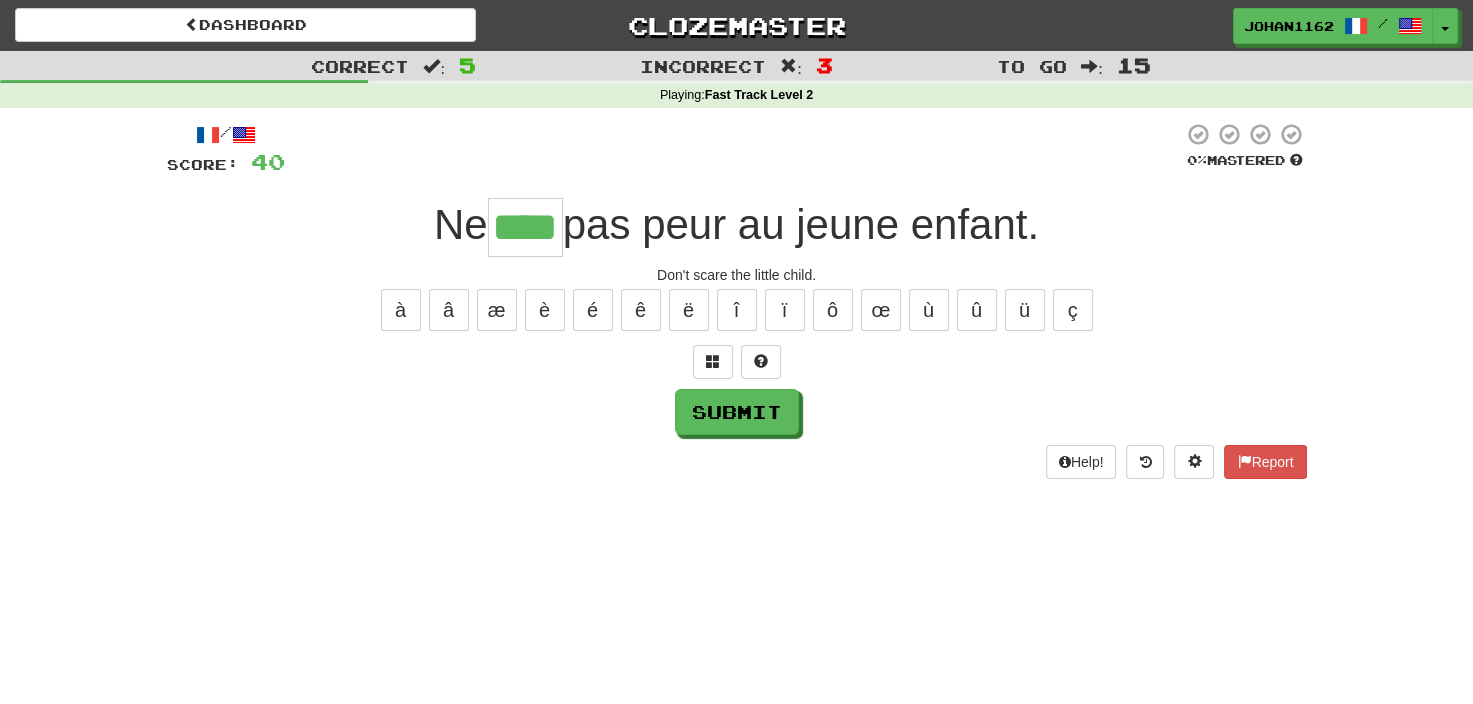 type on "****" 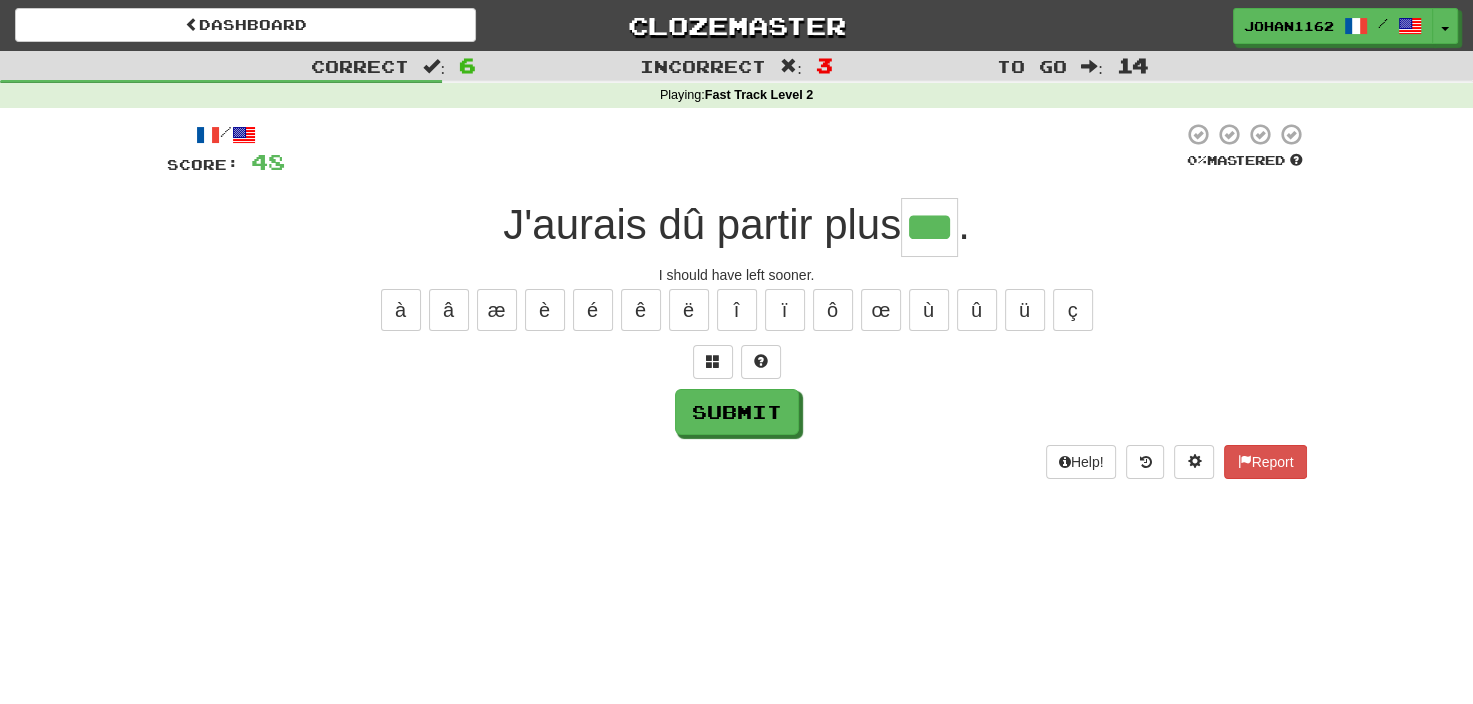 type on "***" 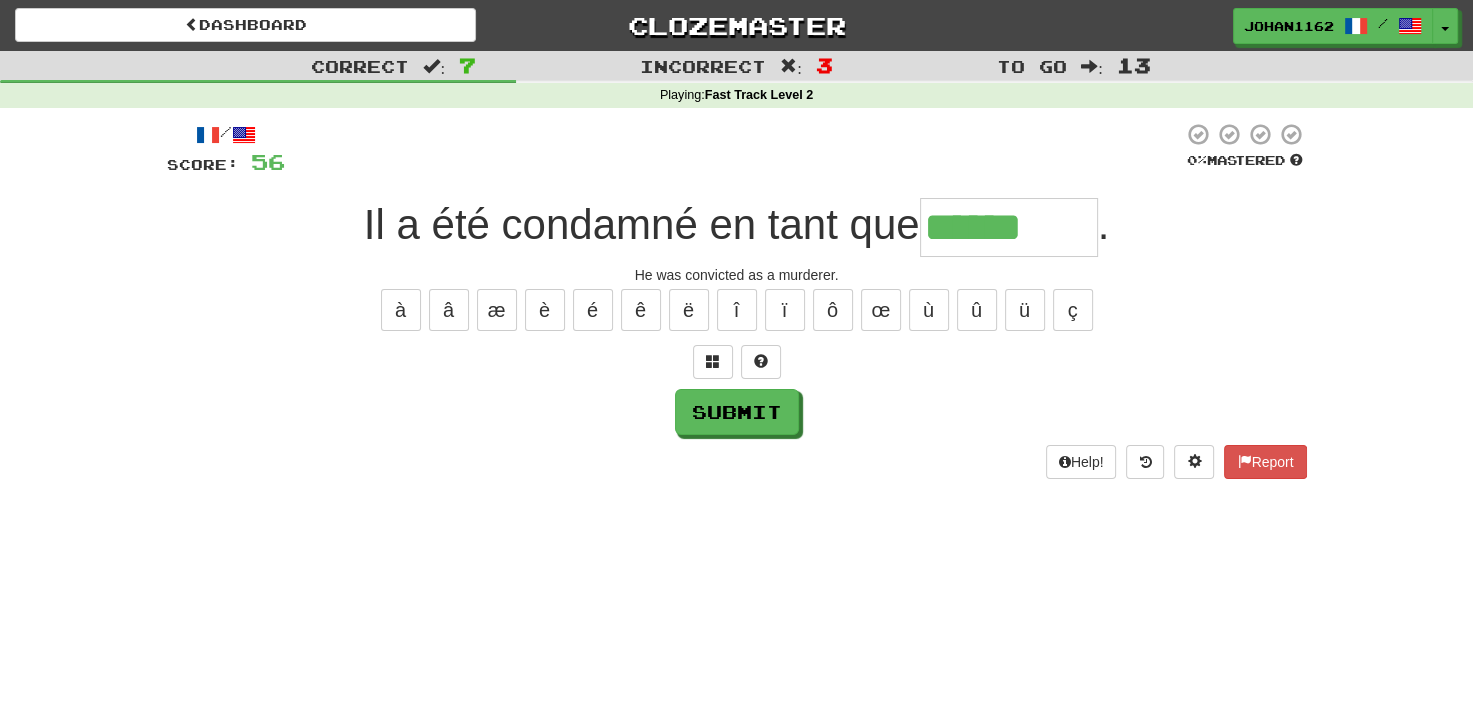 type on "*********" 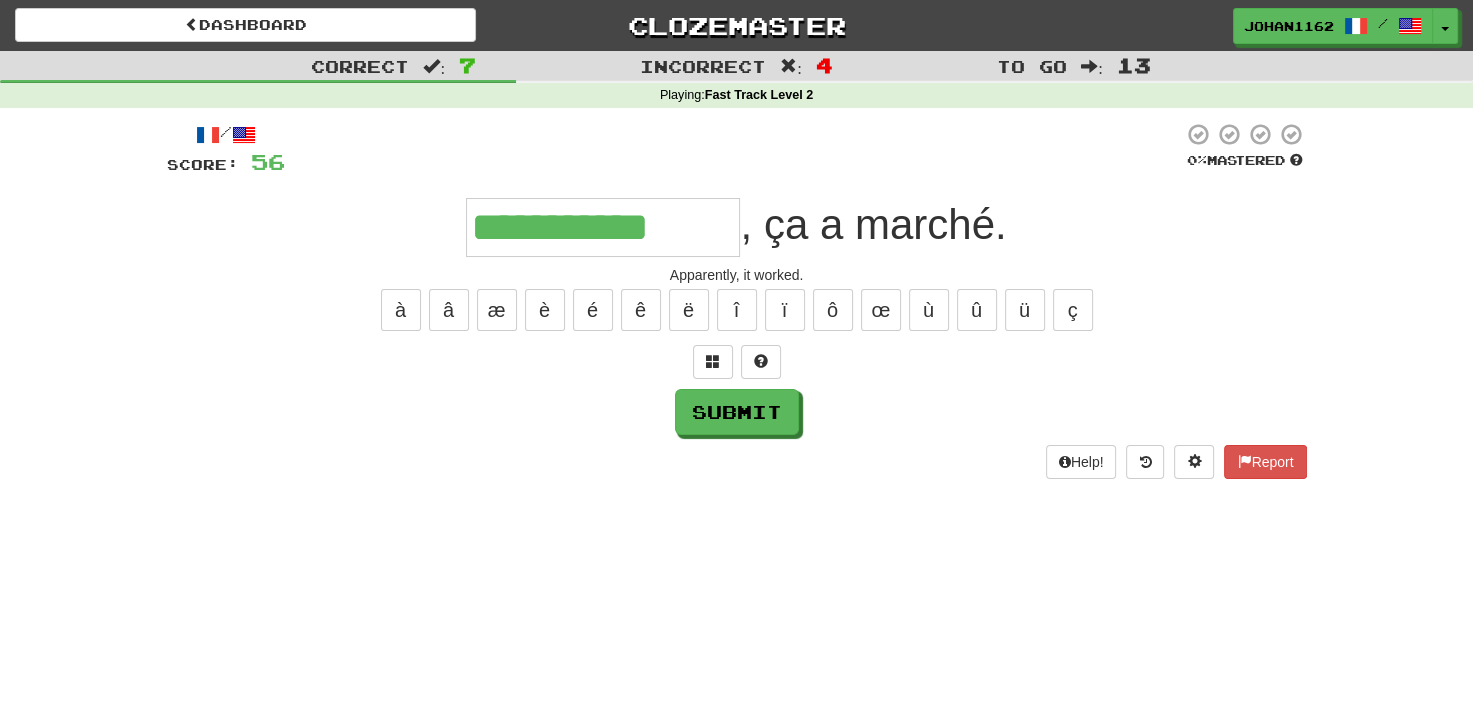 type on "**********" 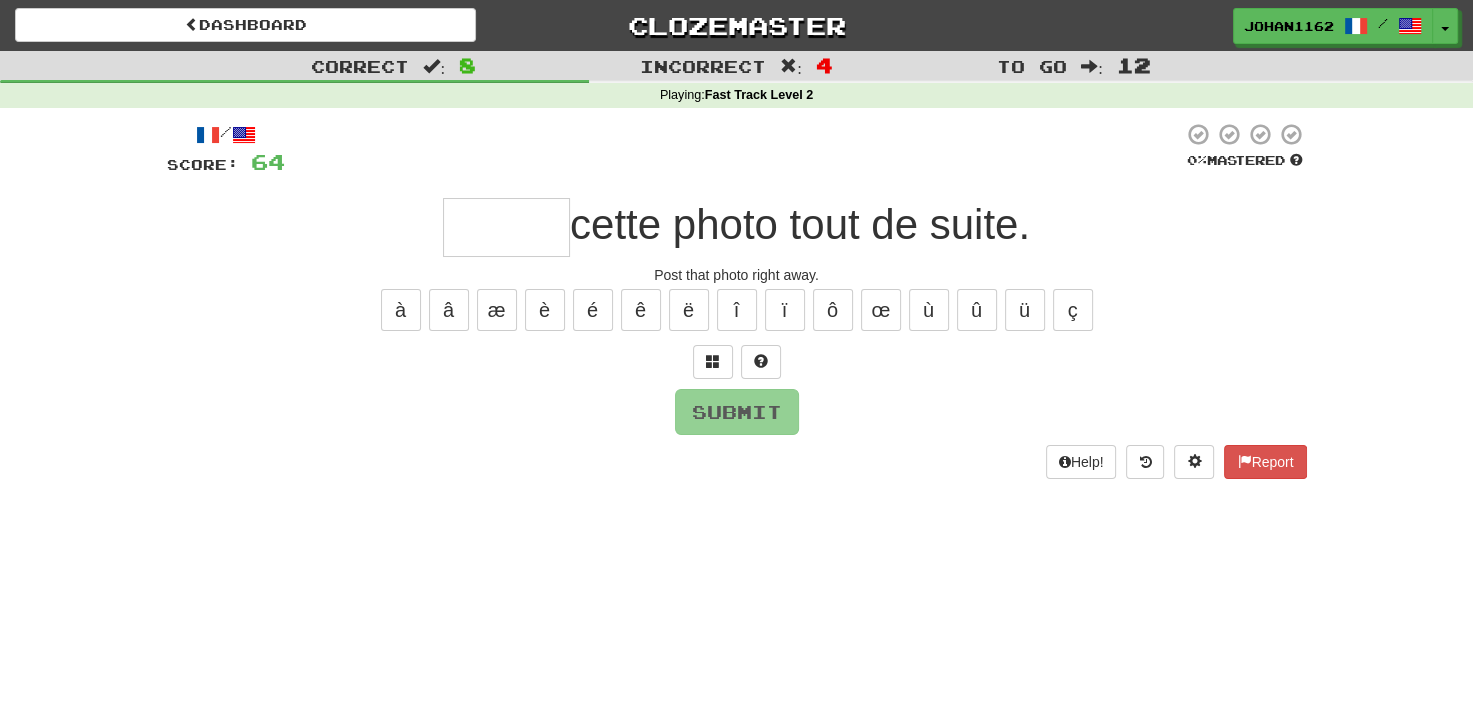 type on "******" 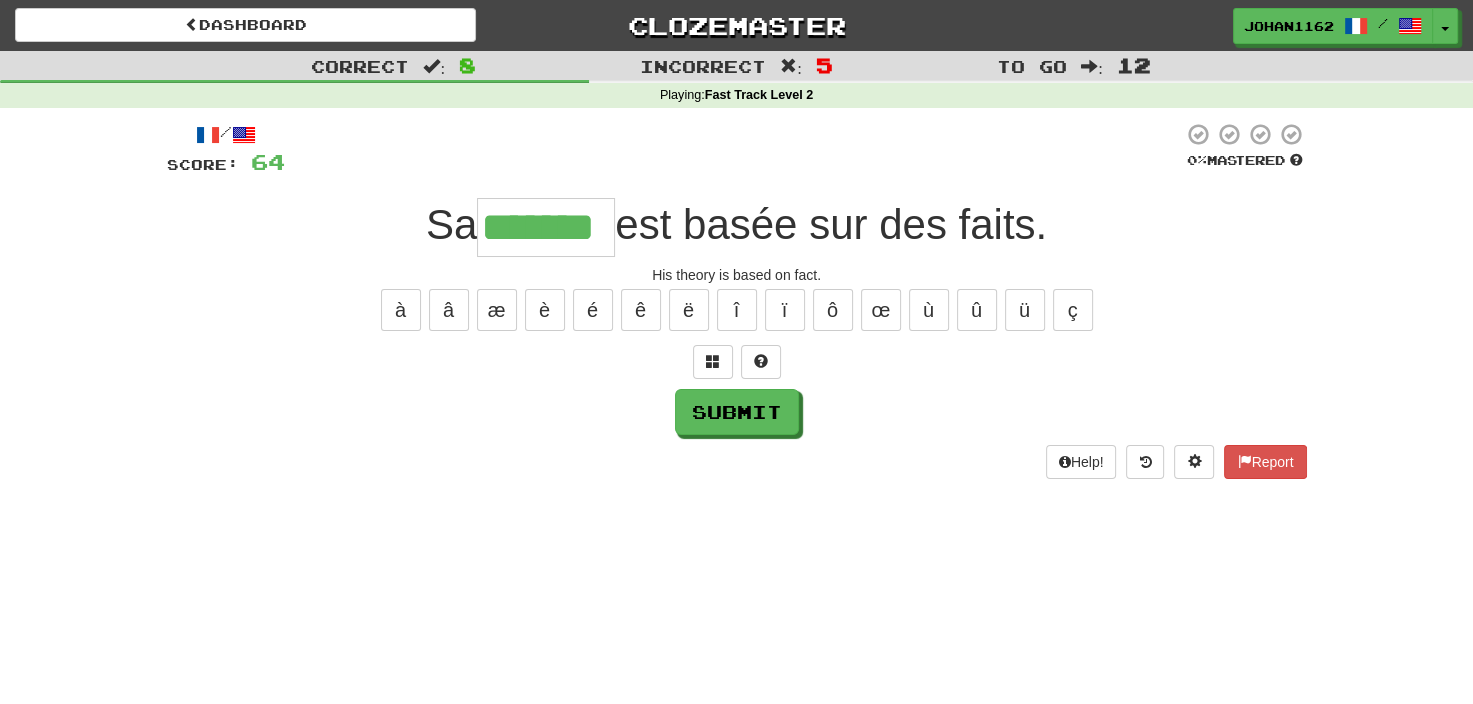 type on "*******" 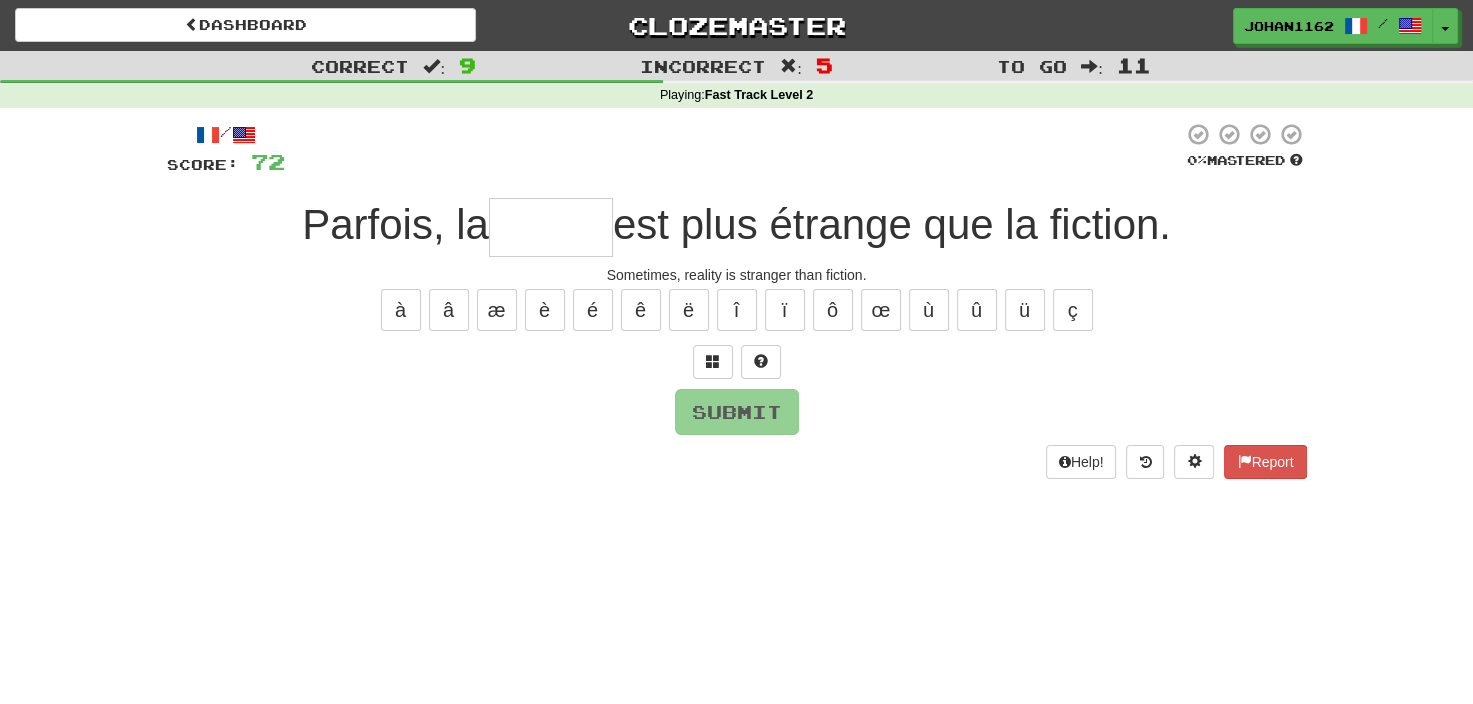 type on "*" 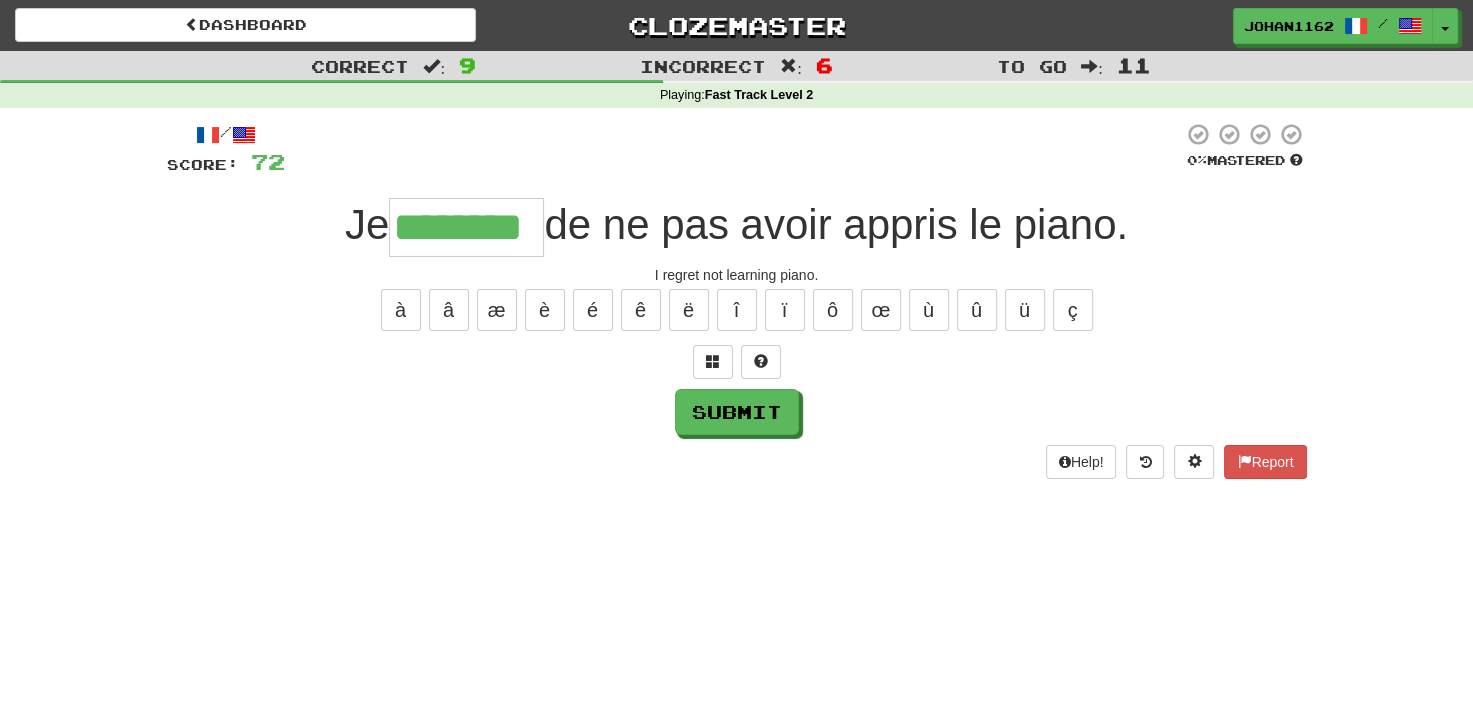 type on "********" 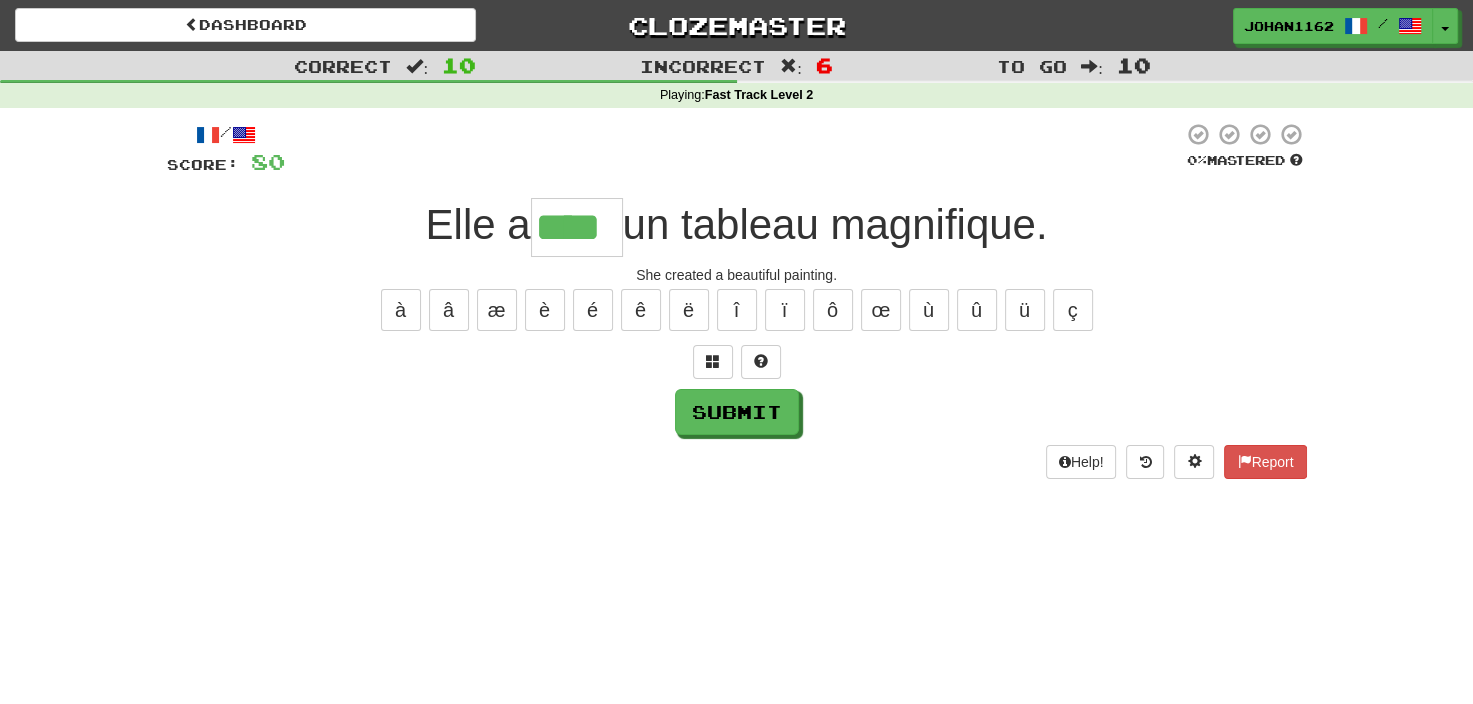type on "****" 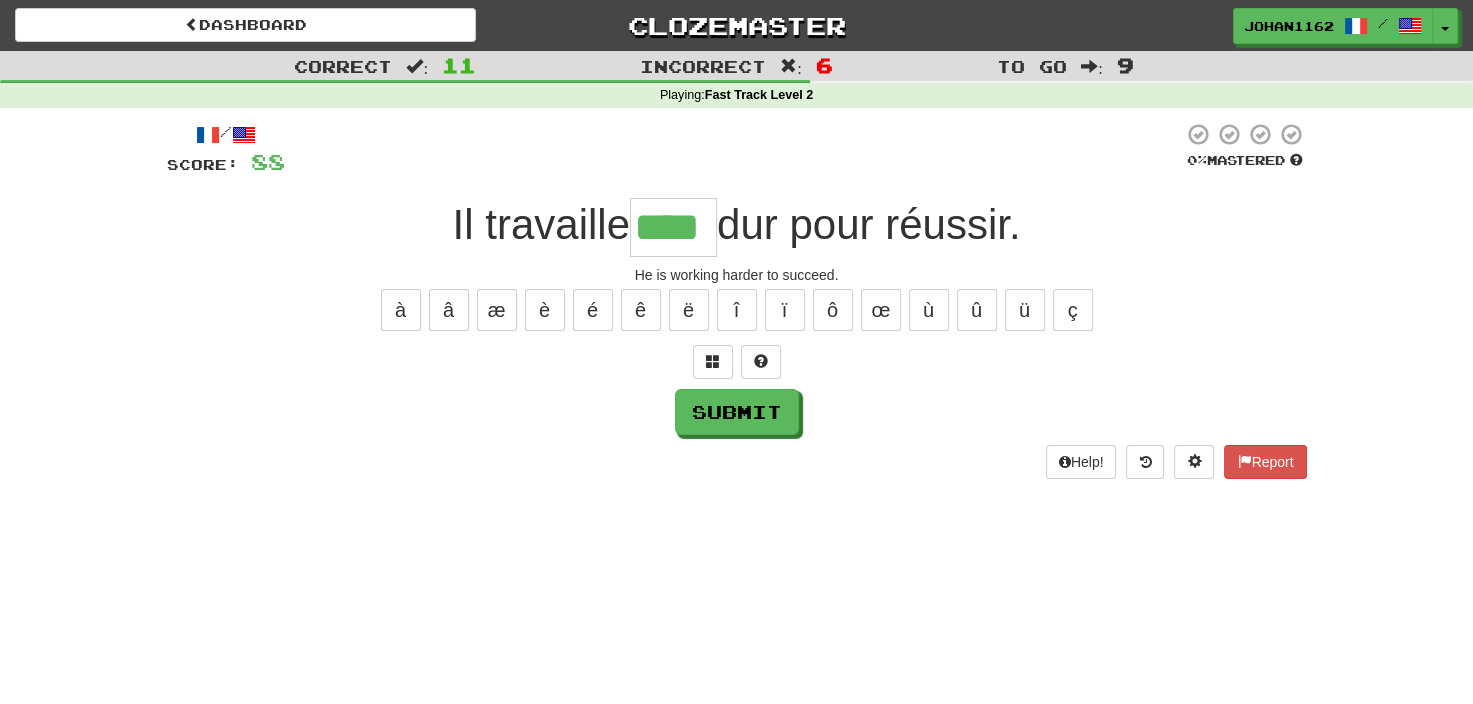 type on "****" 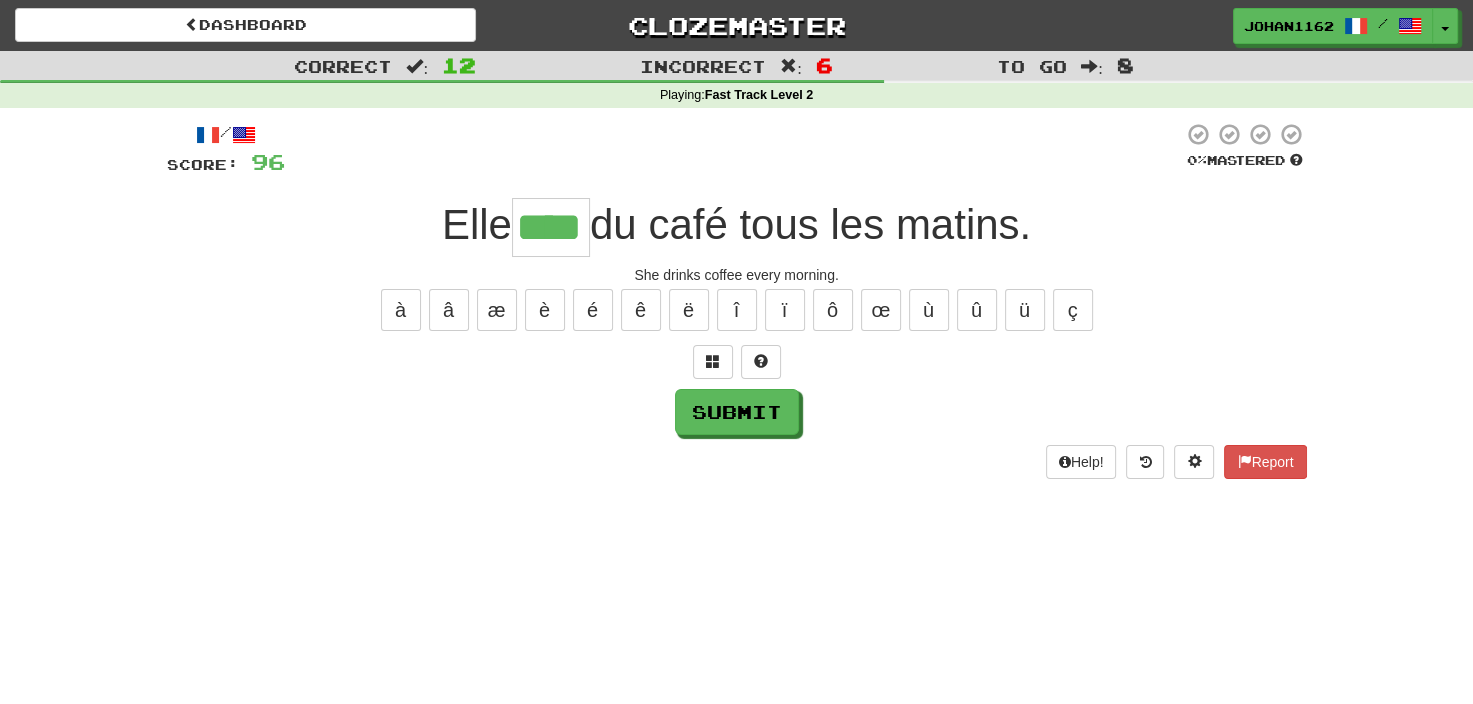 type on "****" 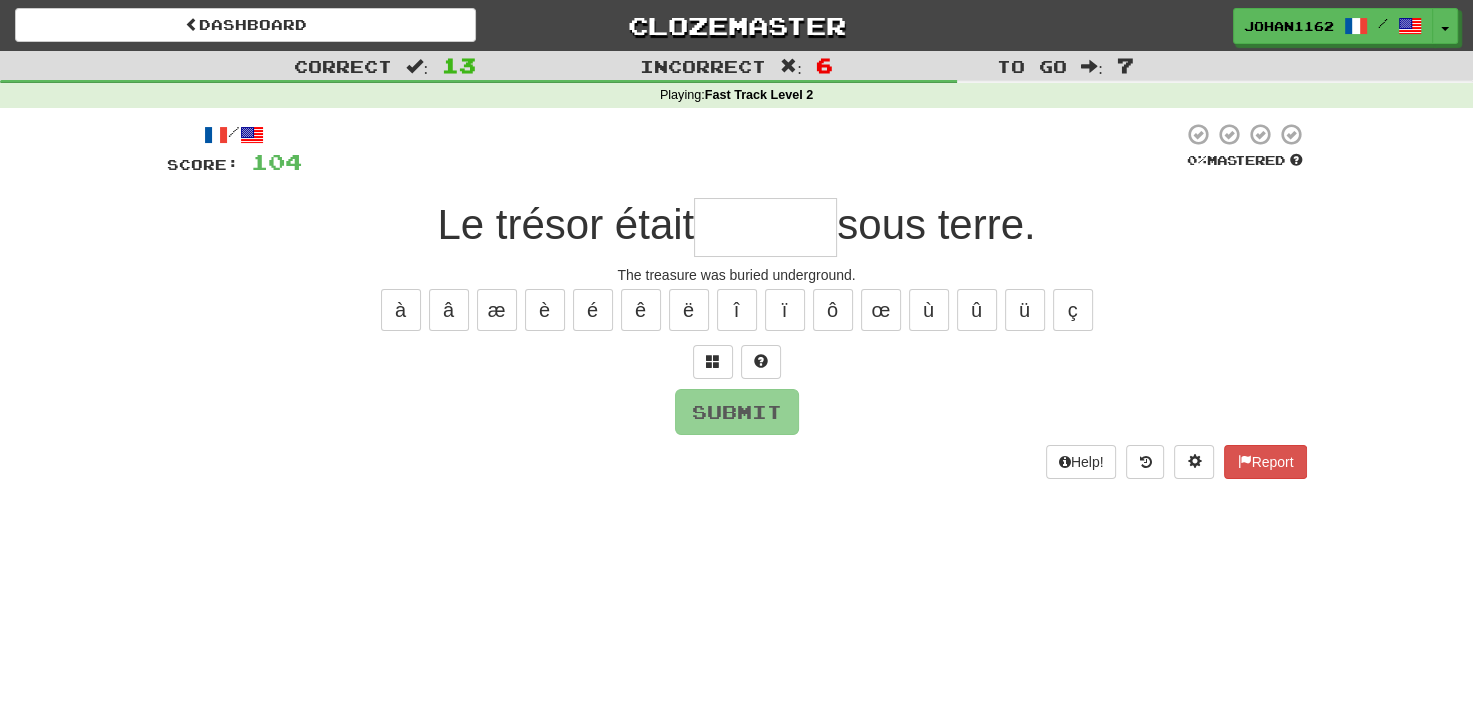 type on "*" 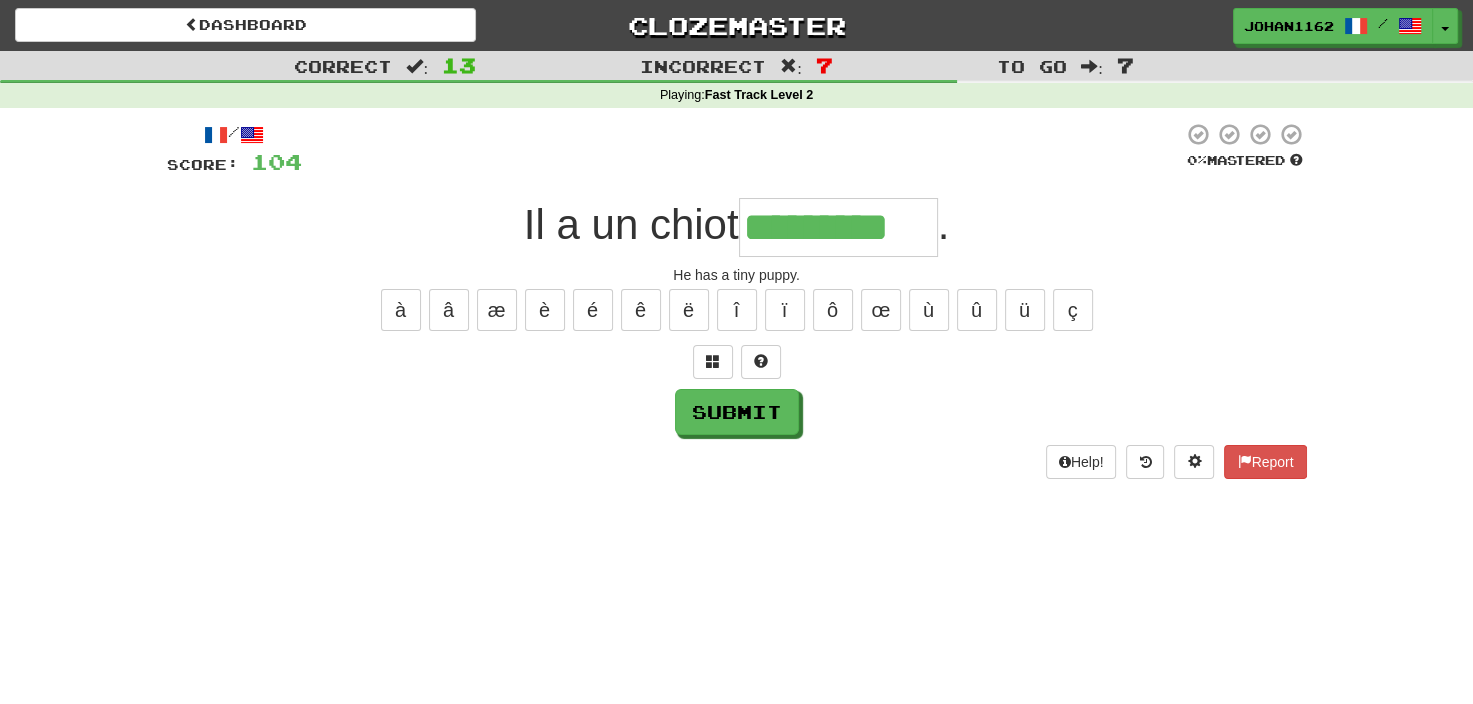 type on "*********" 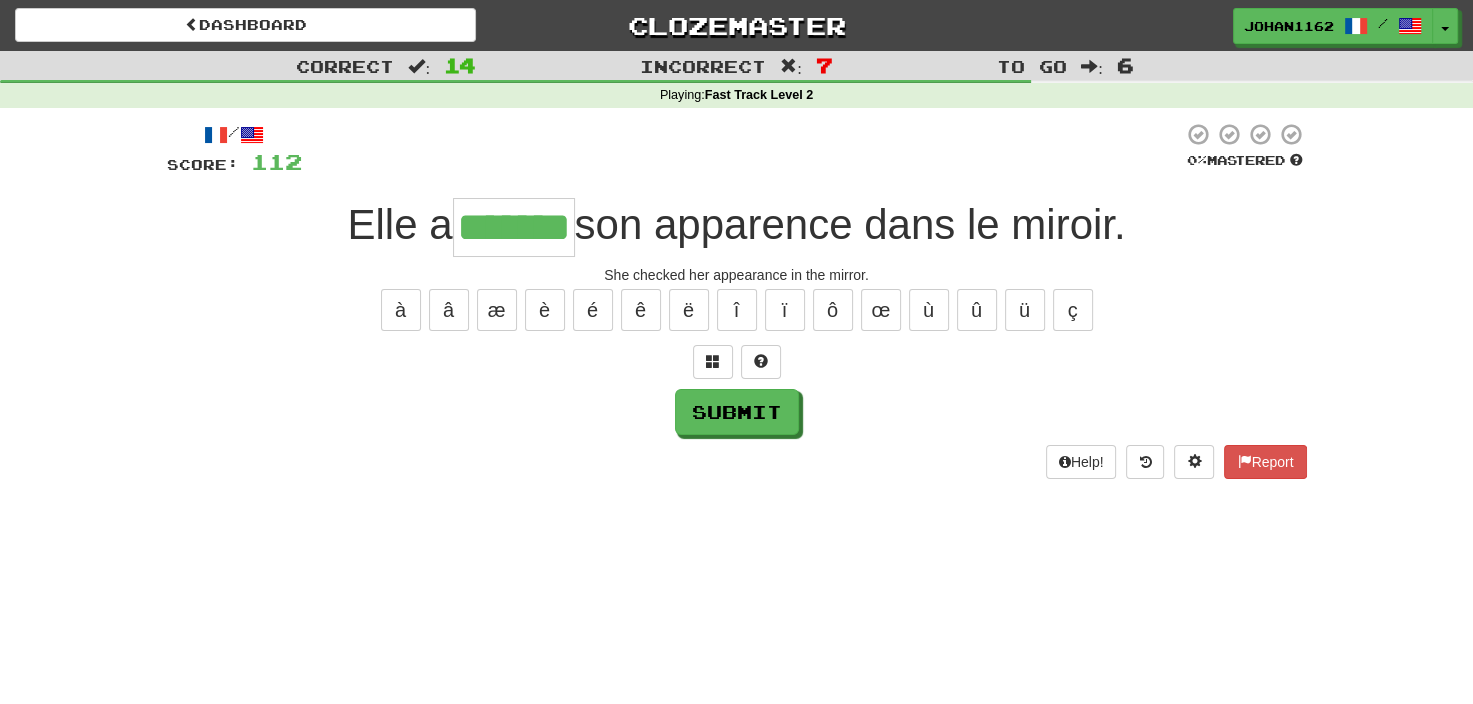 type on "*******" 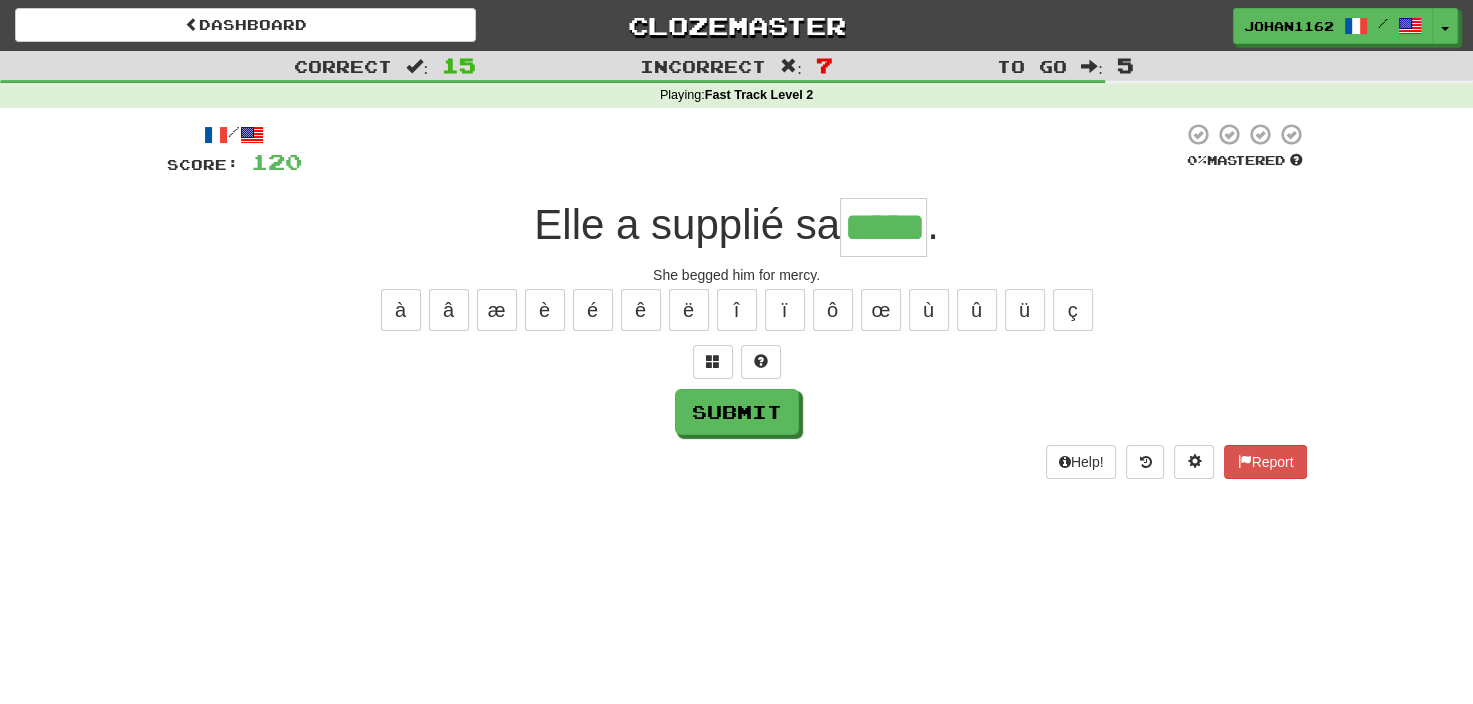 type on "*****" 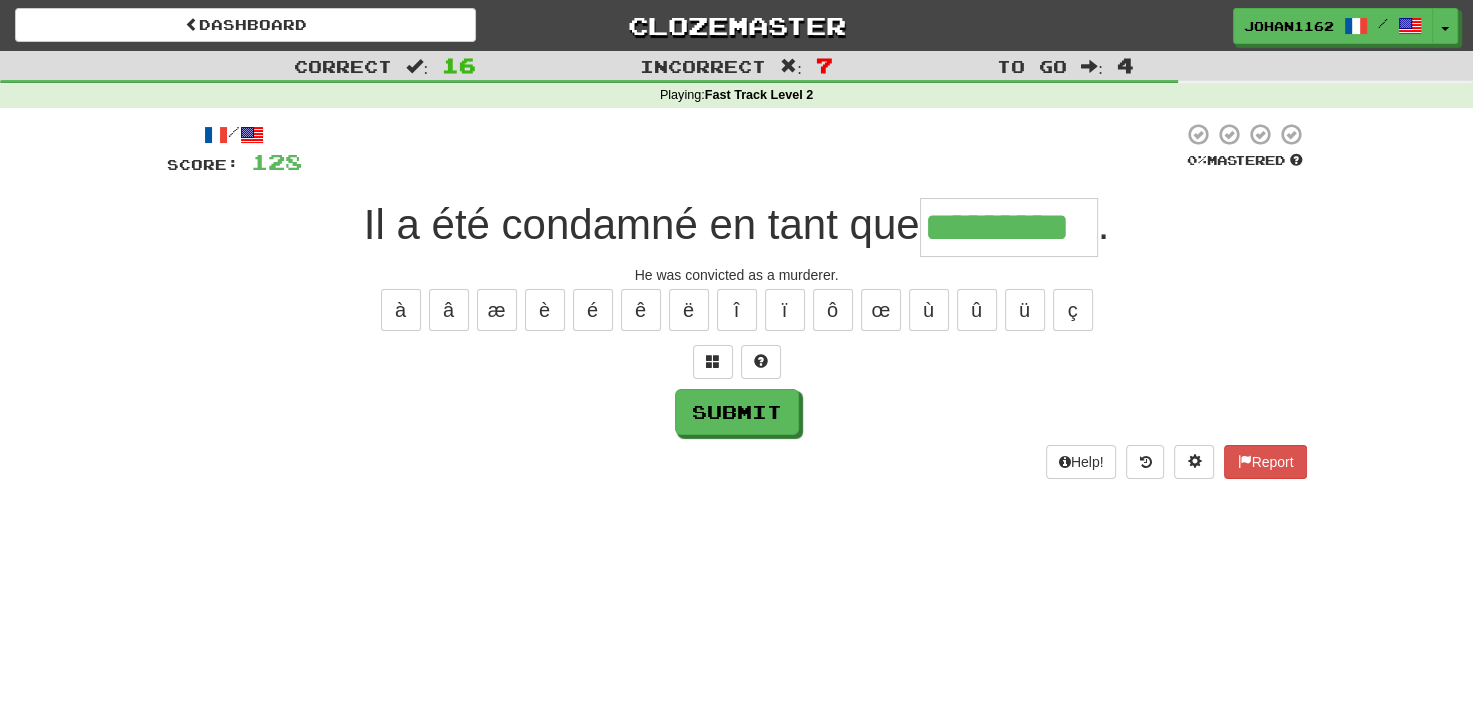 type on "*********" 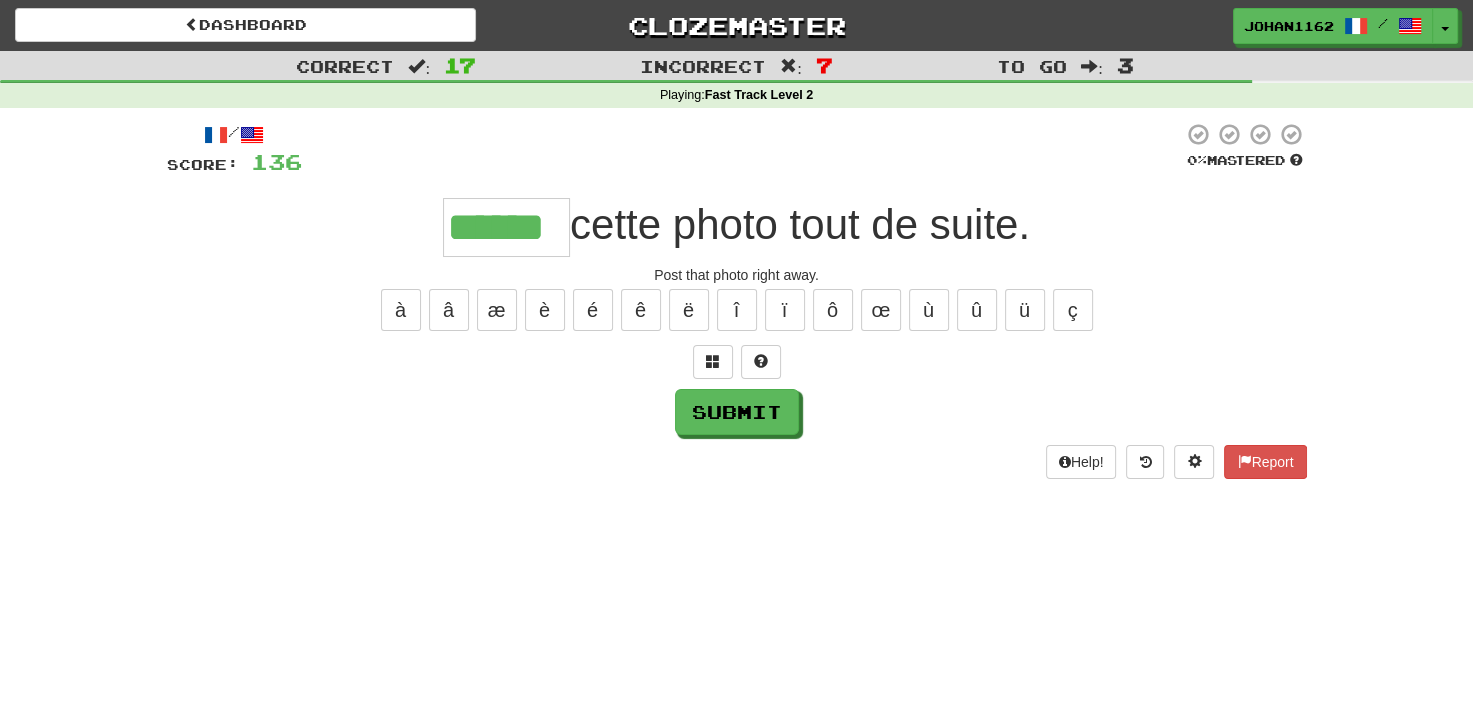 type on "******" 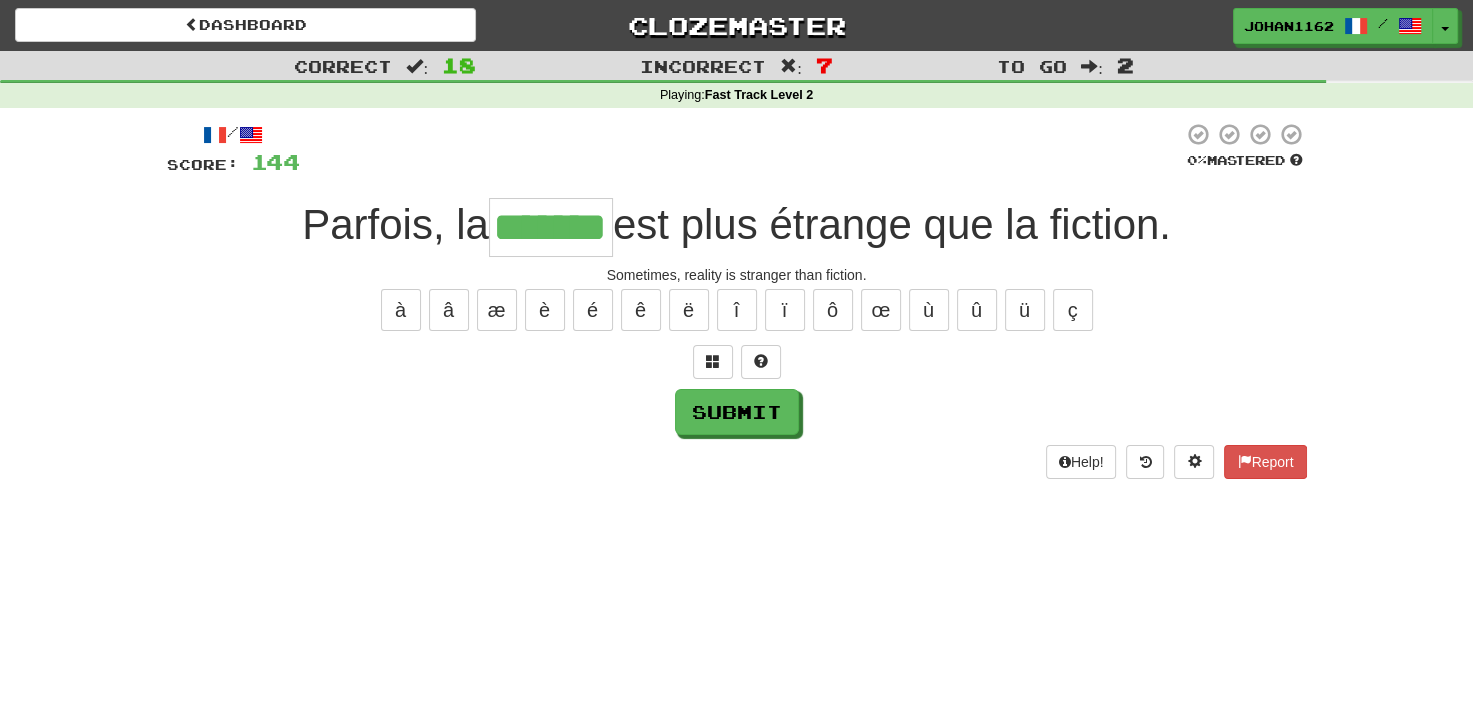 type on "*******" 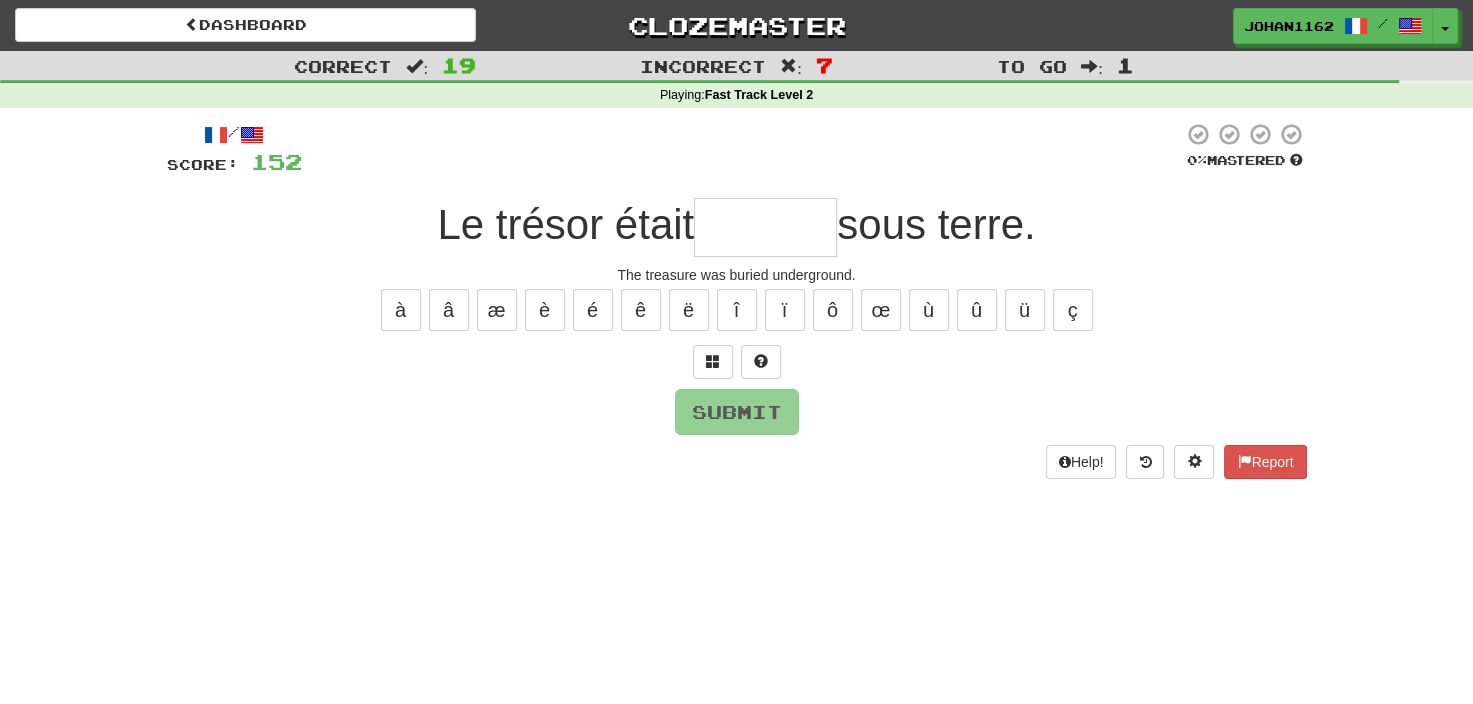 type on "*******" 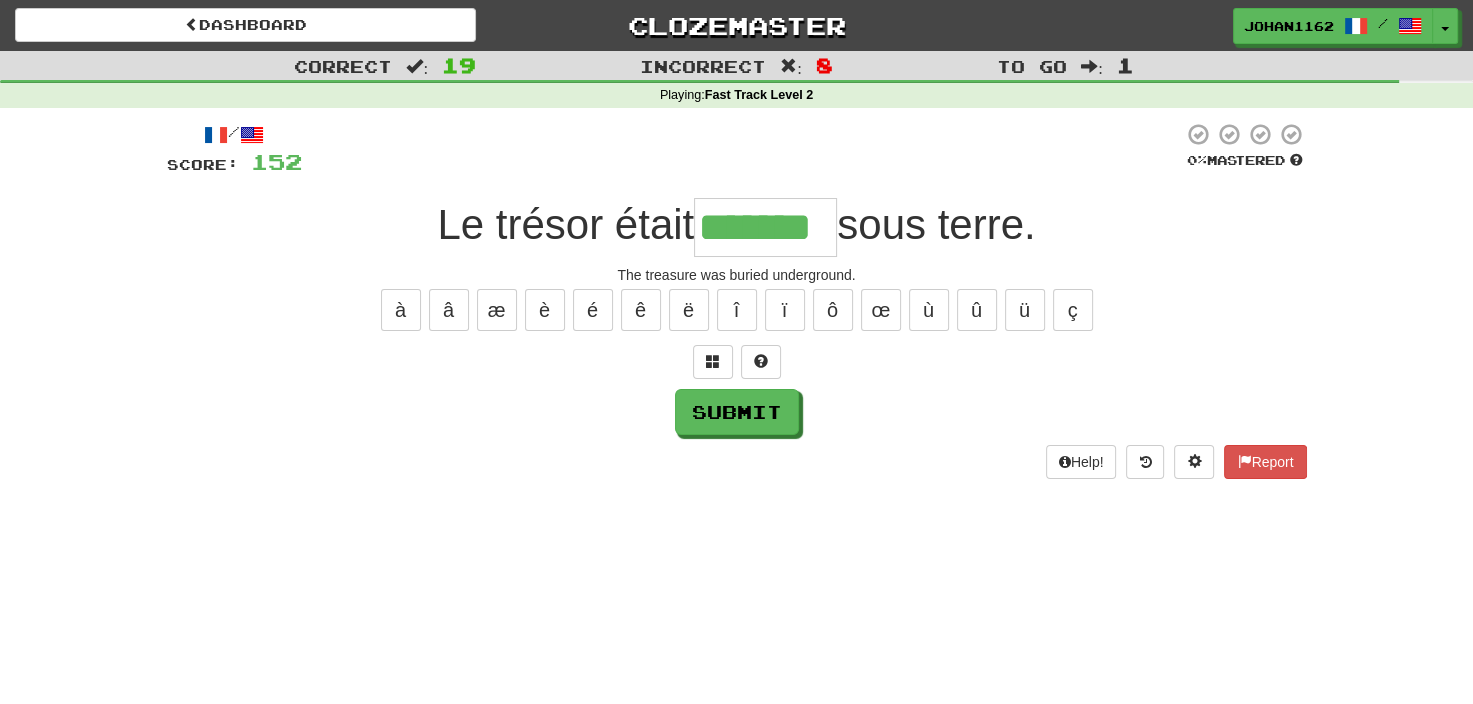 type on "*******" 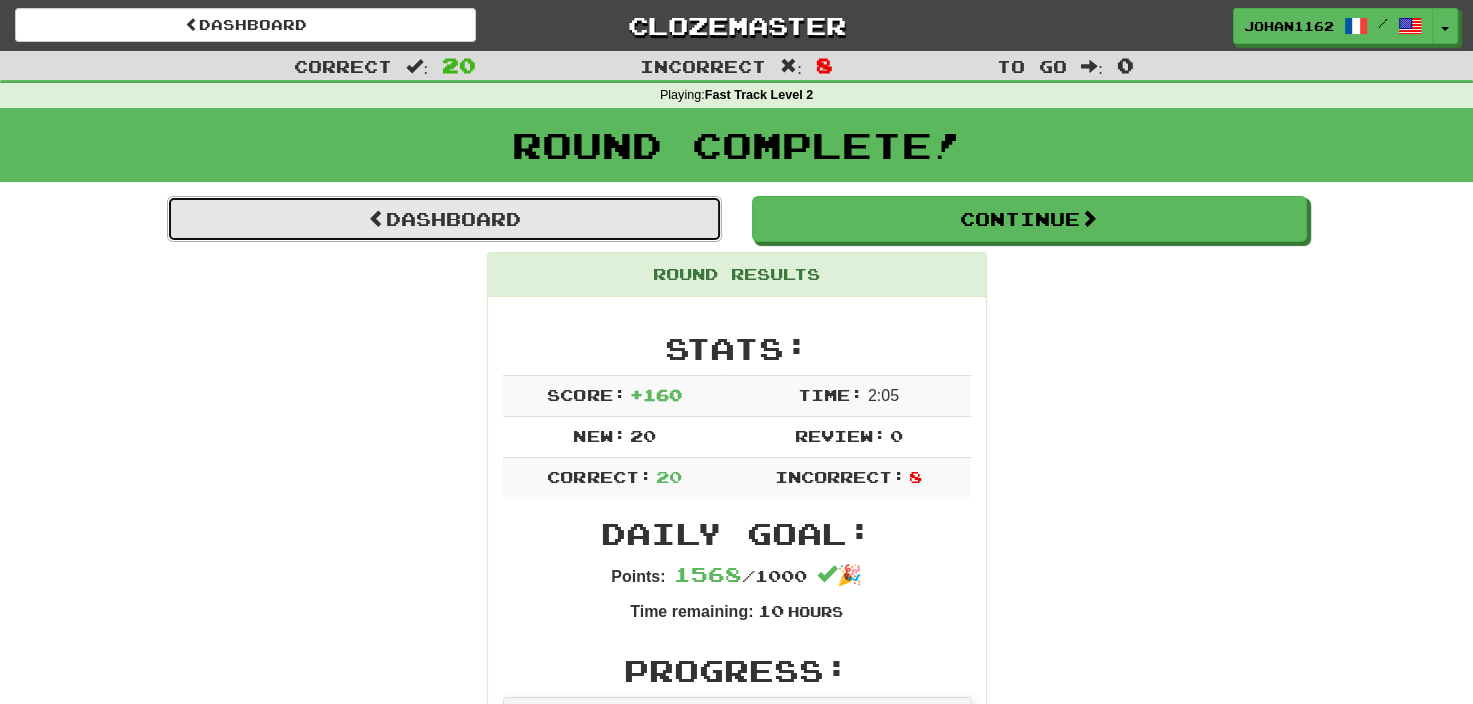 click on "Dashboard" at bounding box center [444, 219] 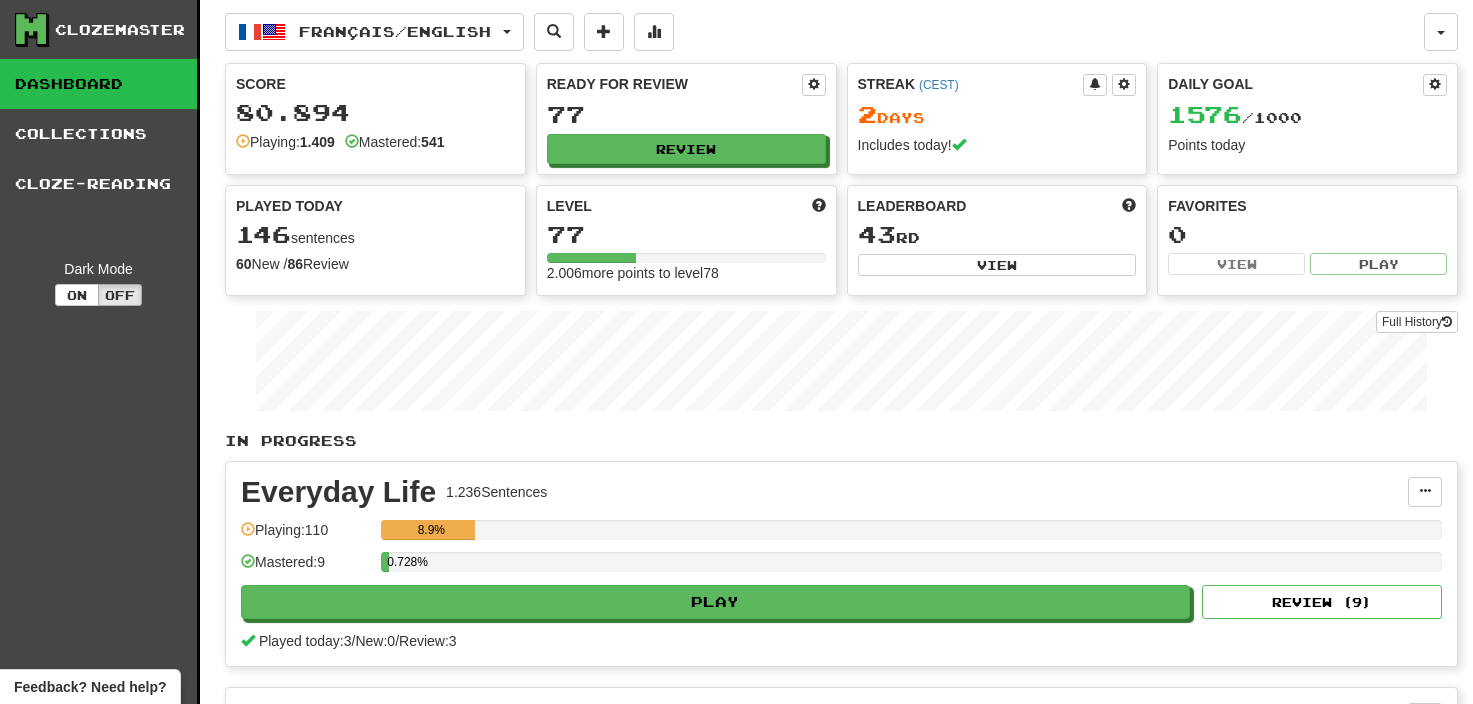 scroll, scrollTop: 0, scrollLeft: 0, axis: both 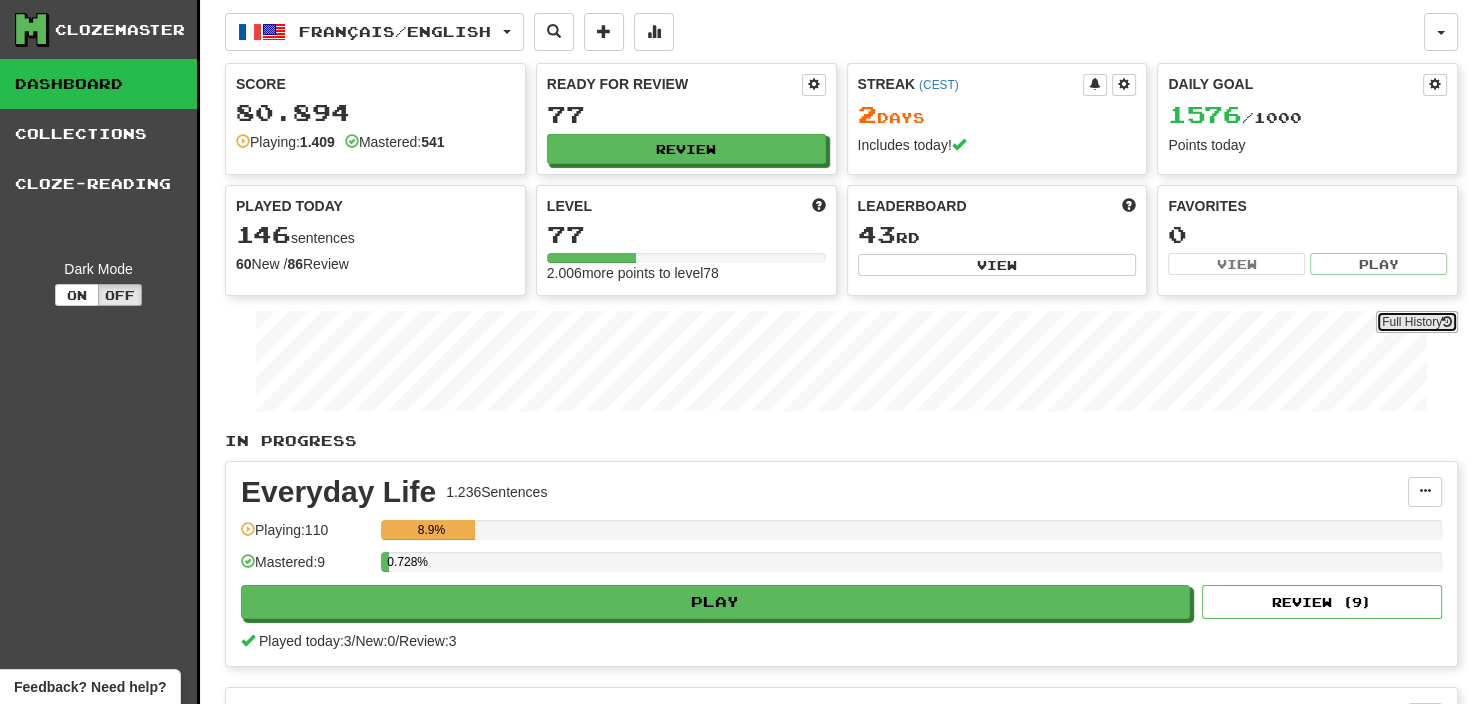 click on "Full History" at bounding box center [1417, 322] 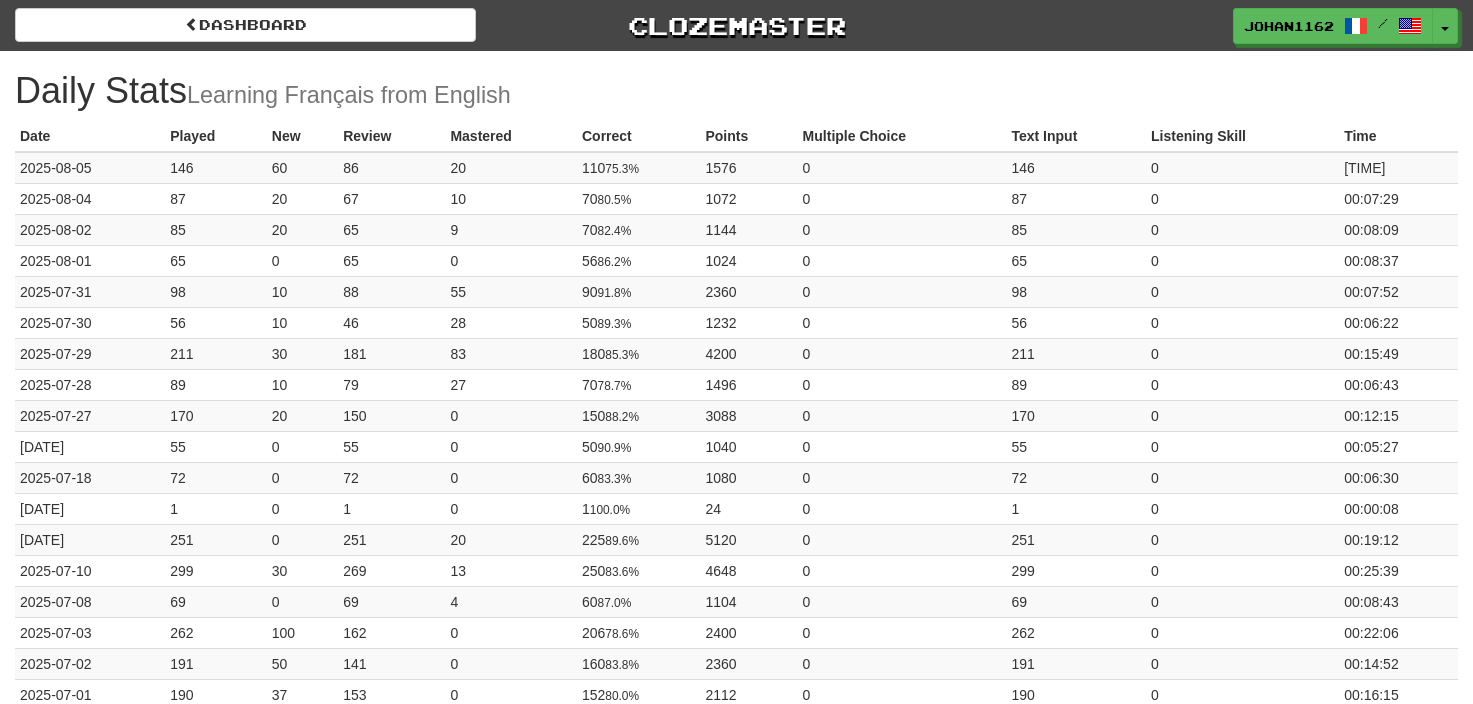 scroll, scrollTop: 0, scrollLeft: 0, axis: both 